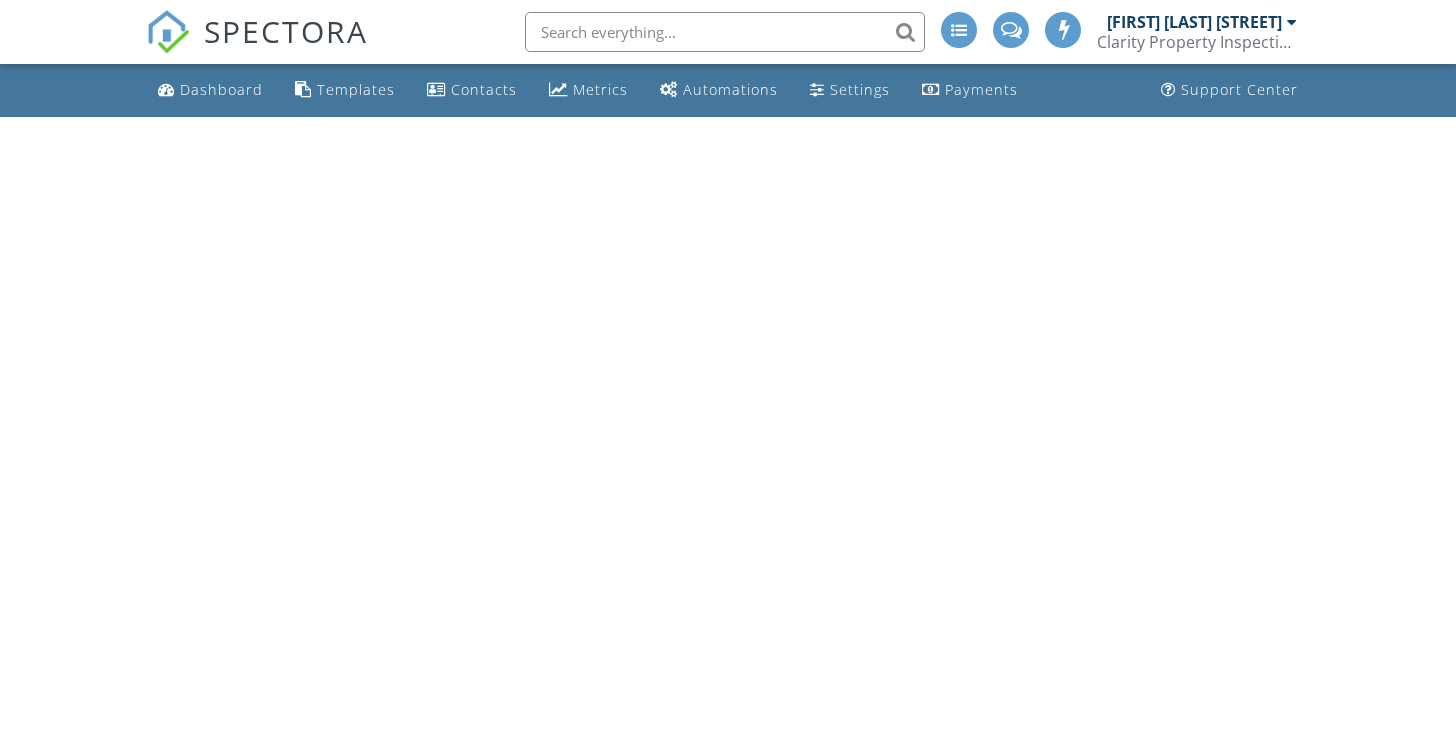 scroll, scrollTop: 0, scrollLeft: 0, axis: both 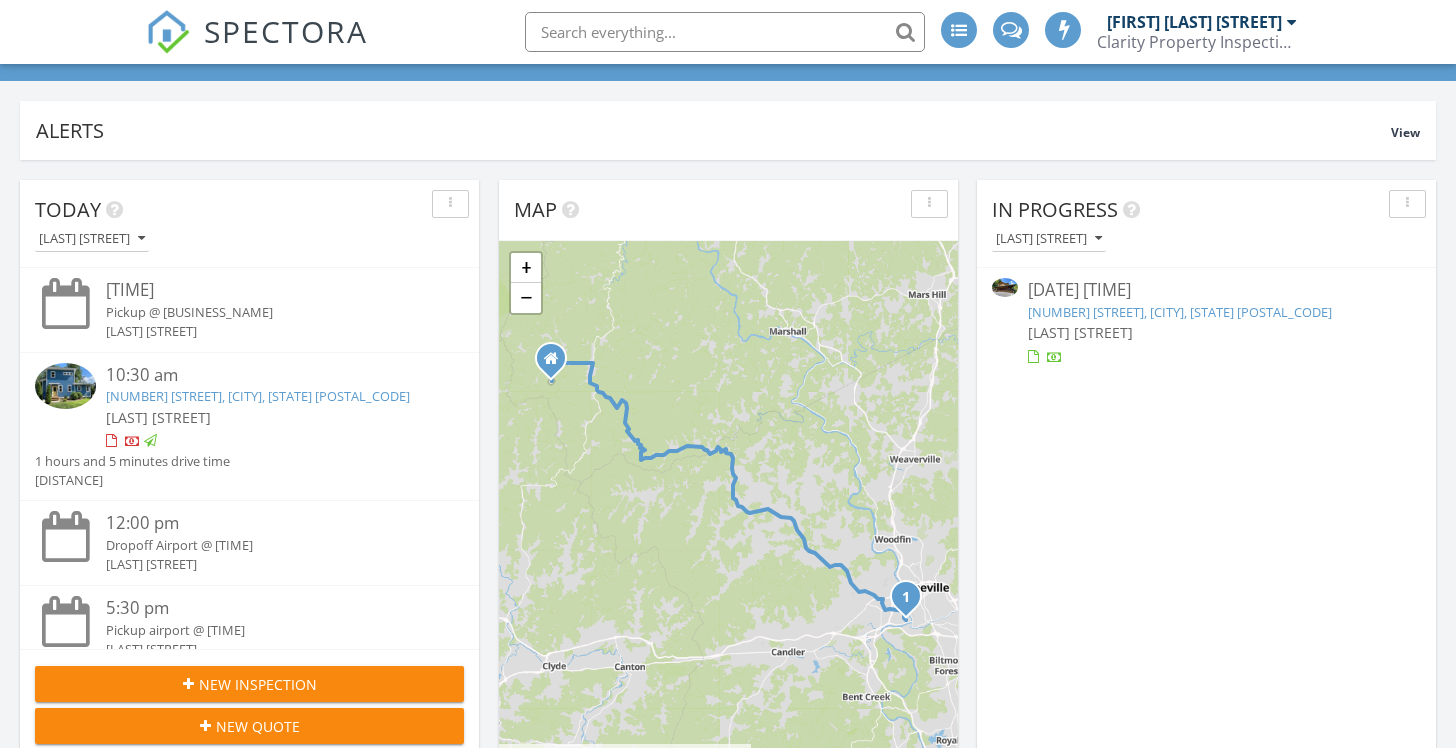 click on "70 Eagles Wings Pl, Whittier, NC 28789" at bounding box center (1180, 312) 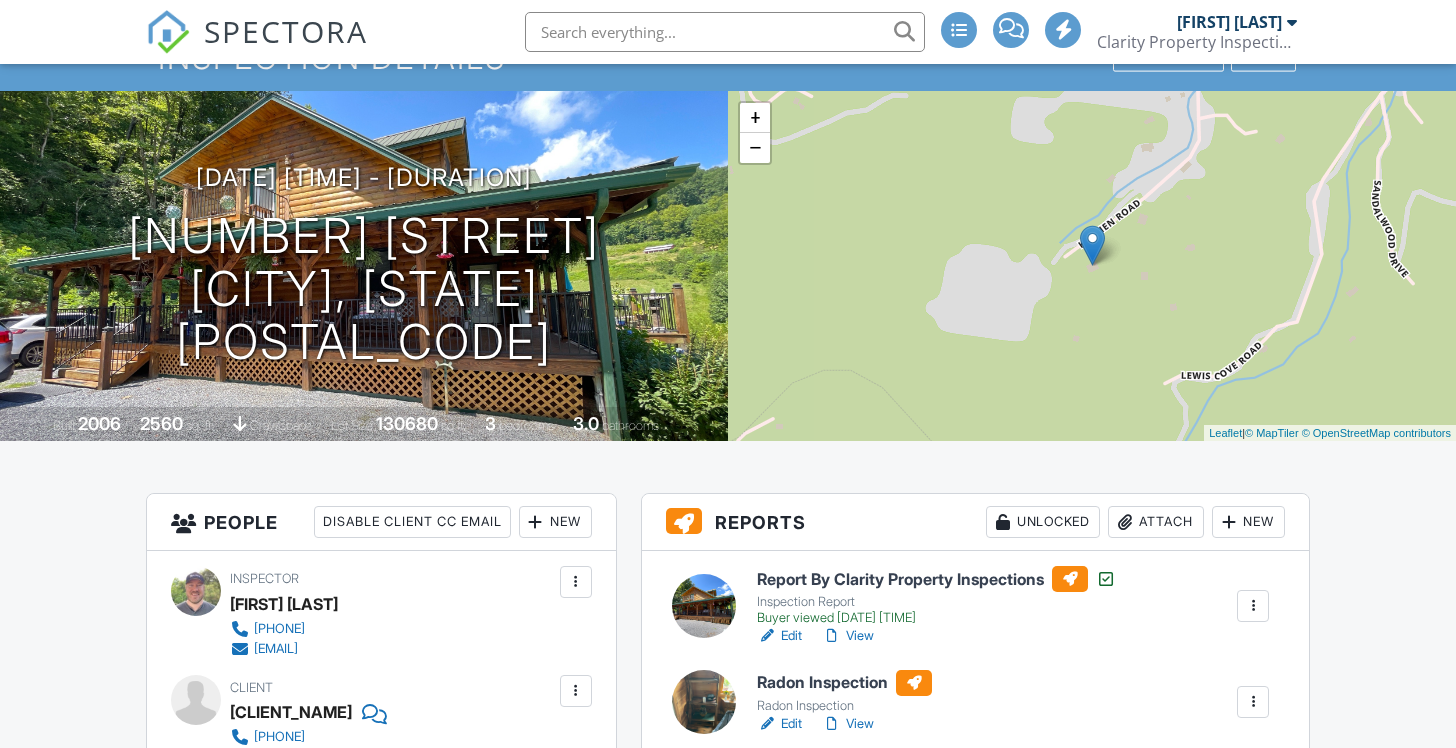 scroll, scrollTop: 393, scrollLeft: 0, axis: vertical 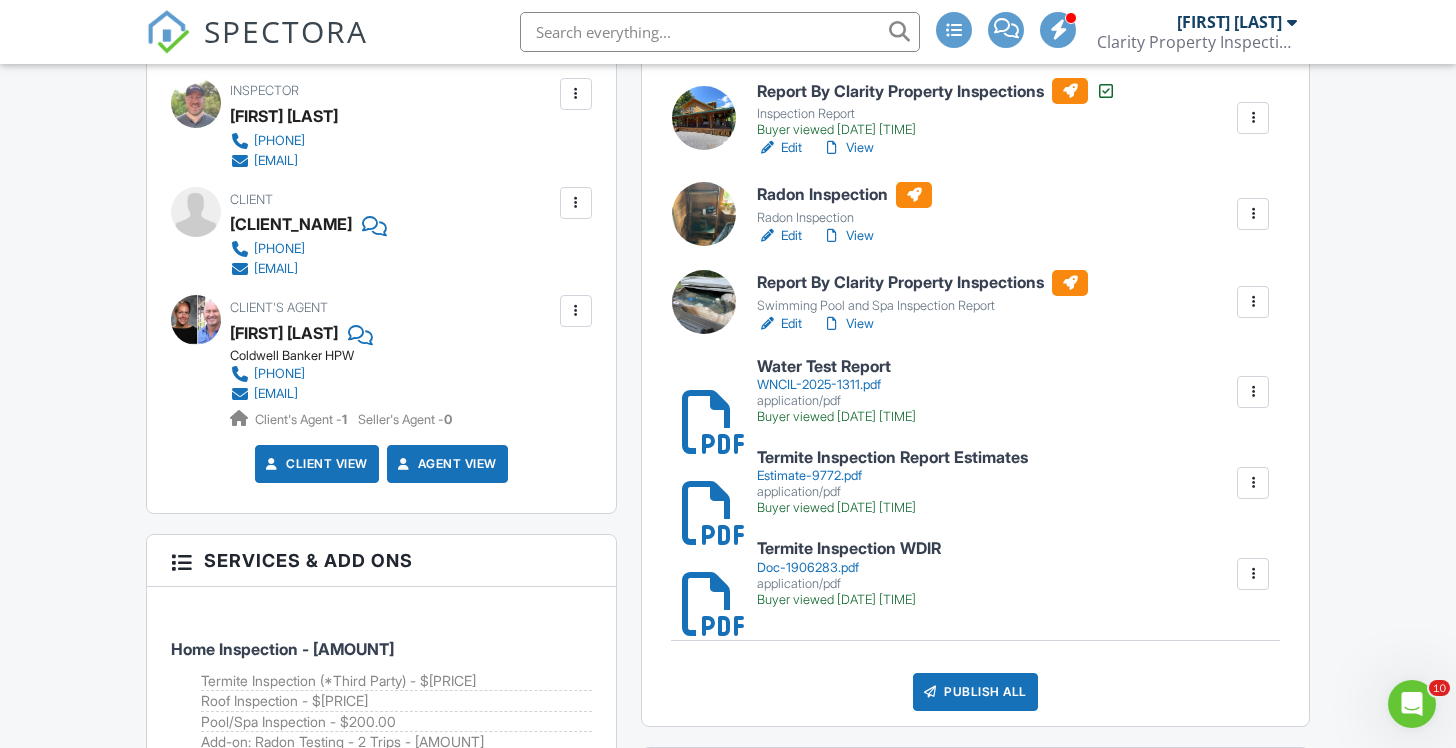 click at bounding box center [1253, 302] 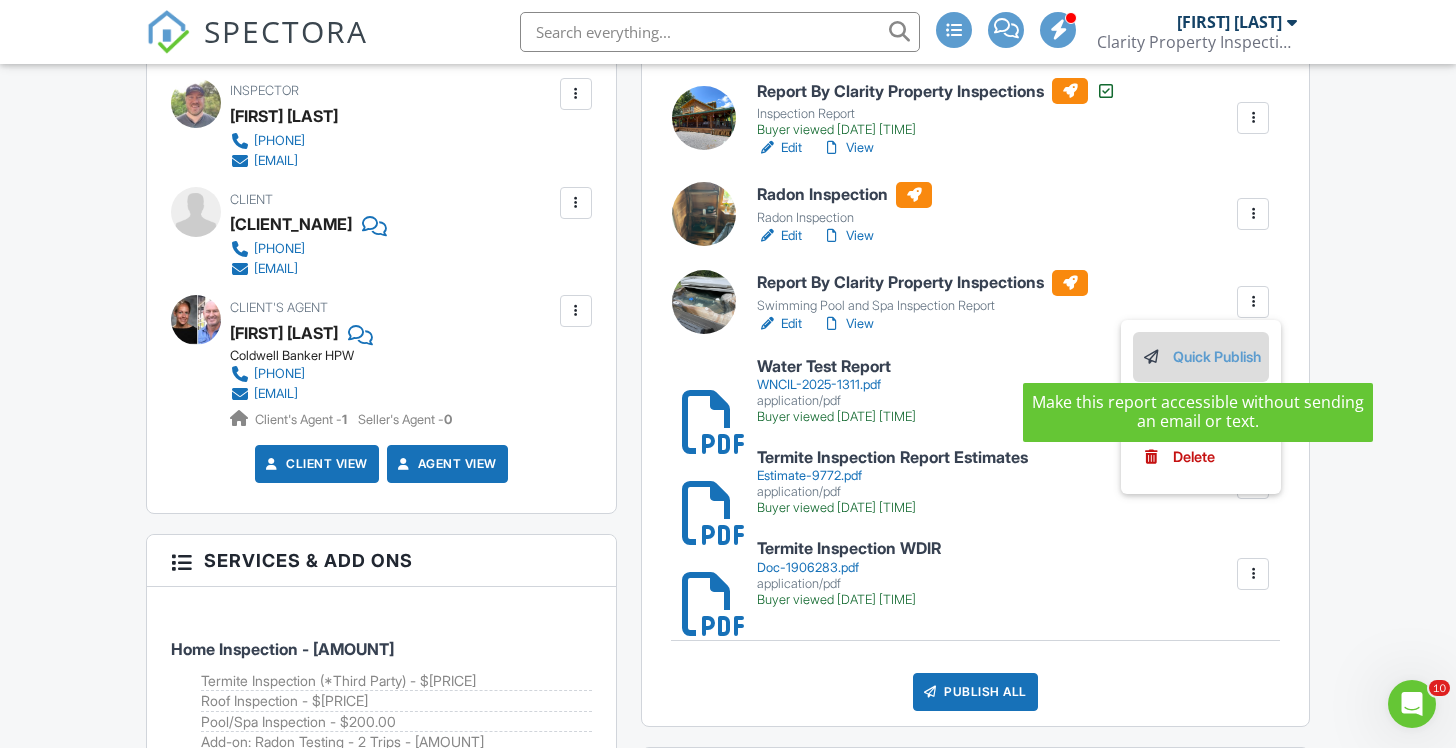 click on "Quick Publish" at bounding box center [1201, 357] 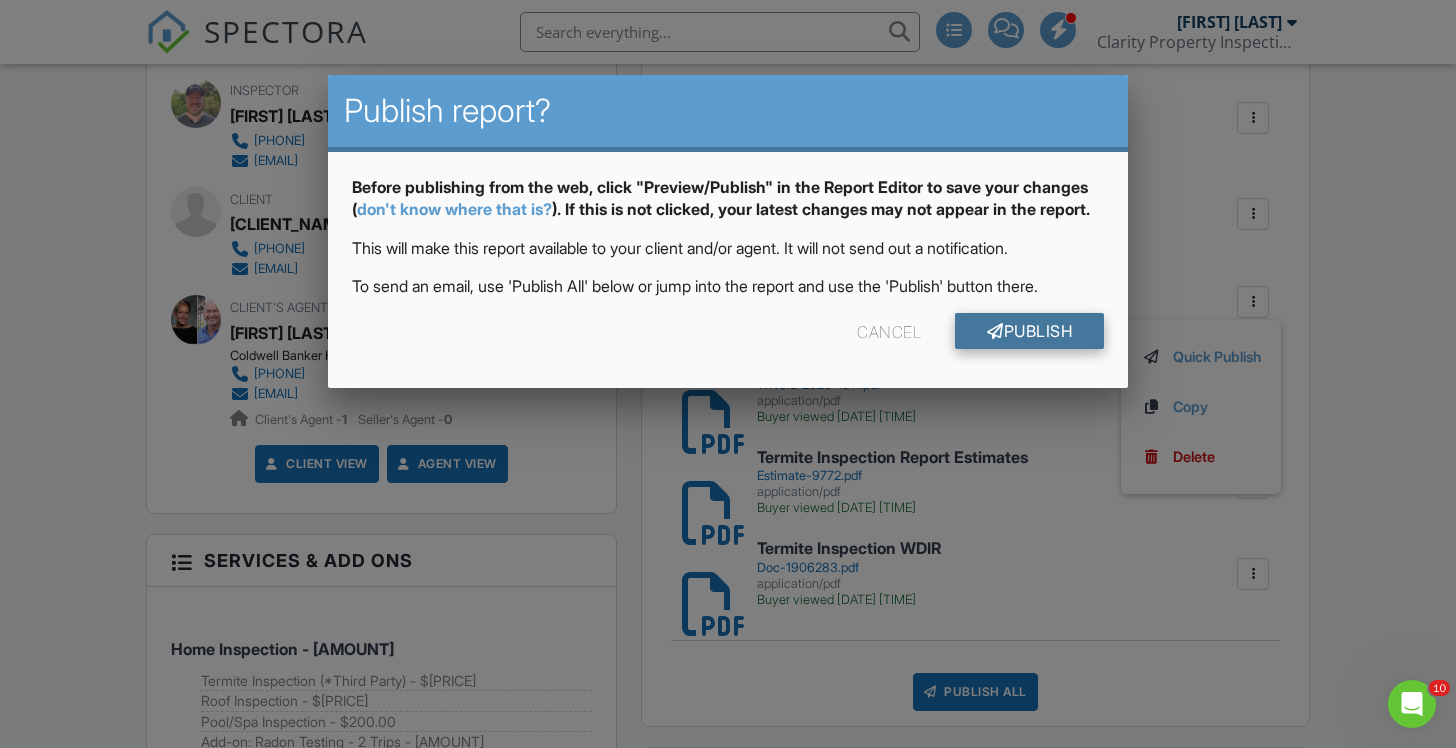 click on "Publish" at bounding box center [1029, 331] 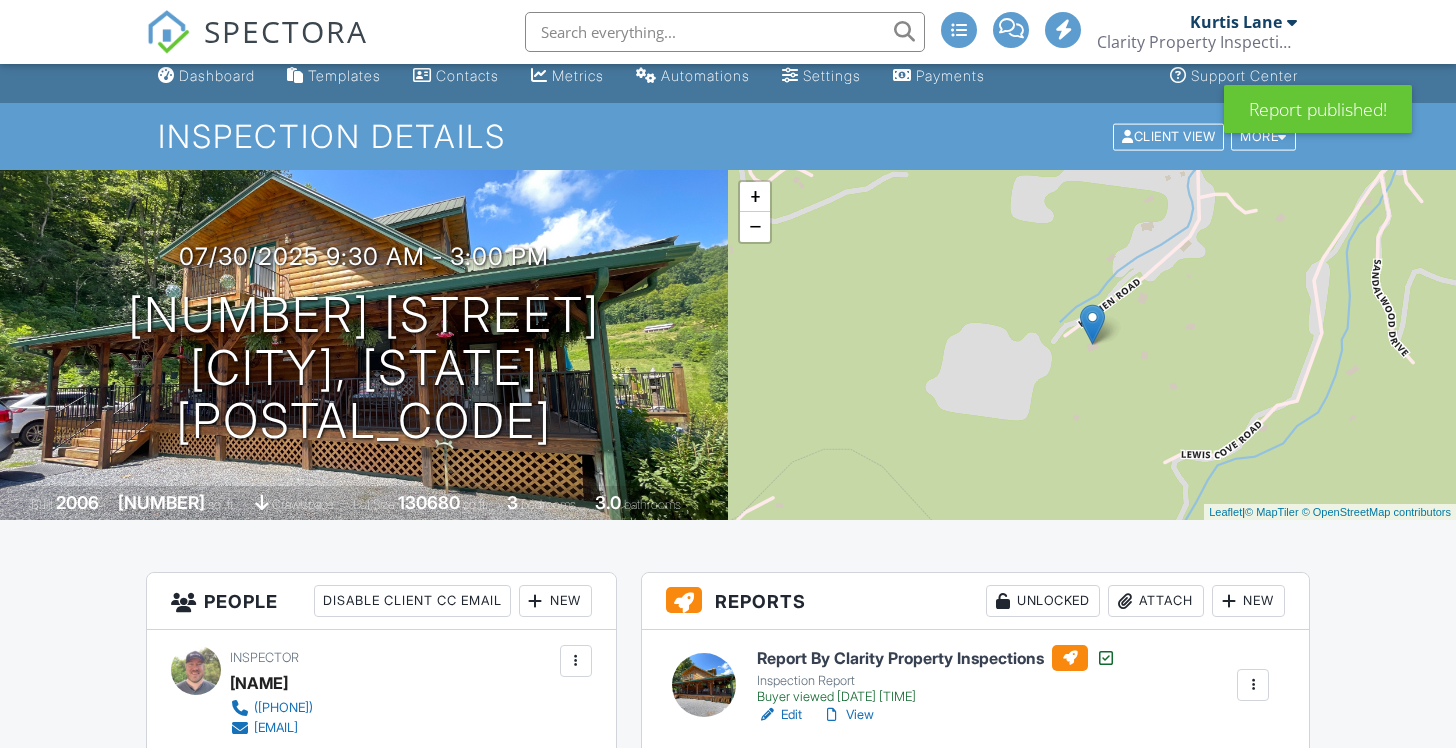 scroll, scrollTop: 192, scrollLeft: 0, axis: vertical 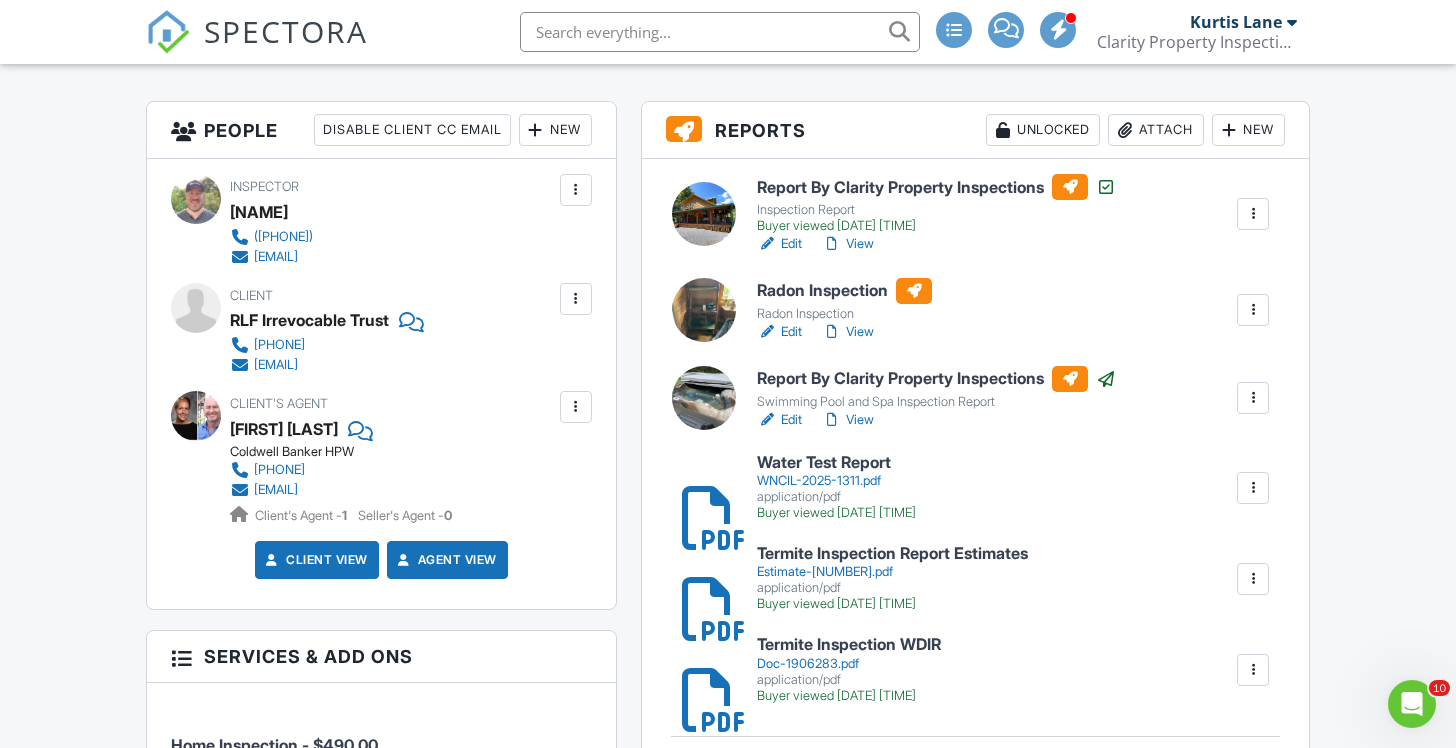 click at bounding box center [1253, 214] 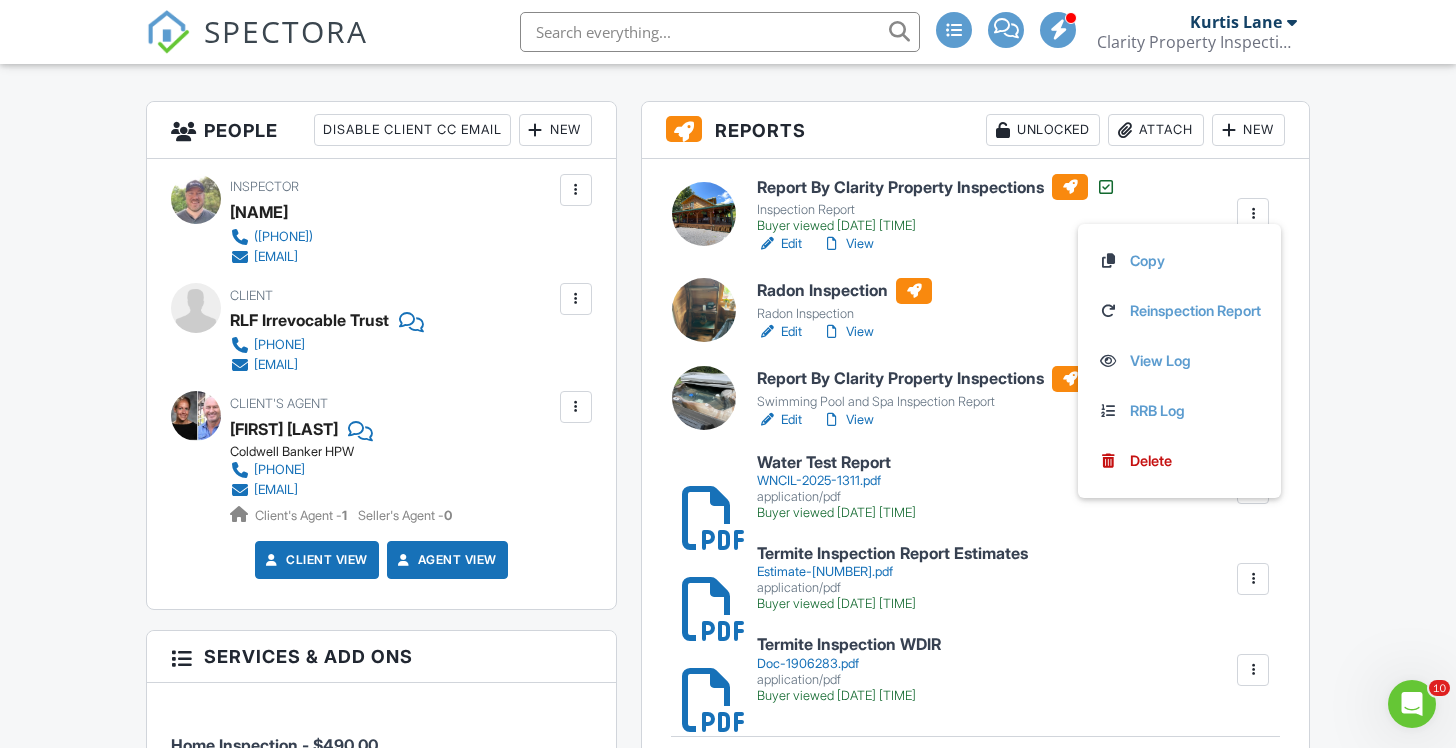 click on "Report By Clarity Property Inspections
Inspection Report
Buyer viewed 08/01/2025  7:48 pm
Edit
View
Copy
Reinspection Report
View Log
RRB Log
Delete
Radon Inspection
Radon Inspection
Edit
View
Quick Publish
Copy
Delete
Report By Clarity Property Inspections
Swimming Pool and Spa Inspection Report
Edit
View
Copy
Reinspection Report
View Log
RRB Log
Delete
Water Test Report
WNCIL-2025-1311.pdf
application/pdf
Buyer viewed 08/01/2025  7:47 pm
Delete
Termite Inspection Report Estimates
Estimate-9772.pdf
application/pdf
Buyer viewed 08/01/2025  1:42 pm
Delete
Termite Inspection WDIR
Doc-1906283.pdf
application/pdf
Delete" at bounding box center [975, 490] 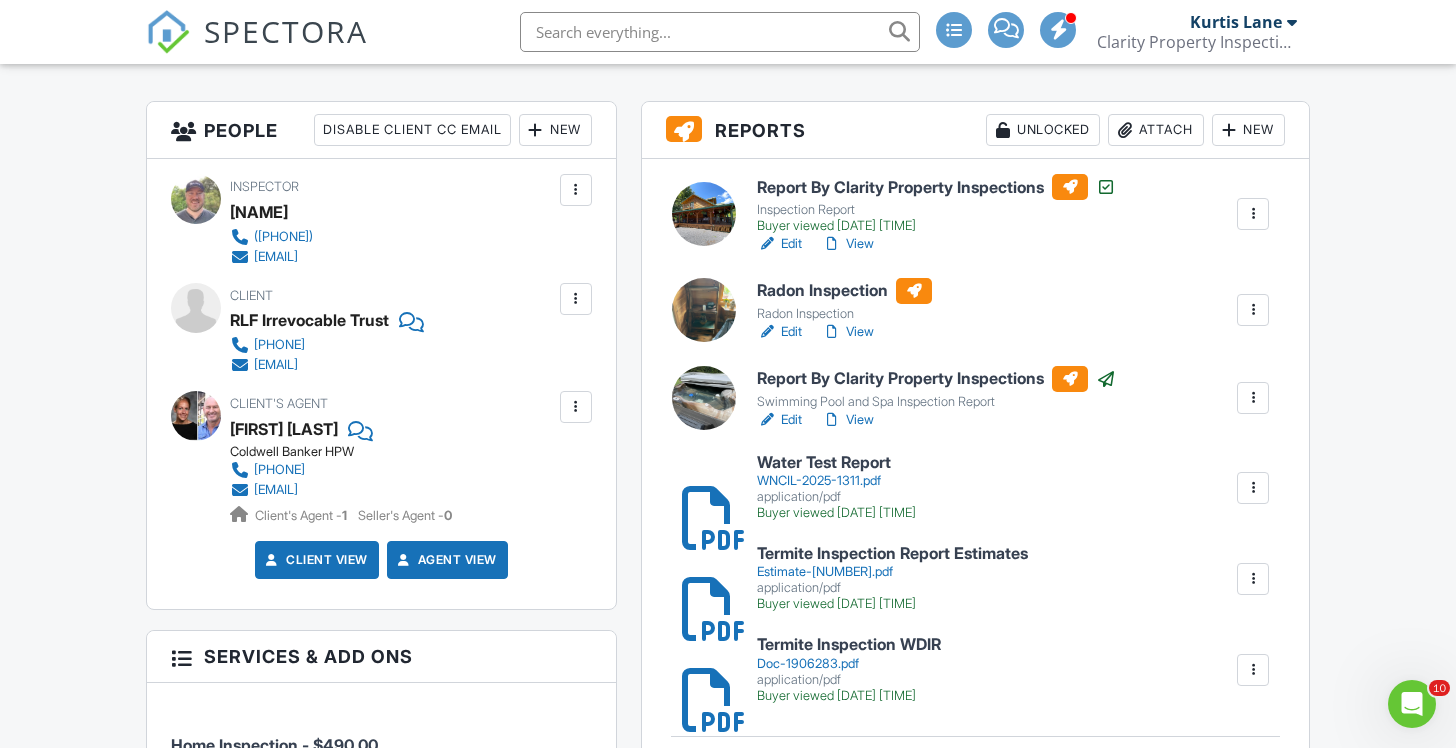 click at bounding box center (1253, 214) 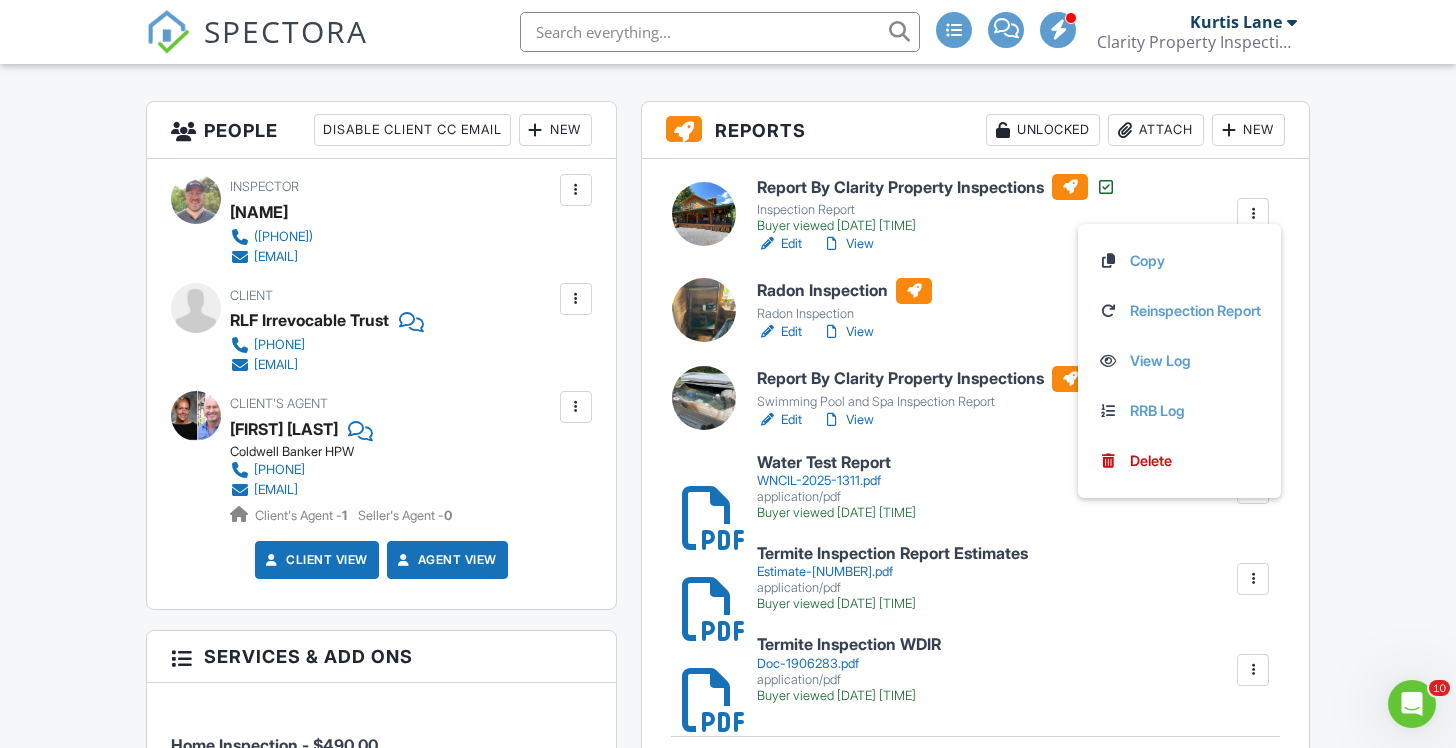 click on "Edit
View" at bounding box center [936, 244] 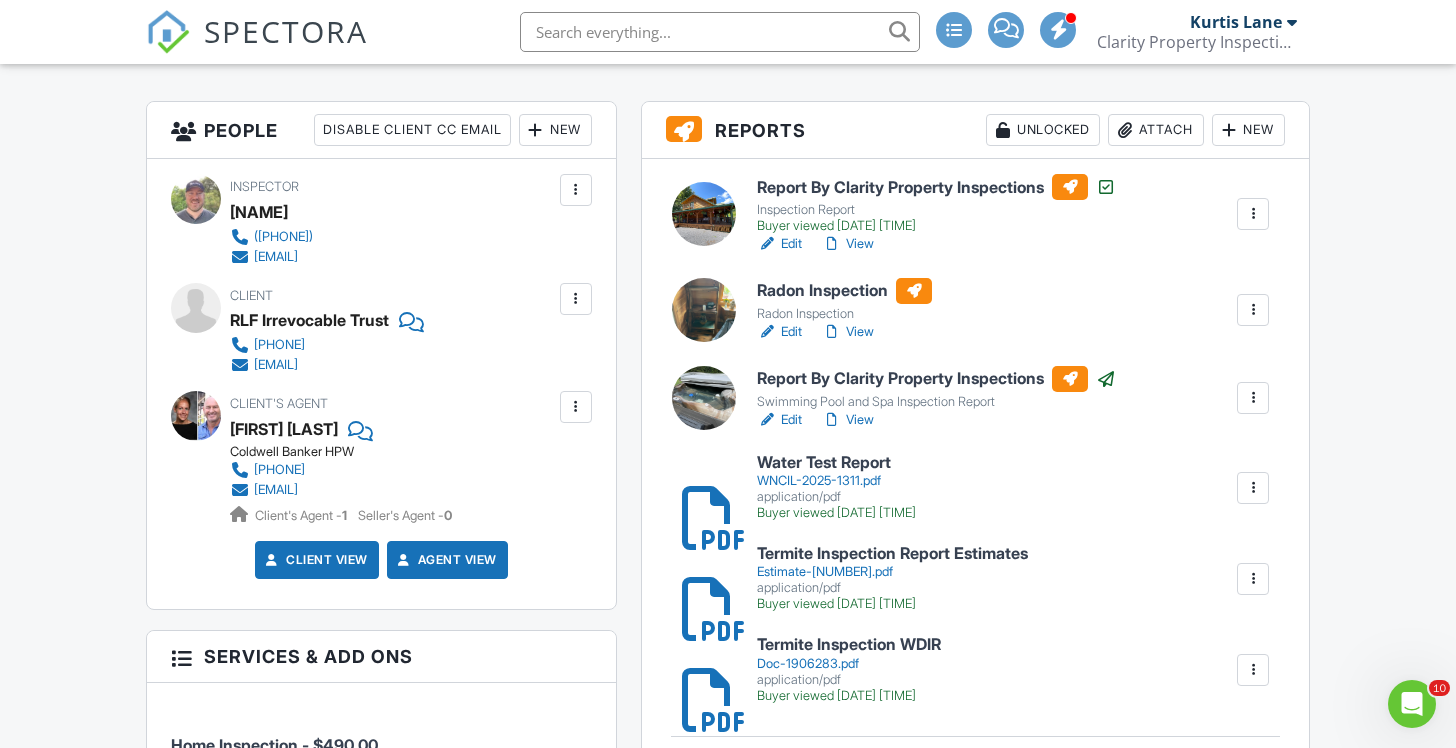click at bounding box center (1253, 310) 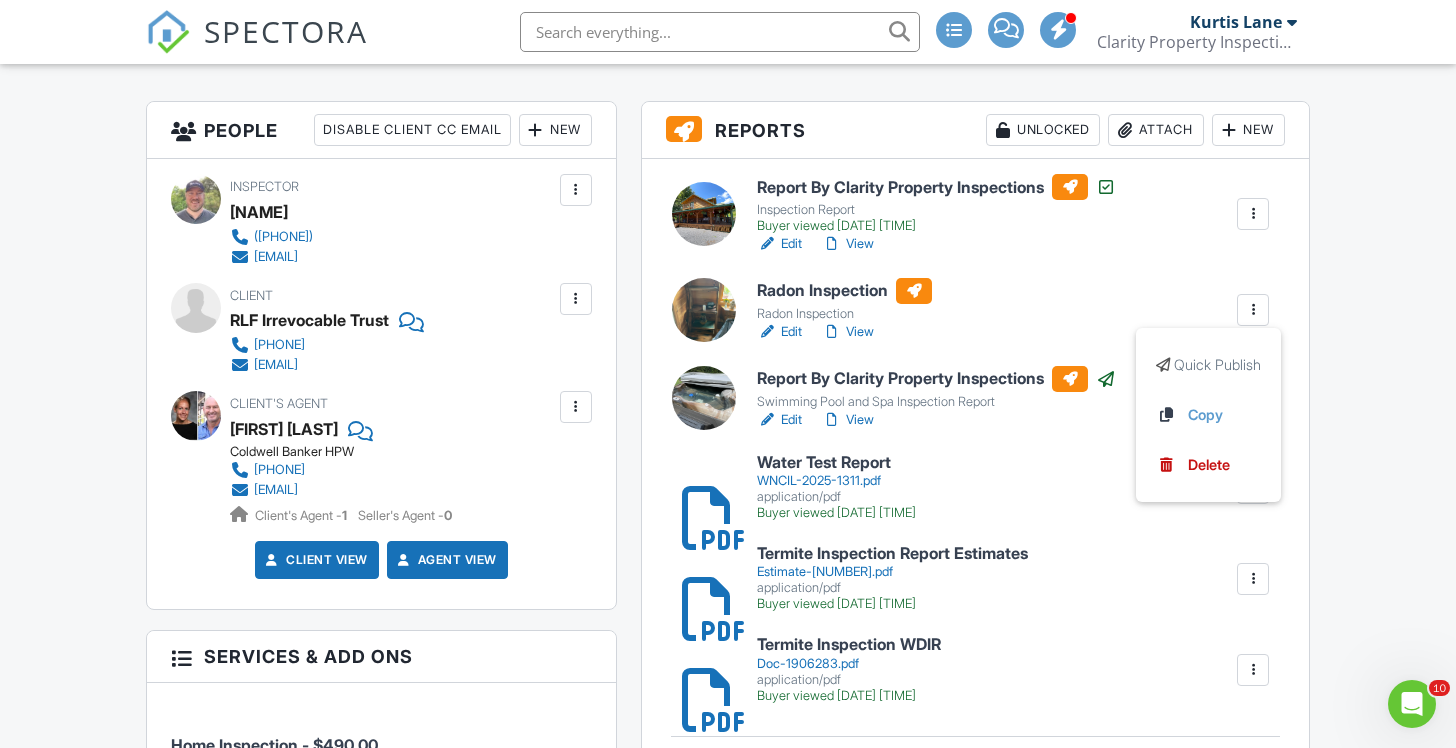 click on "Report By Clarity Property Inspections
Inspection Report
Buyer viewed 08/01/2025  7:48 pm
Edit
View
Copy
Reinspection Report
View Log
RRB Log
Delete
Radon Inspection
Radon Inspection
Edit
View
Quick Publish
Copy
Delete
Report By Clarity Property Inspections
Swimming Pool and Spa Inspection Report
Edit
View
Copy
Reinspection Report
View Log
RRB Log
Delete
Water Test Report
WNCIL-2025-1311.pdf
application/pdf
Buyer viewed 08/01/2025  7:47 pm
Delete
Termite Inspection Report Estimates
Estimate-9772.pdf
application/pdf
Buyer viewed 08/01/2025  1:42 pm
Delete
Termite Inspection WDIR
Doc-1906283.pdf
application/pdf
Delete" at bounding box center [975, 490] 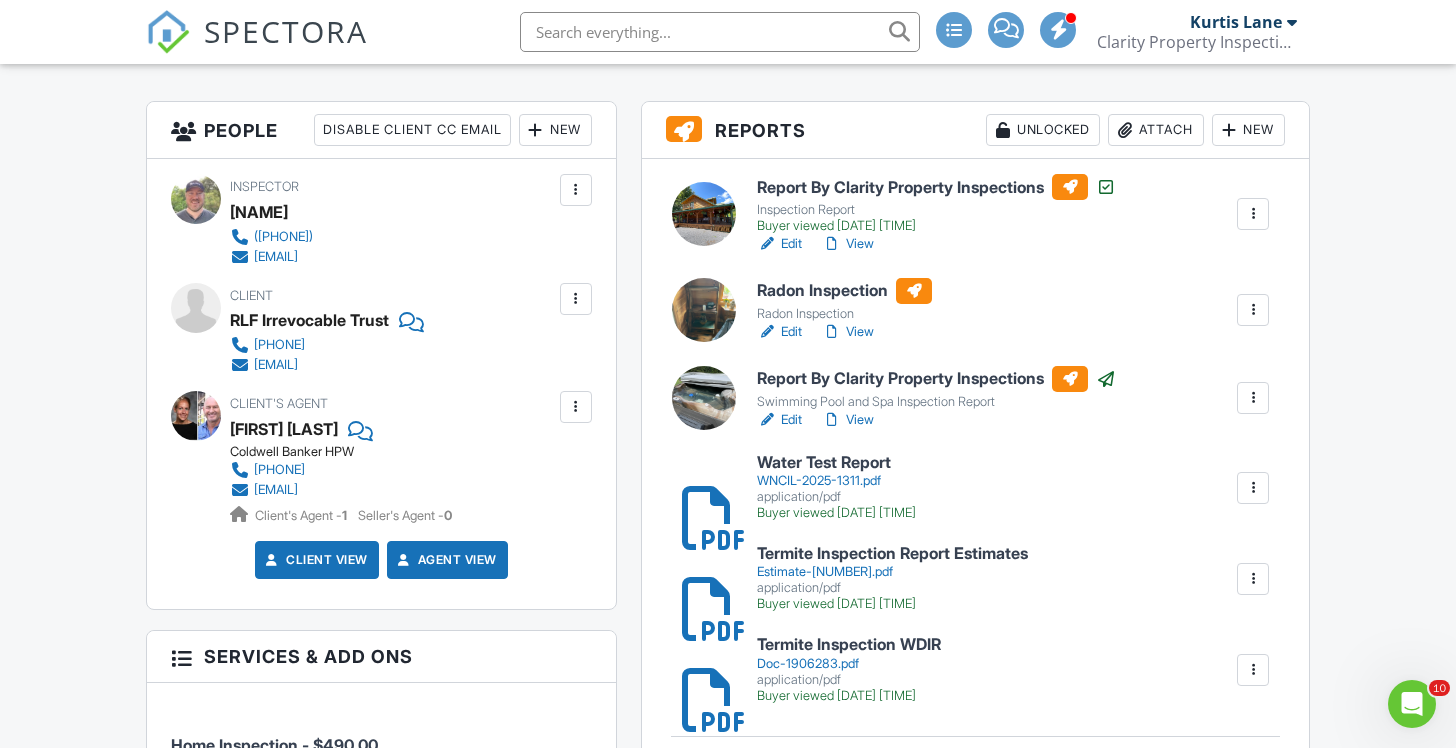 click at bounding box center [1253, 398] 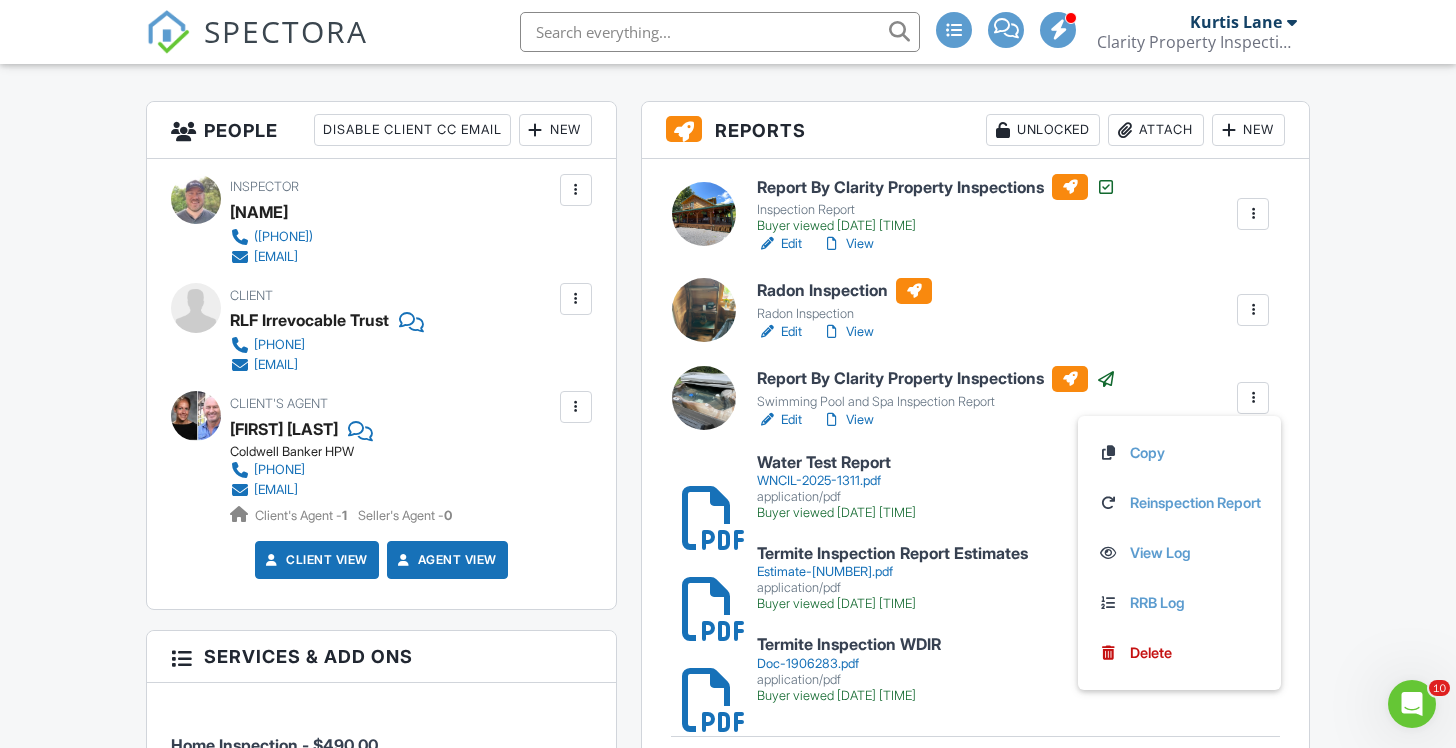 click on "Report By Clarity Property Inspections
Inspection Report
Buyer viewed 08/01/2025  7:48 pm
Edit
View
Copy
Reinspection Report
View Log
RRB Log
Delete
Radon Inspection
Radon Inspection
Edit
View
Quick Publish
Copy
Delete
Report By Clarity Property Inspections
Swimming Pool and Spa Inspection Report
Edit
View
Copy
Reinspection Report
View Log
RRB Log
Delete
Water Test Report
WNCIL-2025-1311.pdf
application/pdf
Buyer viewed 08/01/2025  7:47 pm
Delete
Termite Inspection Report Estimates
Estimate-9772.pdf
application/pdf
Buyer viewed 08/01/2025  1:42 pm
Delete
Termite Inspection WDIR
Doc-1906283.pdf
application/pdf
Delete" at bounding box center (975, 490) 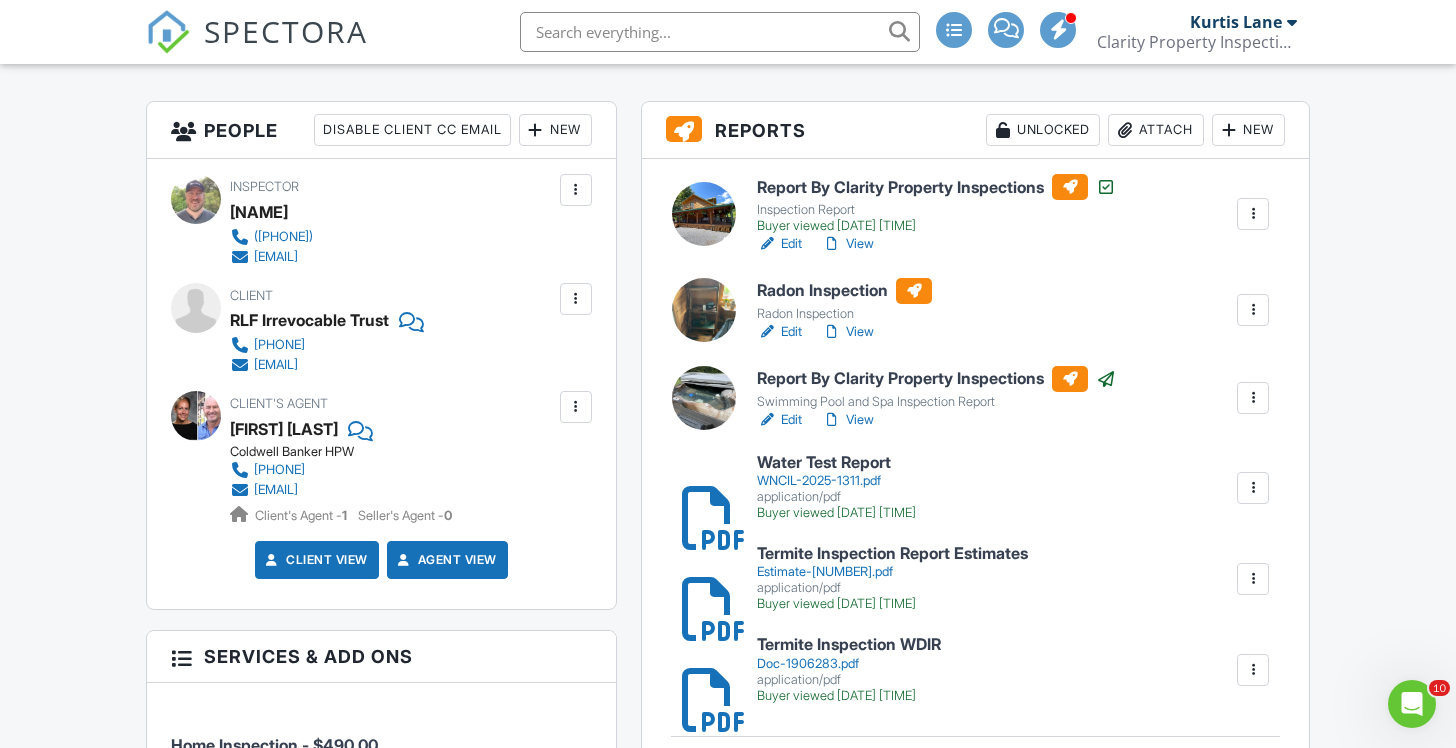 click at bounding box center (1253, 488) 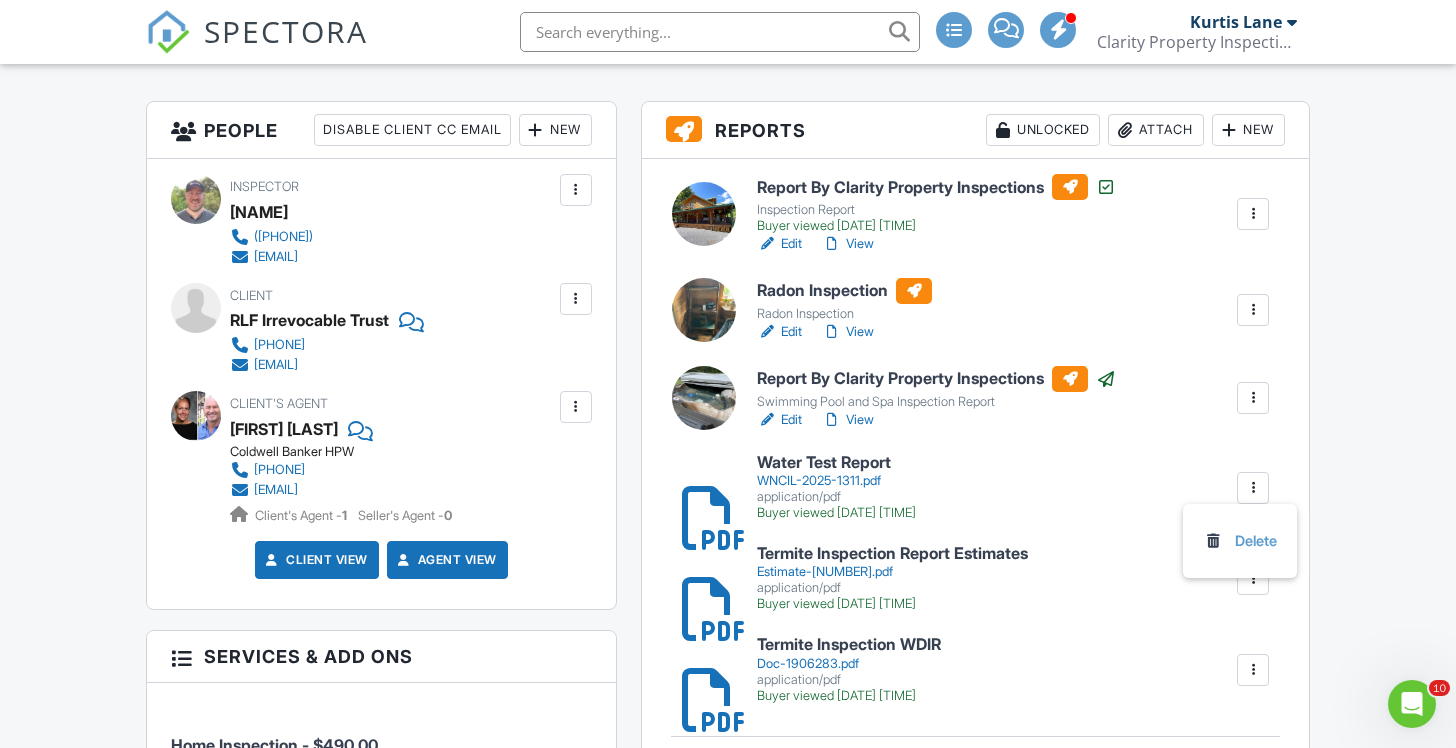 click on "Water Test Report
WNCIL-2025-1311.pdf
application/pdf
Buyer viewed 08/01/2025  7:47 pm
Delete" at bounding box center [1013, 487] 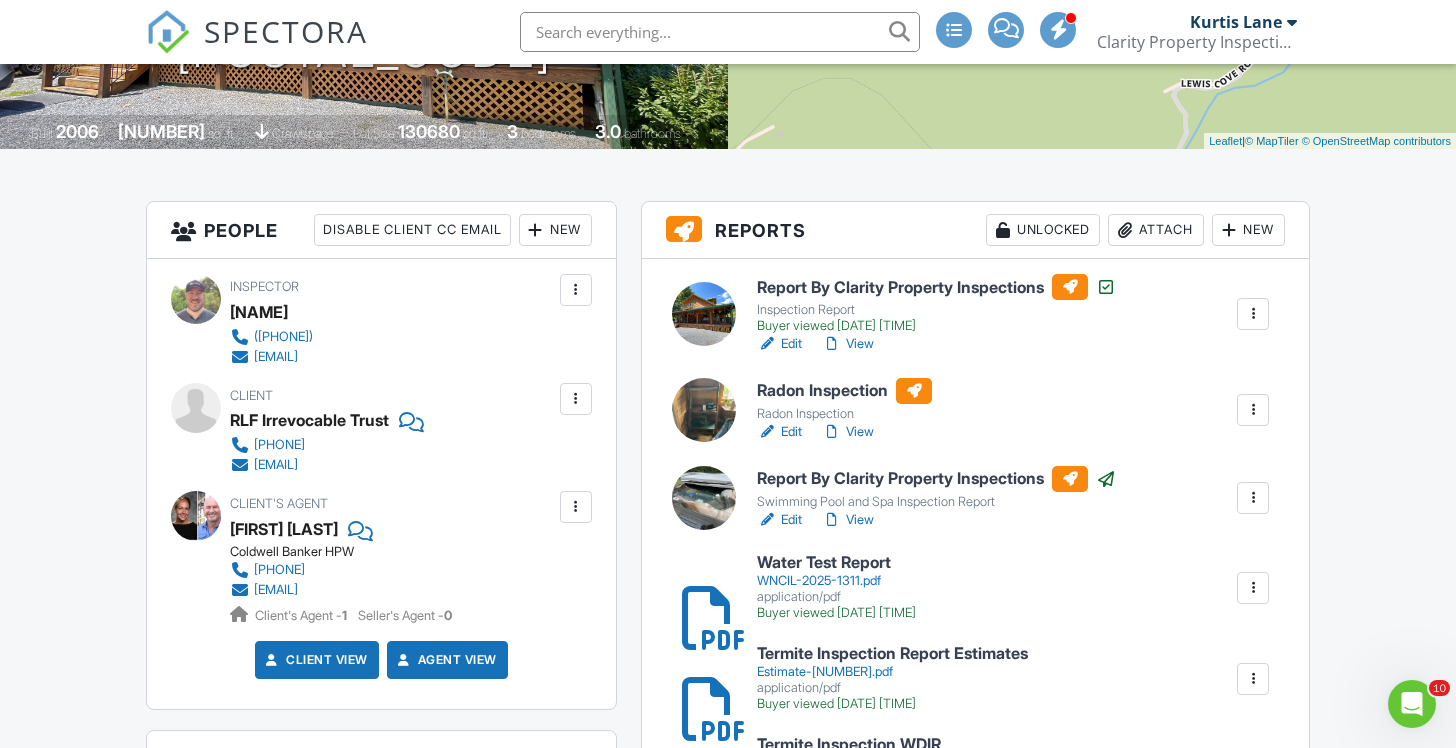 scroll, scrollTop: 382, scrollLeft: 0, axis: vertical 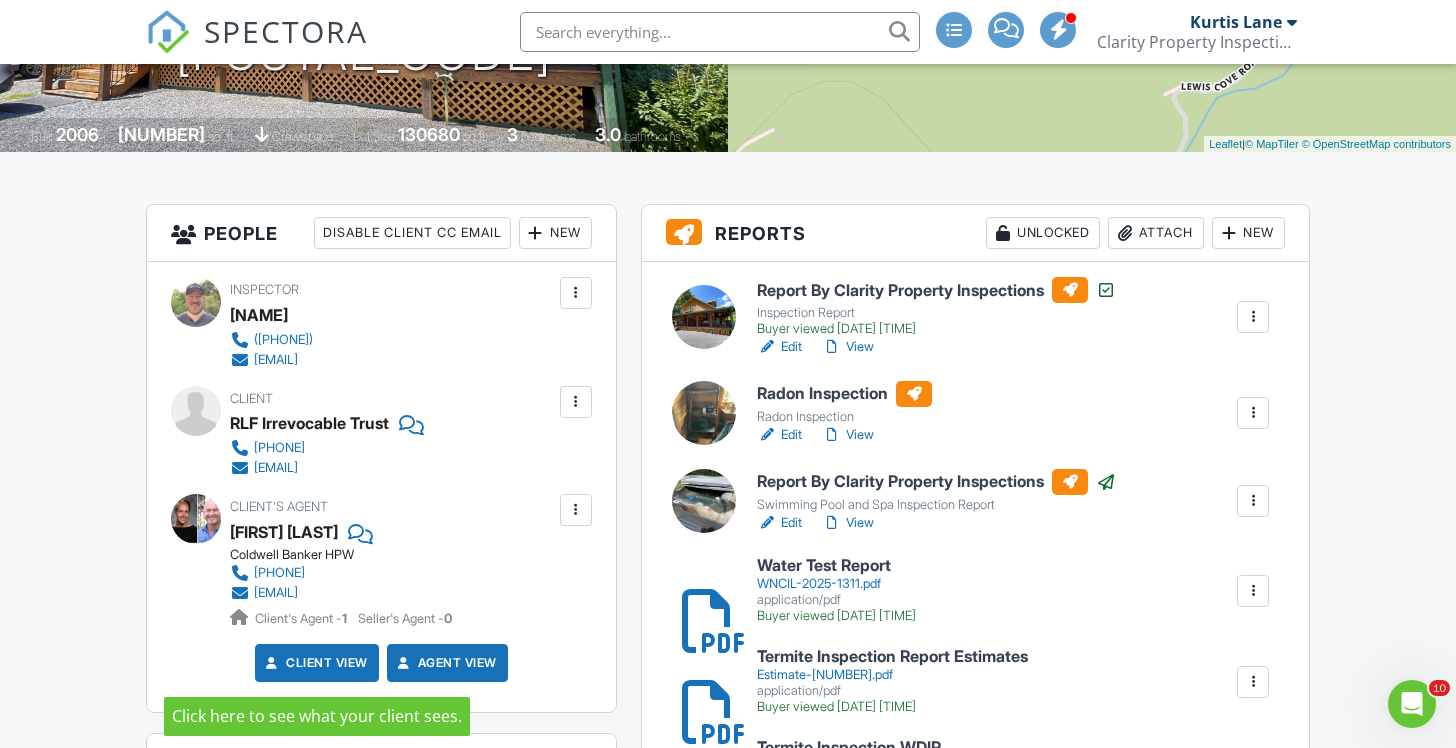click on "Client View" at bounding box center [315, 663] 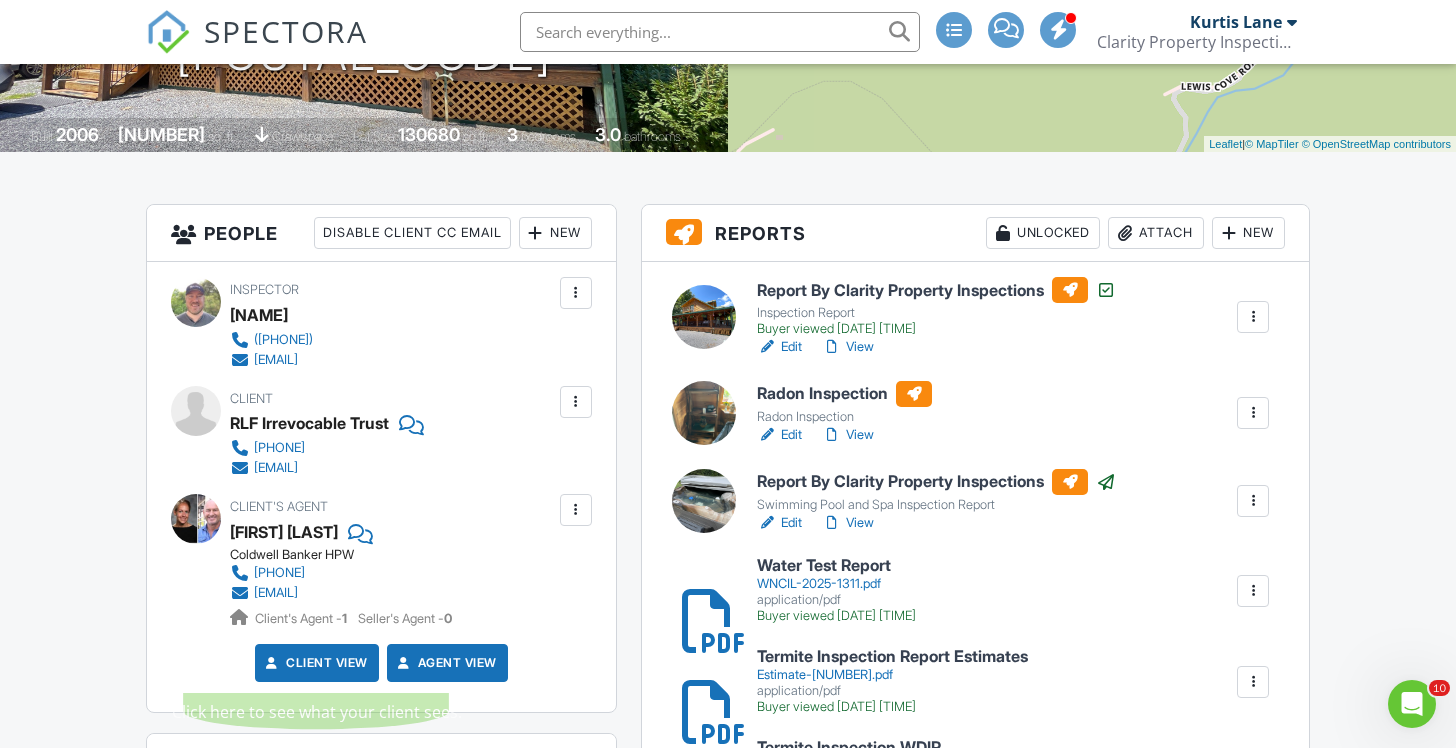 scroll, scrollTop: 0, scrollLeft: 0, axis: both 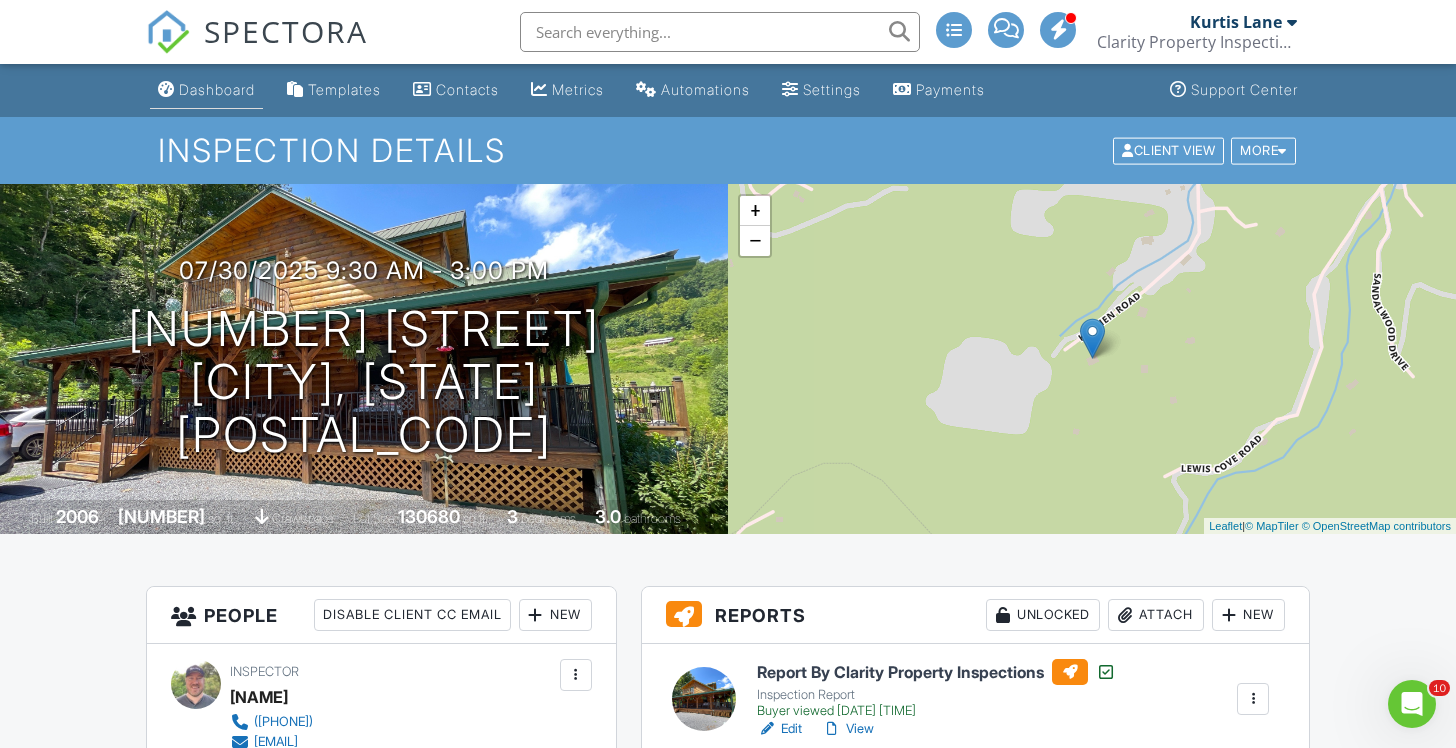 click on "Dashboard" at bounding box center (217, 89) 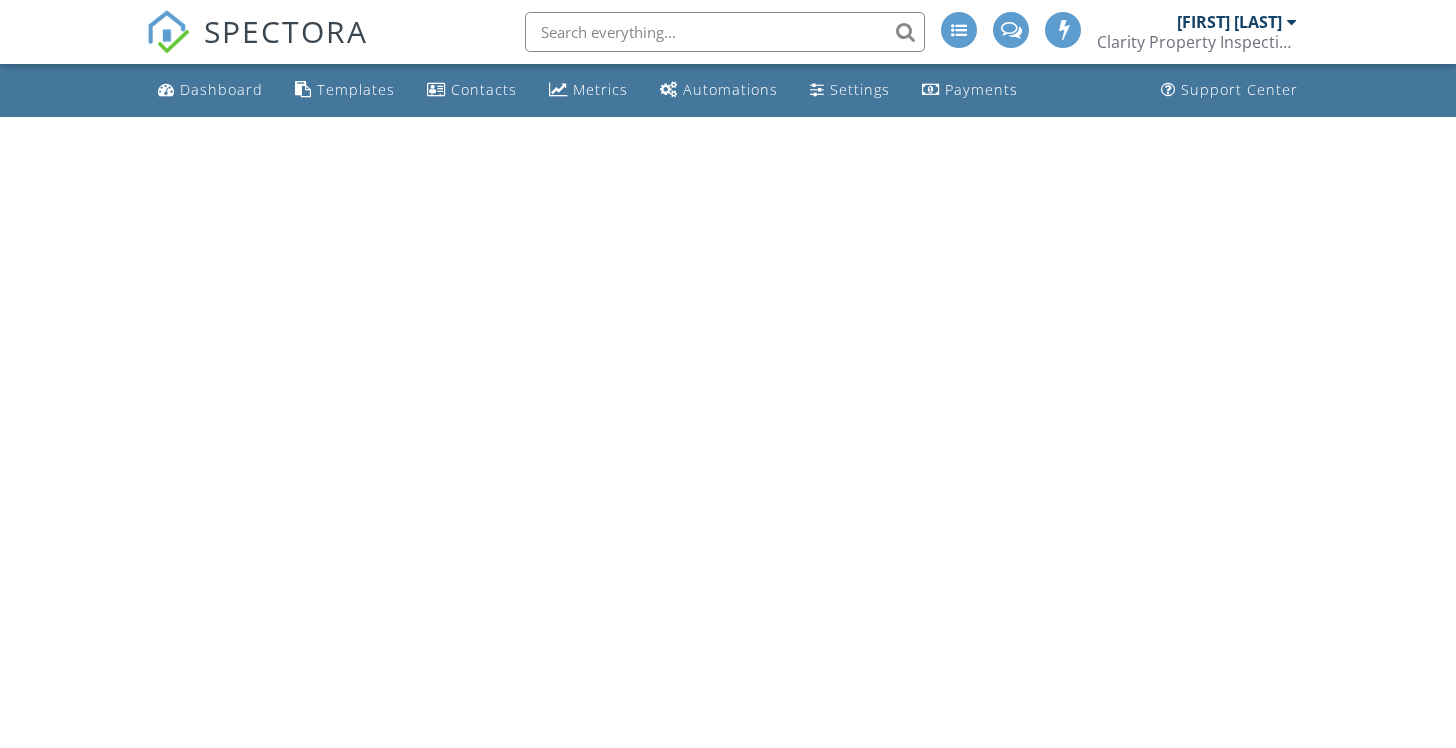 scroll, scrollTop: 0, scrollLeft: 0, axis: both 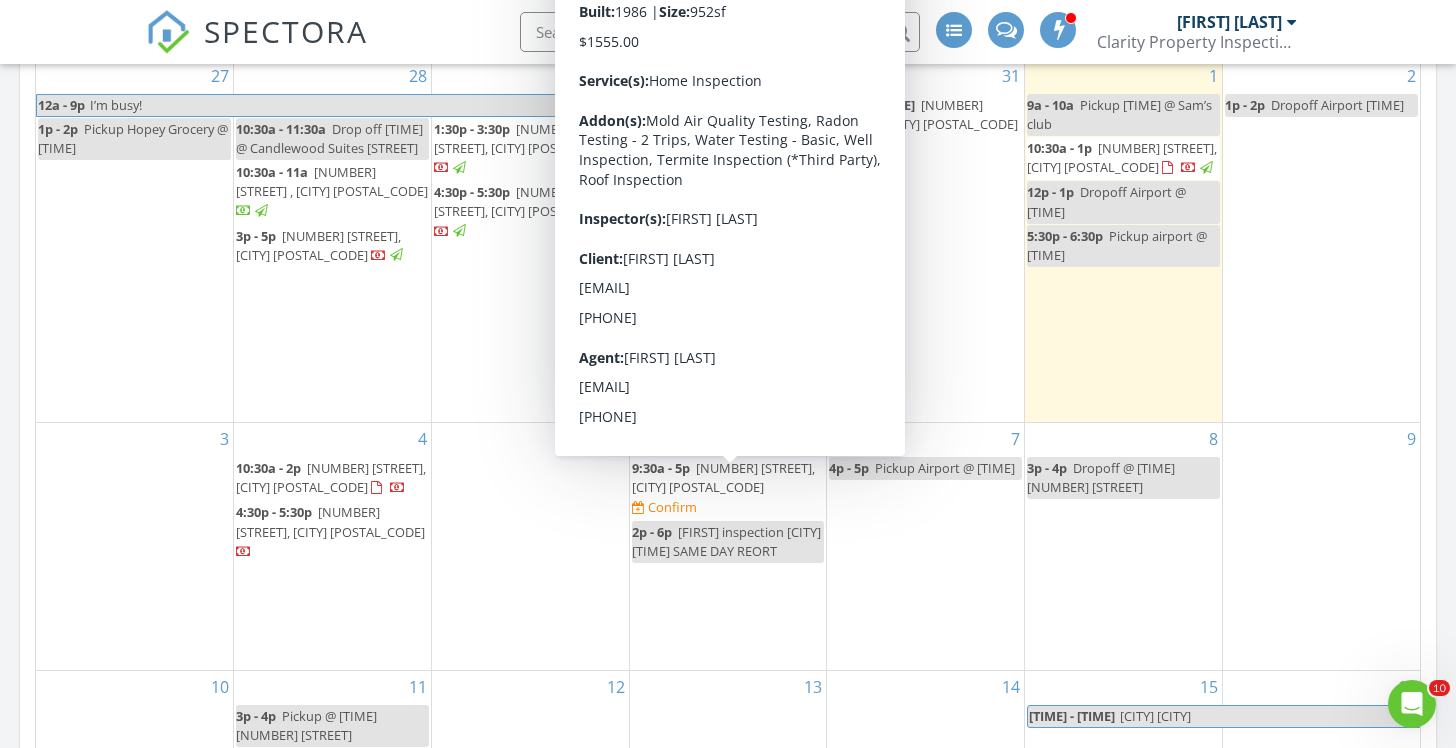 click on "9:30a - 5p" at bounding box center (661, 468) 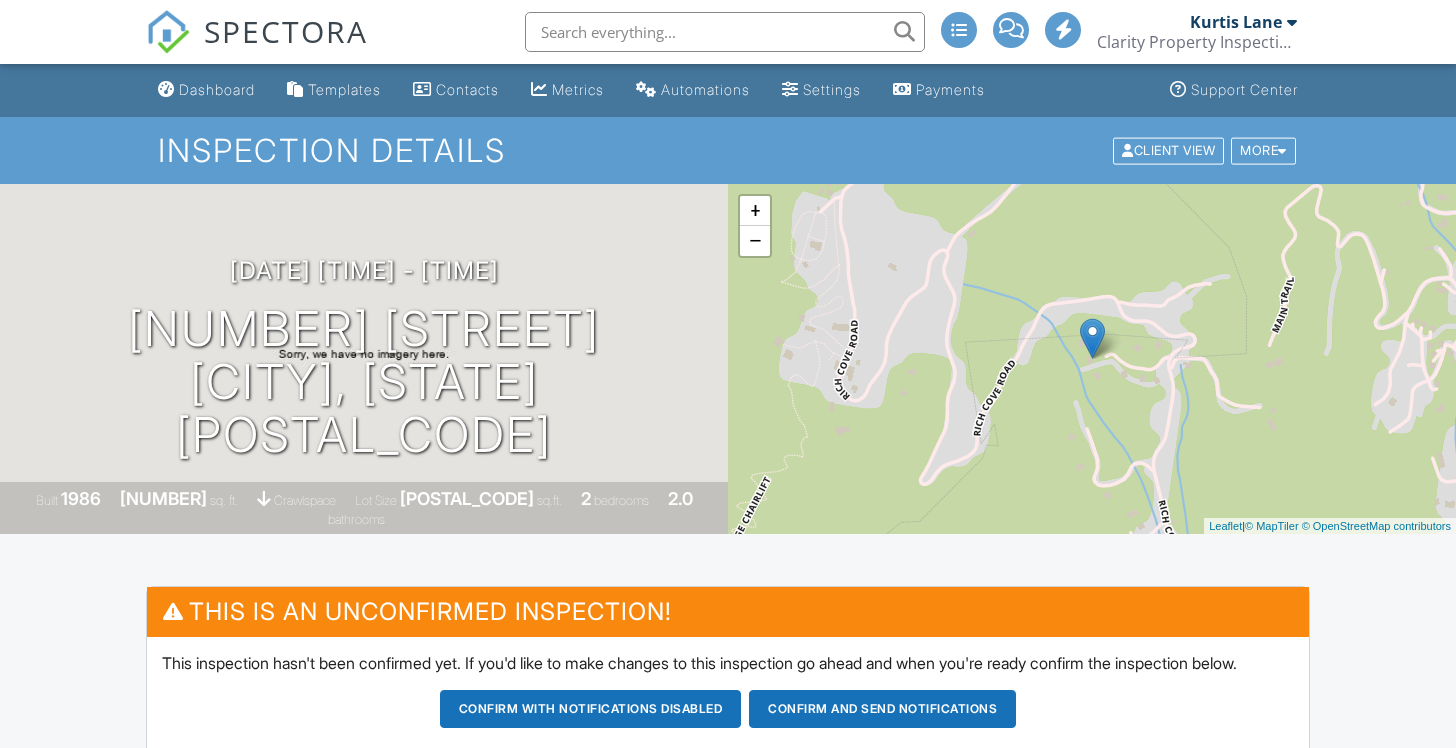 scroll, scrollTop: 552, scrollLeft: 0, axis: vertical 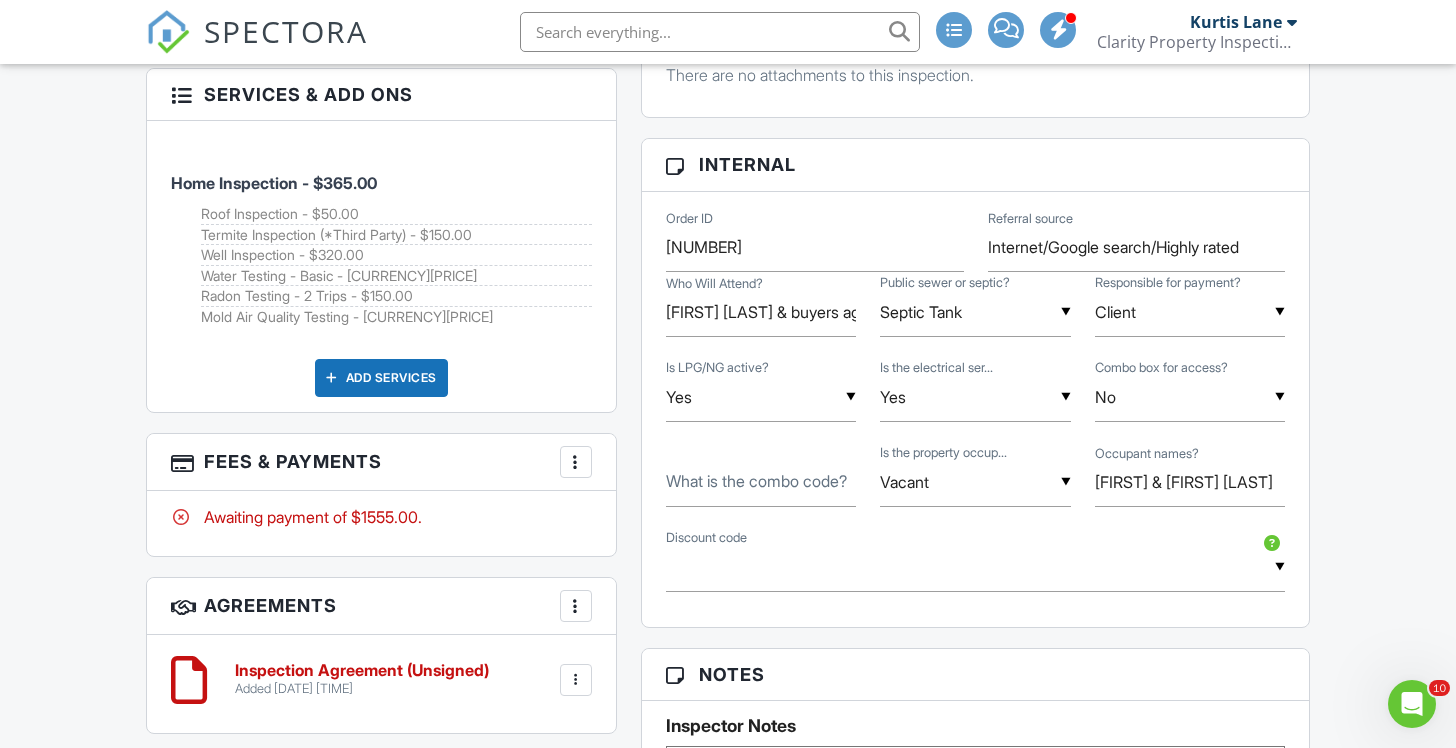 click at bounding box center [576, 462] 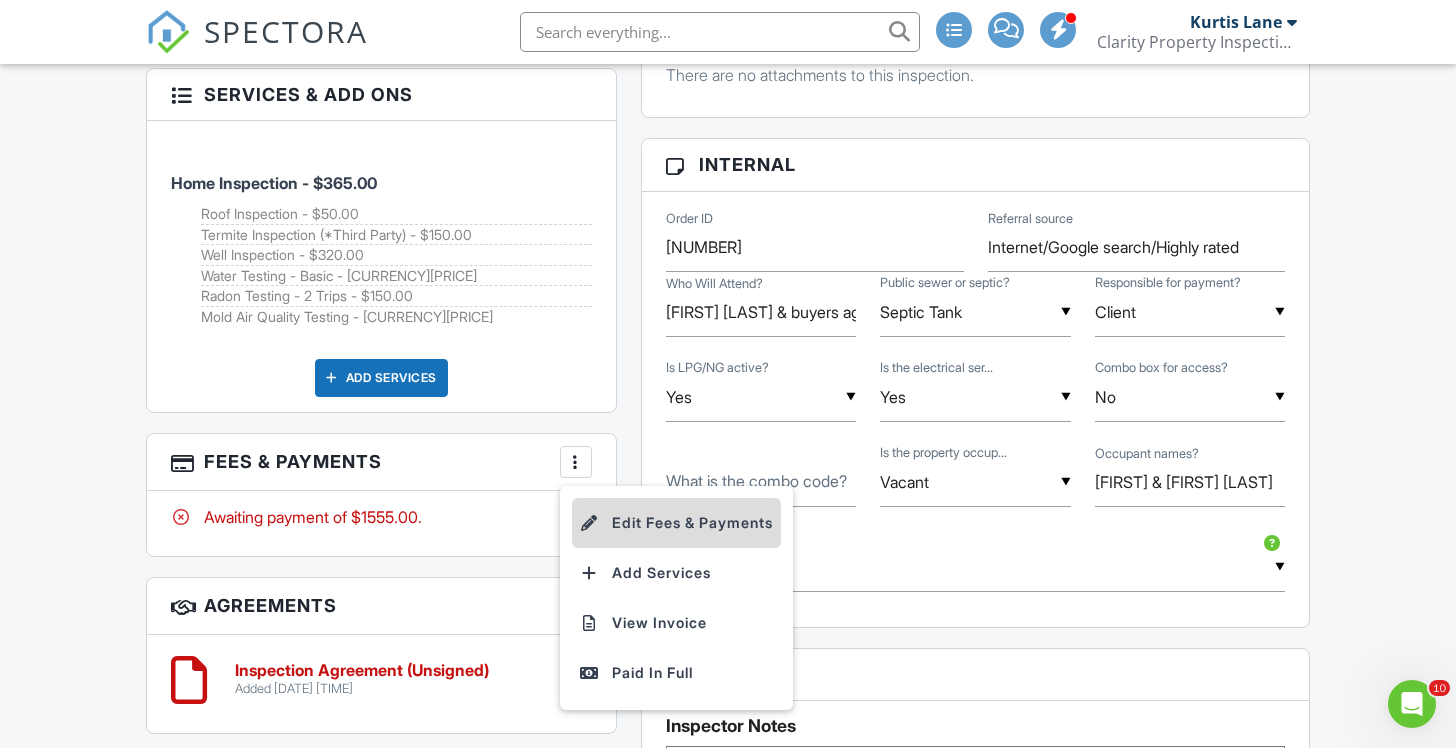 click at bounding box center [590, 523] 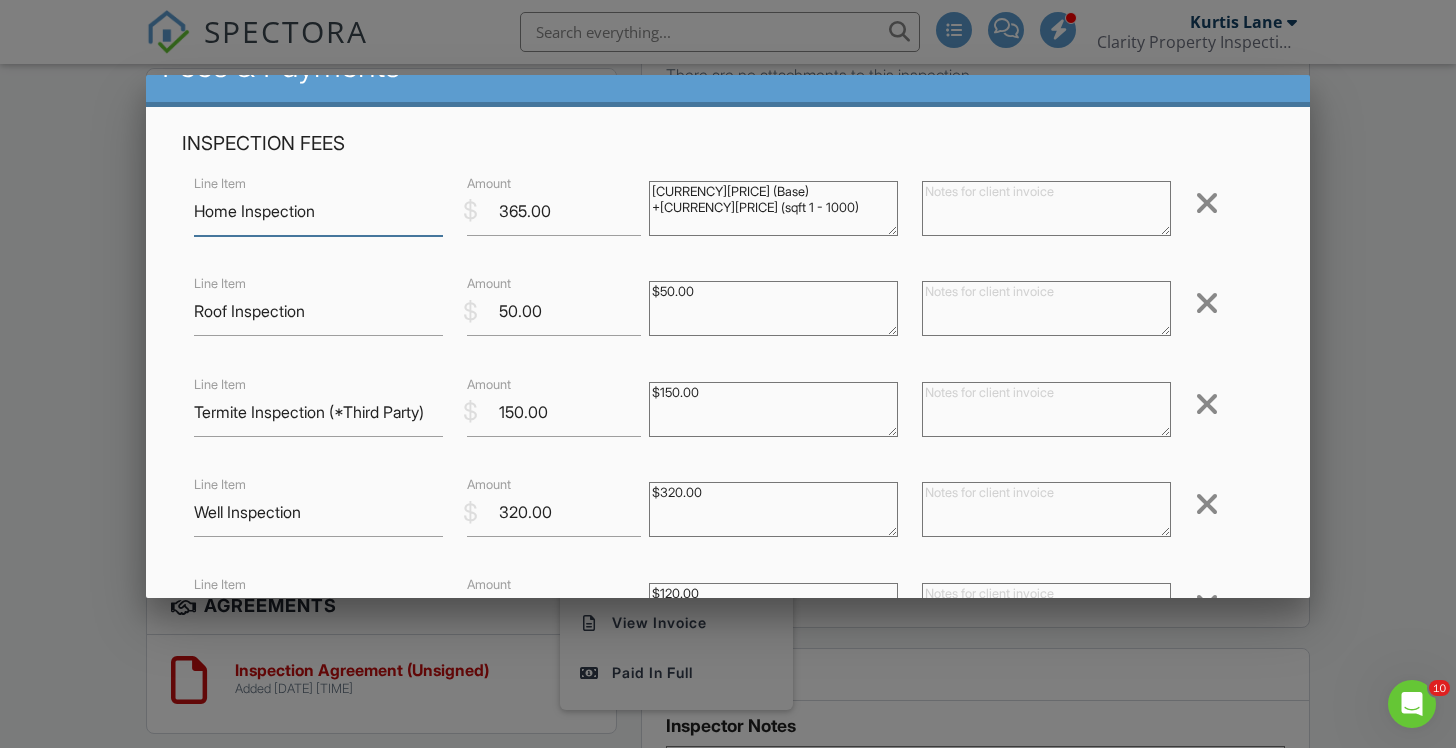 scroll, scrollTop: 46, scrollLeft: 0, axis: vertical 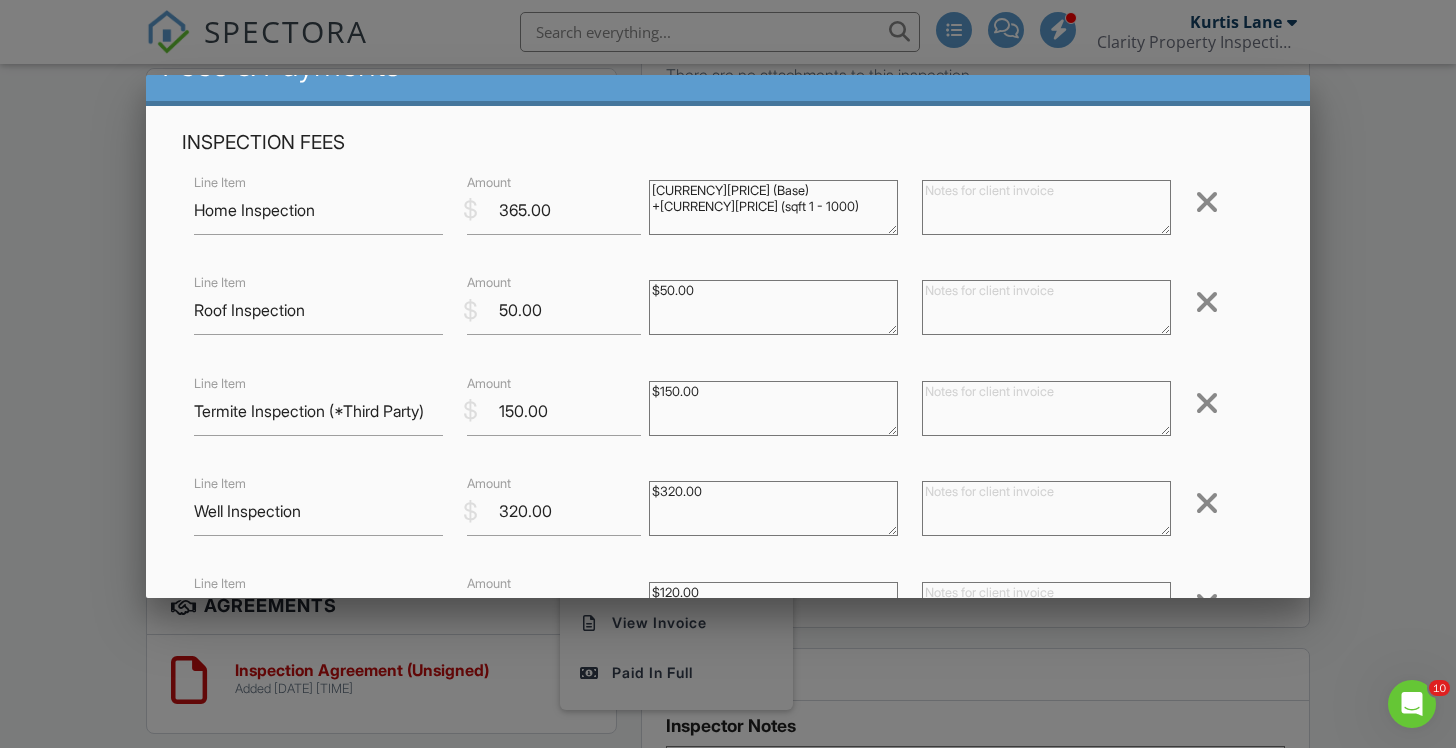 click at bounding box center [1207, 302] 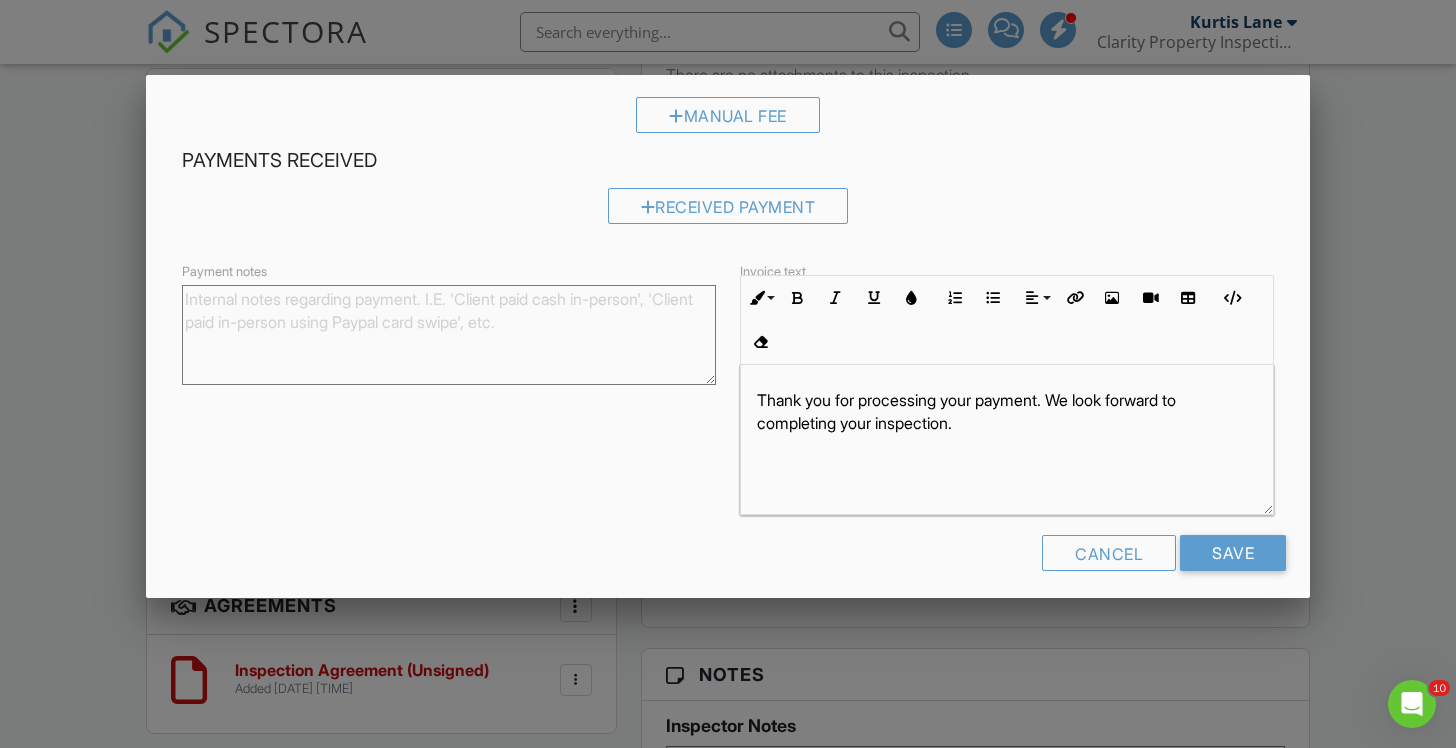 scroll, scrollTop: 736, scrollLeft: 0, axis: vertical 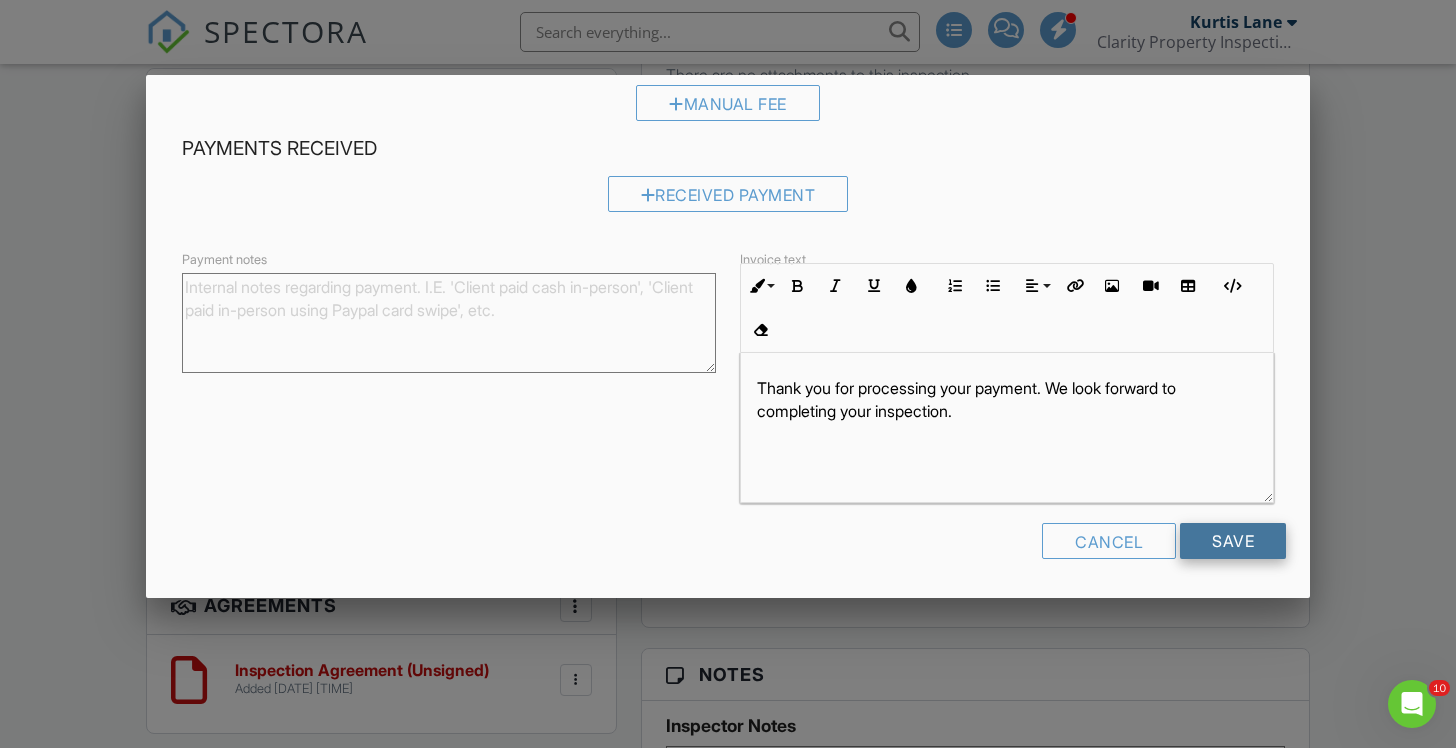 click on "Save" at bounding box center [1233, 541] 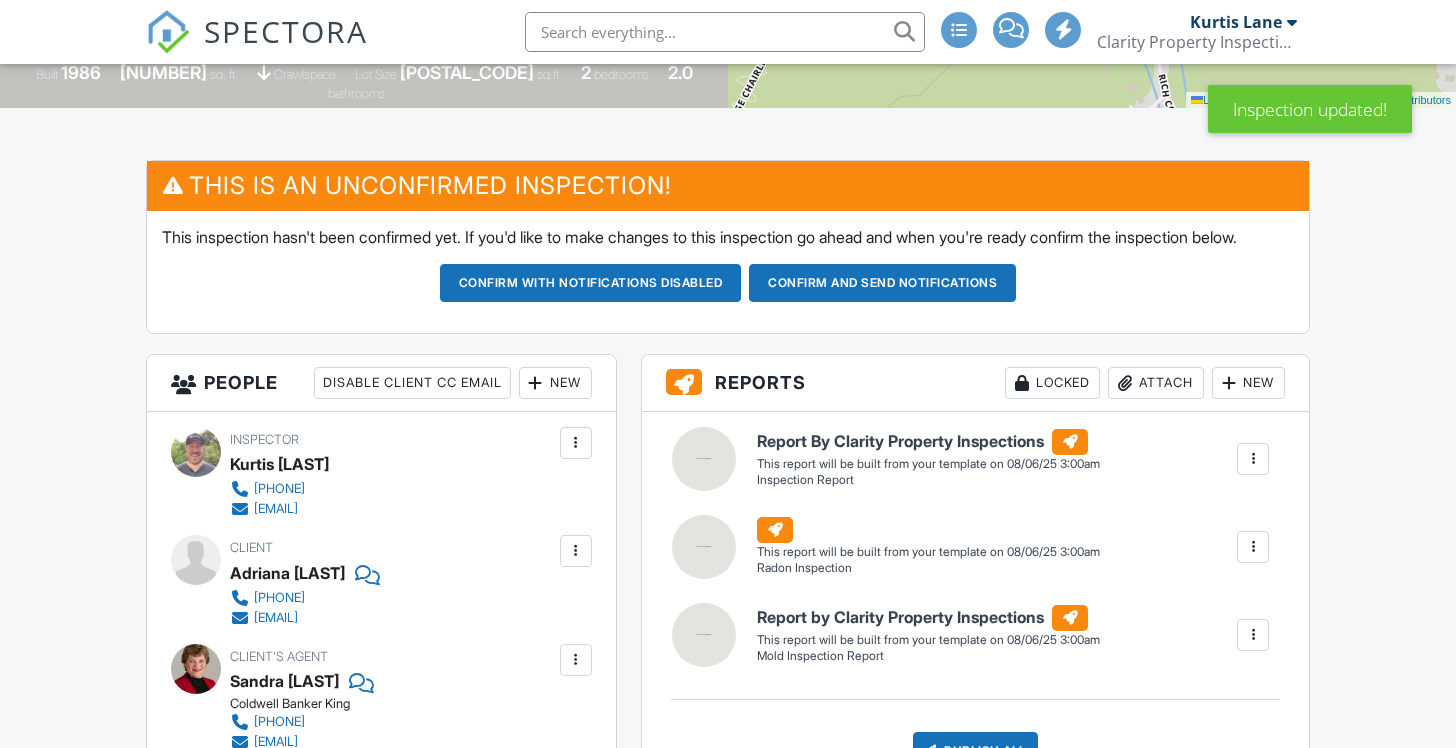scroll, scrollTop: 0, scrollLeft: 0, axis: both 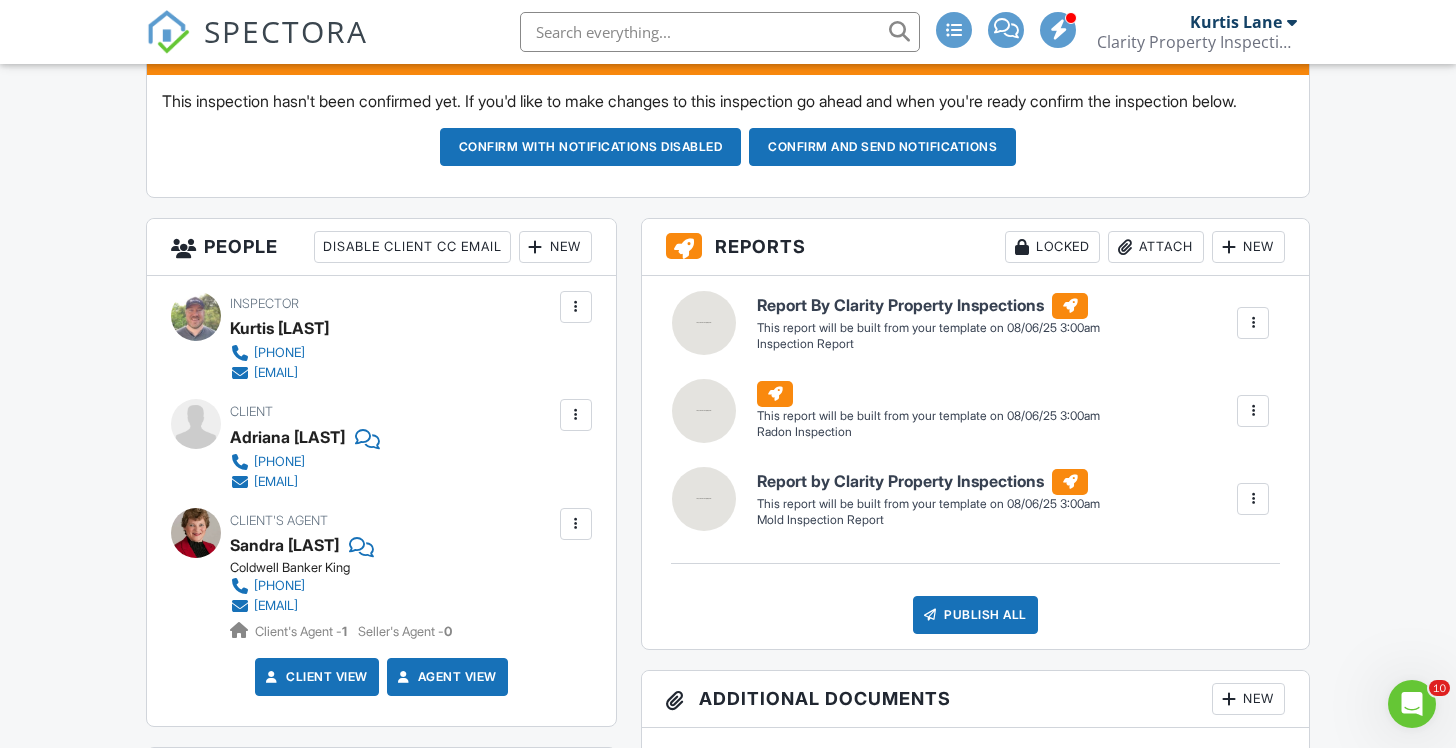 click on "Confirm with notifications disabled" at bounding box center (591, 147) 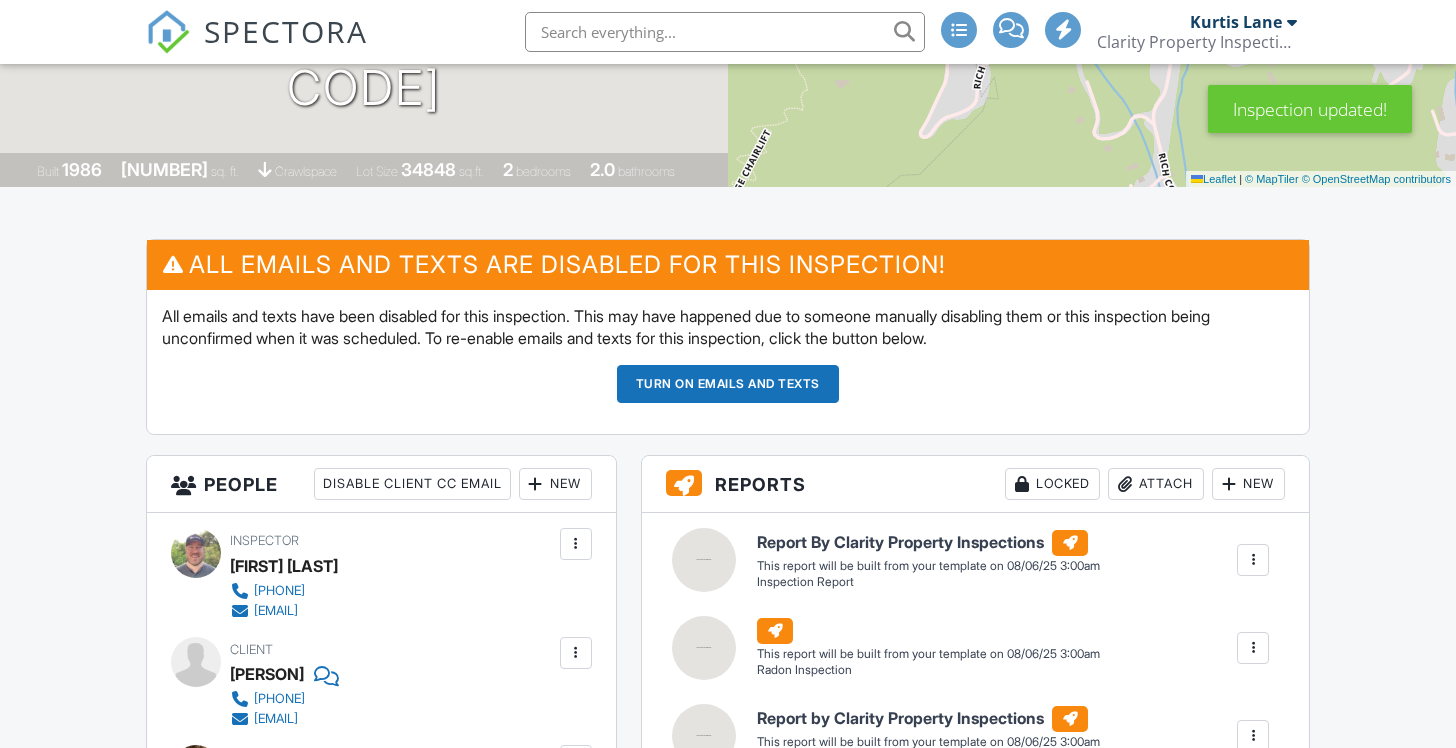 scroll, scrollTop: 355, scrollLeft: 0, axis: vertical 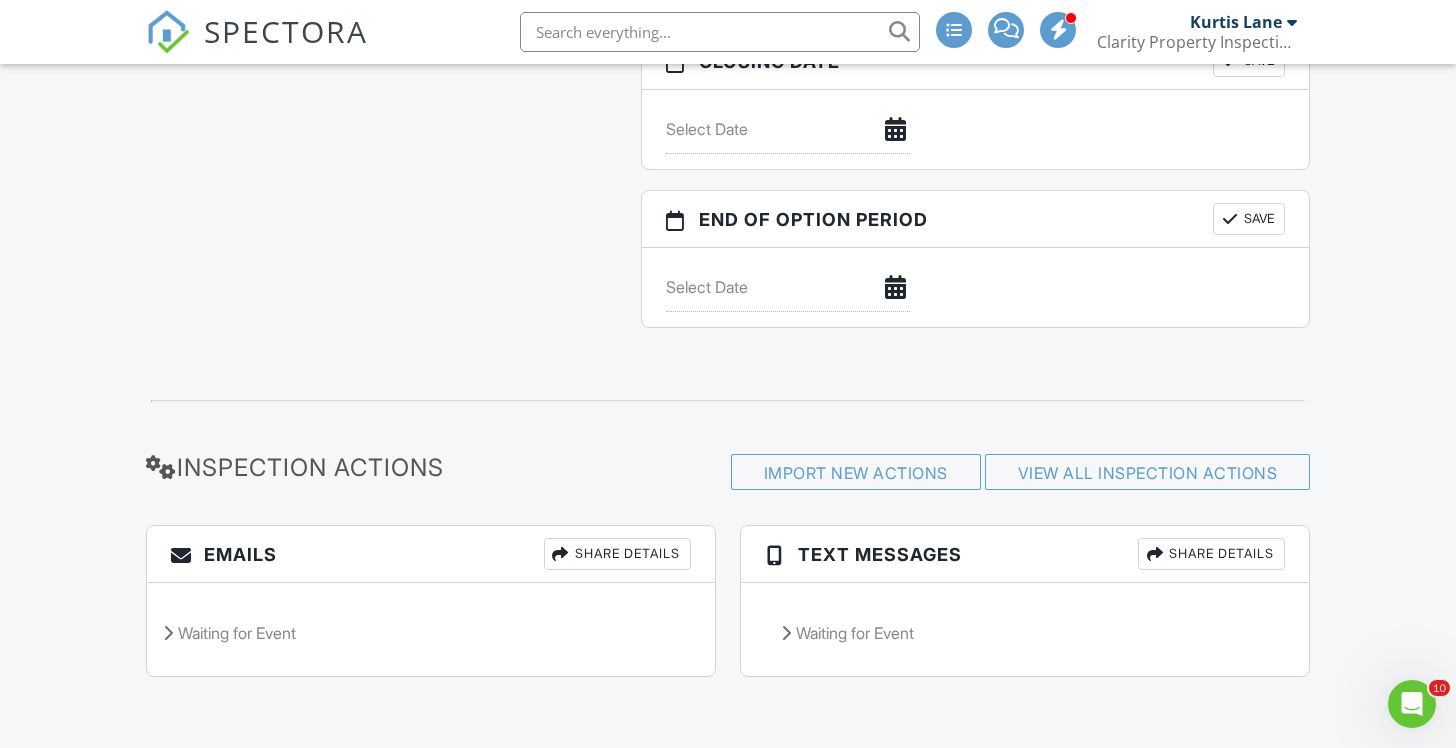 click at bounding box center [561, 554] 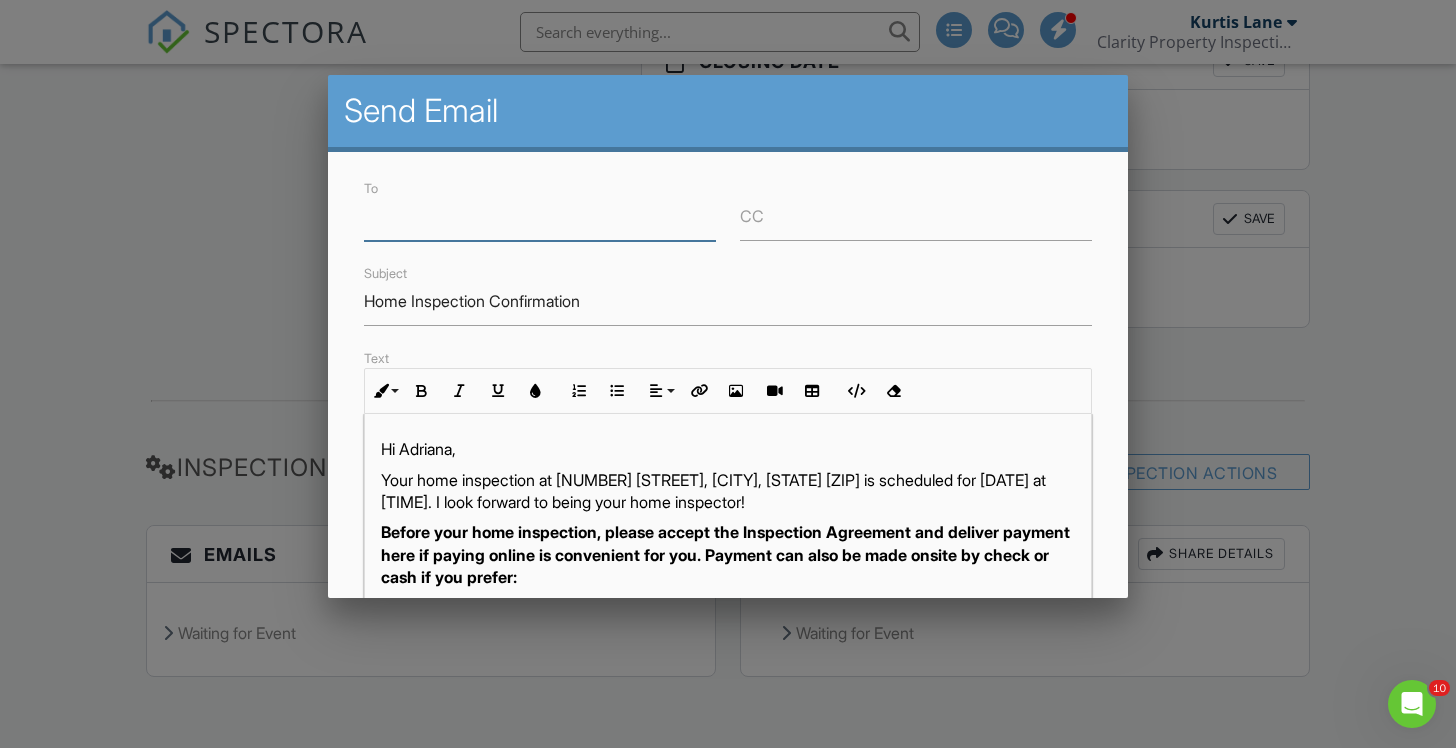 paste on "[EMAIL]" 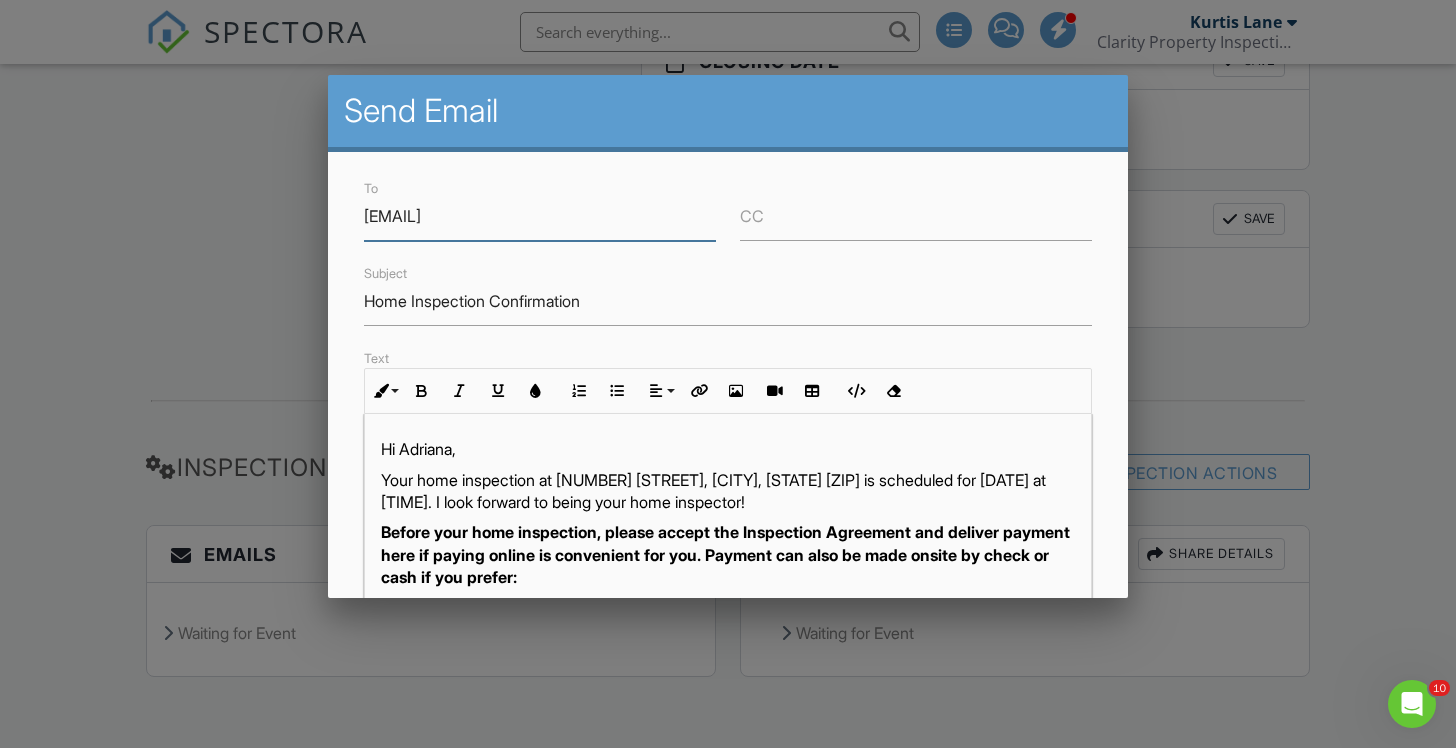 type on "[EMAIL]" 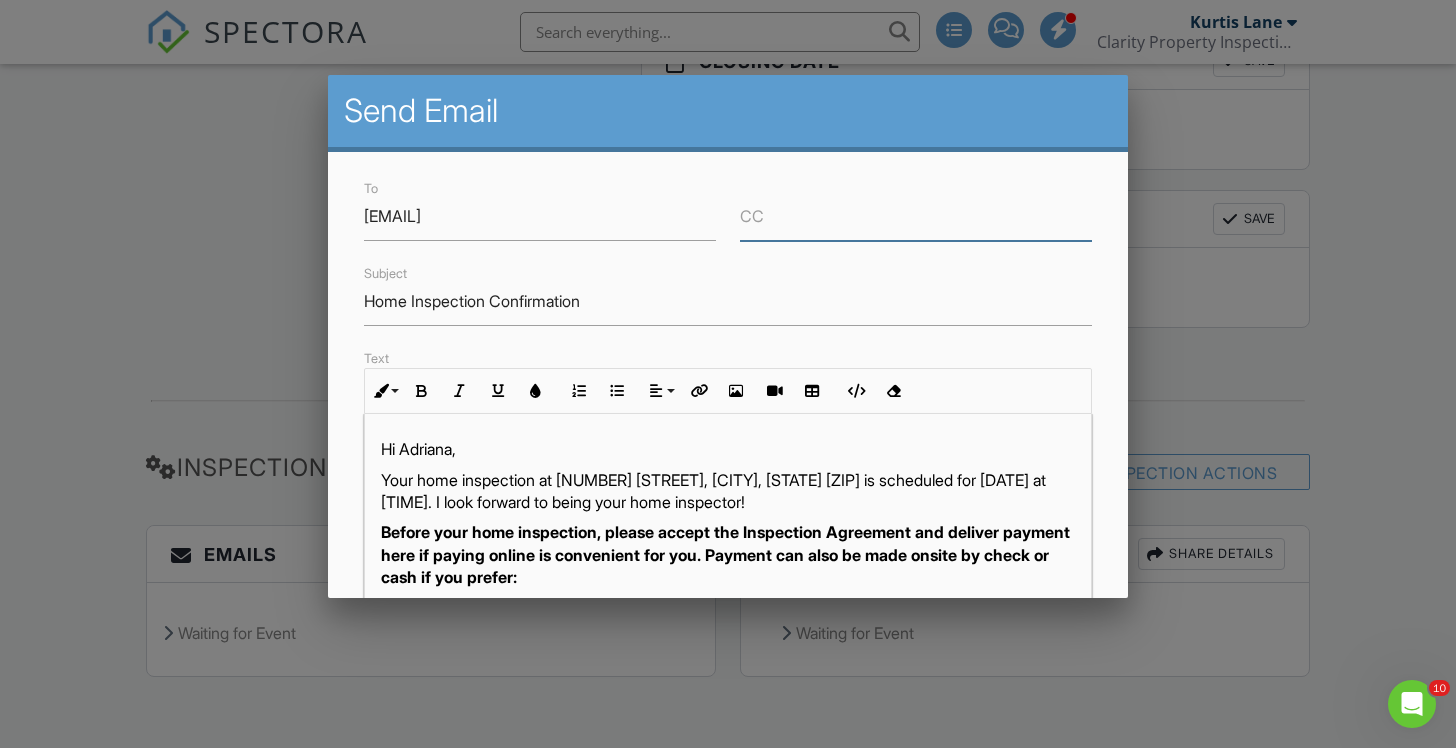 click on "CC" at bounding box center [916, 216] 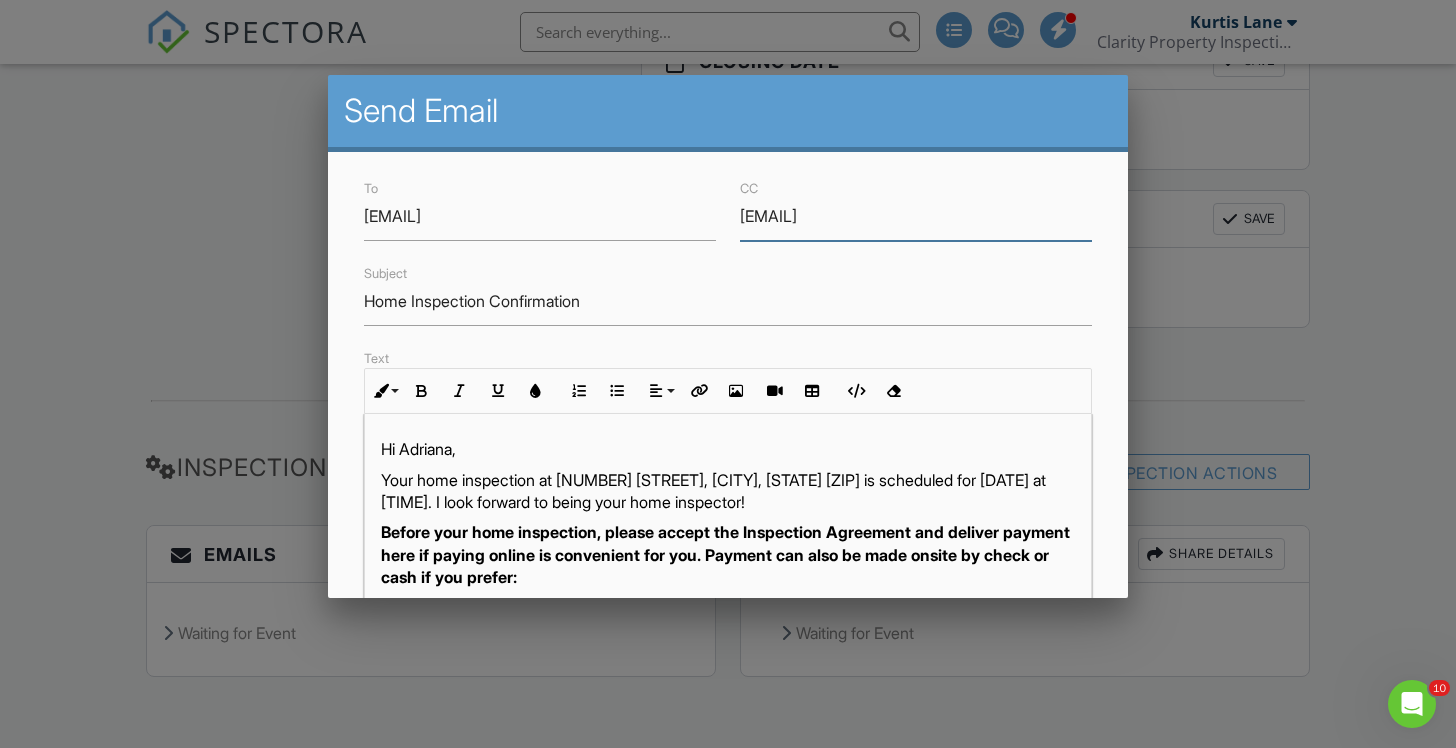 type on "kurtis.lane@clarityinspectors.com" 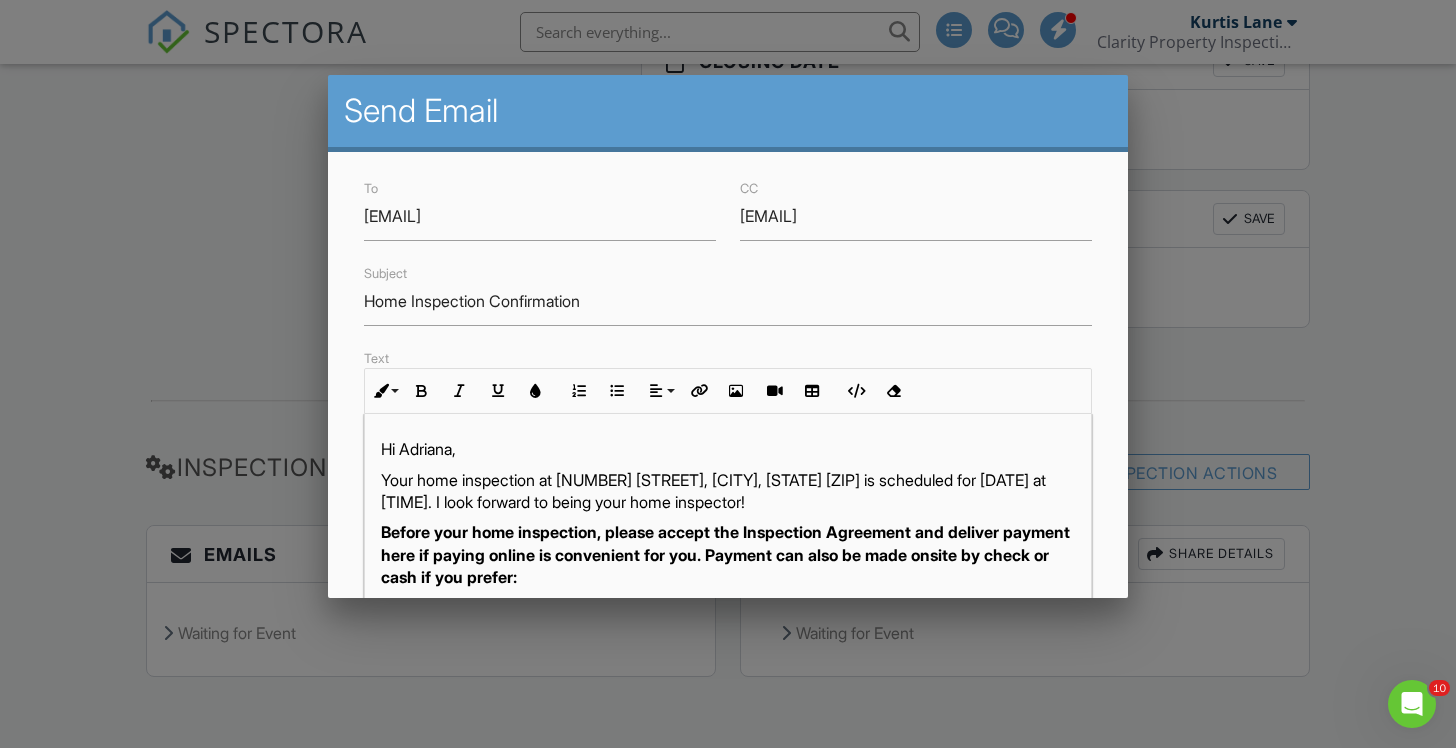 click on "Your home inspection at [NUMBER] [STREET], [CITY], [STATE] [POSTAL CODE] is scheduled for [DATE] at [TIME]. I look forward to being your home inspector!" at bounding box center (728, 491) 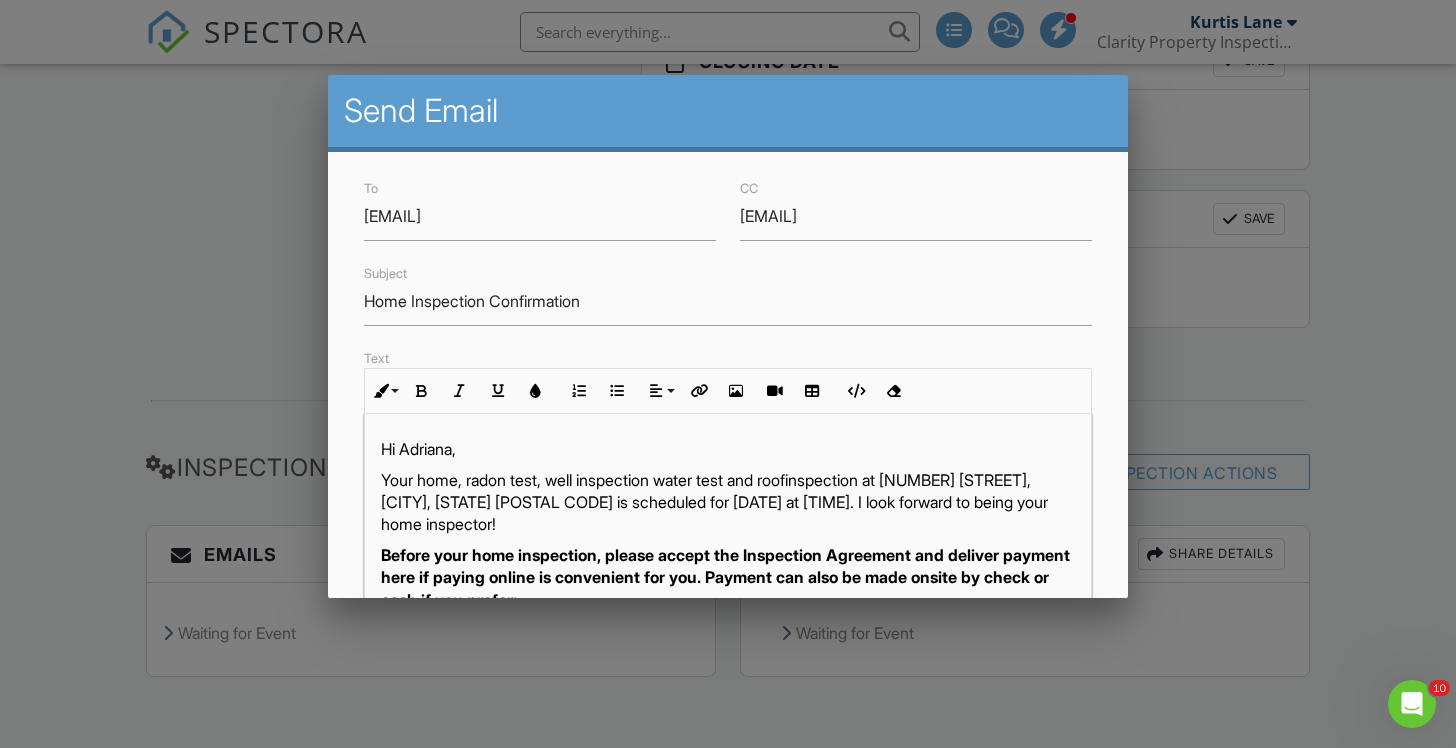click on "Your home, radon test, well inspection water test and roof ​ ​  inspection at 90 Eagles Nest Ln, Maggie Valley, NC 28751 is scheduled for 08/06/2025 at 9:30 am. I look forward to being your home inspector!" at bounding box center [728, 502] 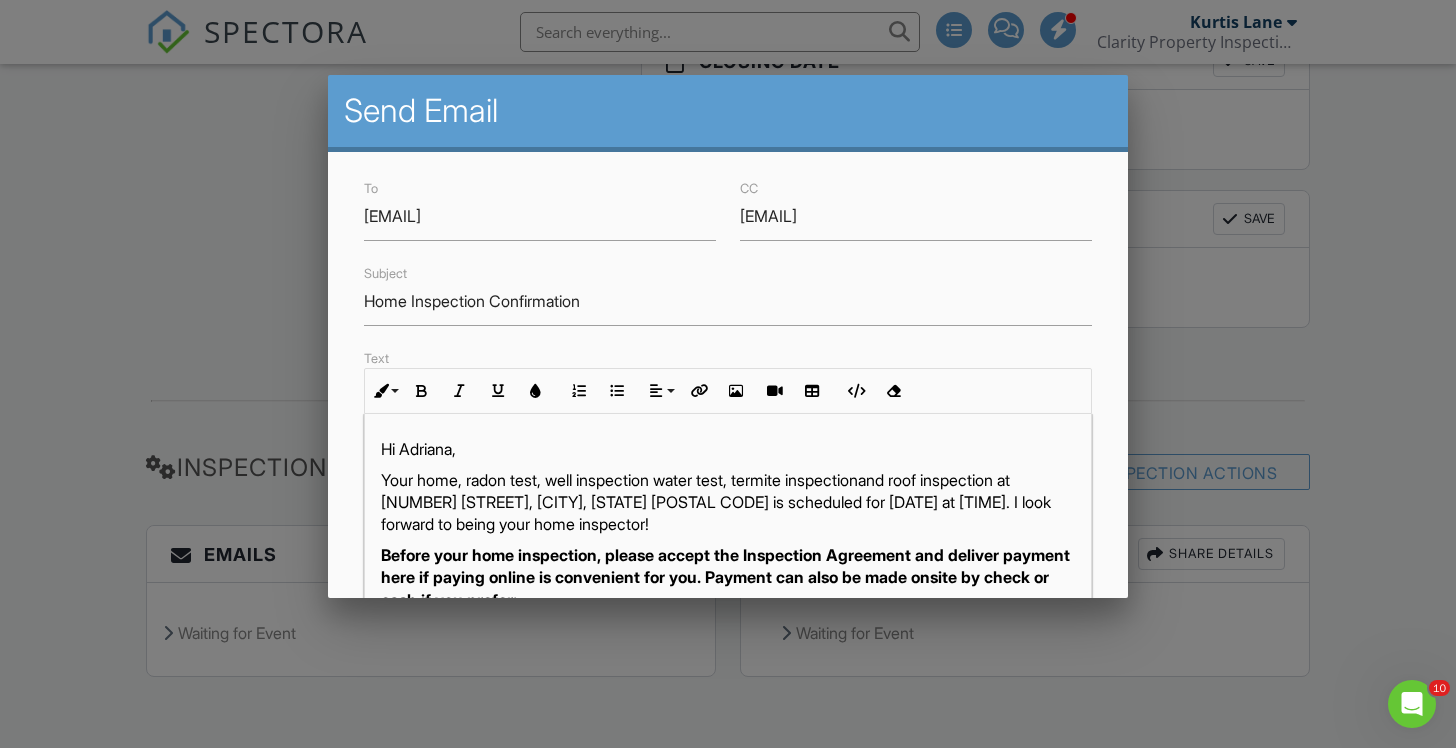 click on "Your home, radon test, well inspection water test, termite inspection ​ ​  and roof inspection at 90 Eagles Nest Ln, Maggie Valley, NC 28751 is scheduled for 08/06/2025 at 9:30 am. I look forward to being your home inspector!" at bounding box center (728, 502) 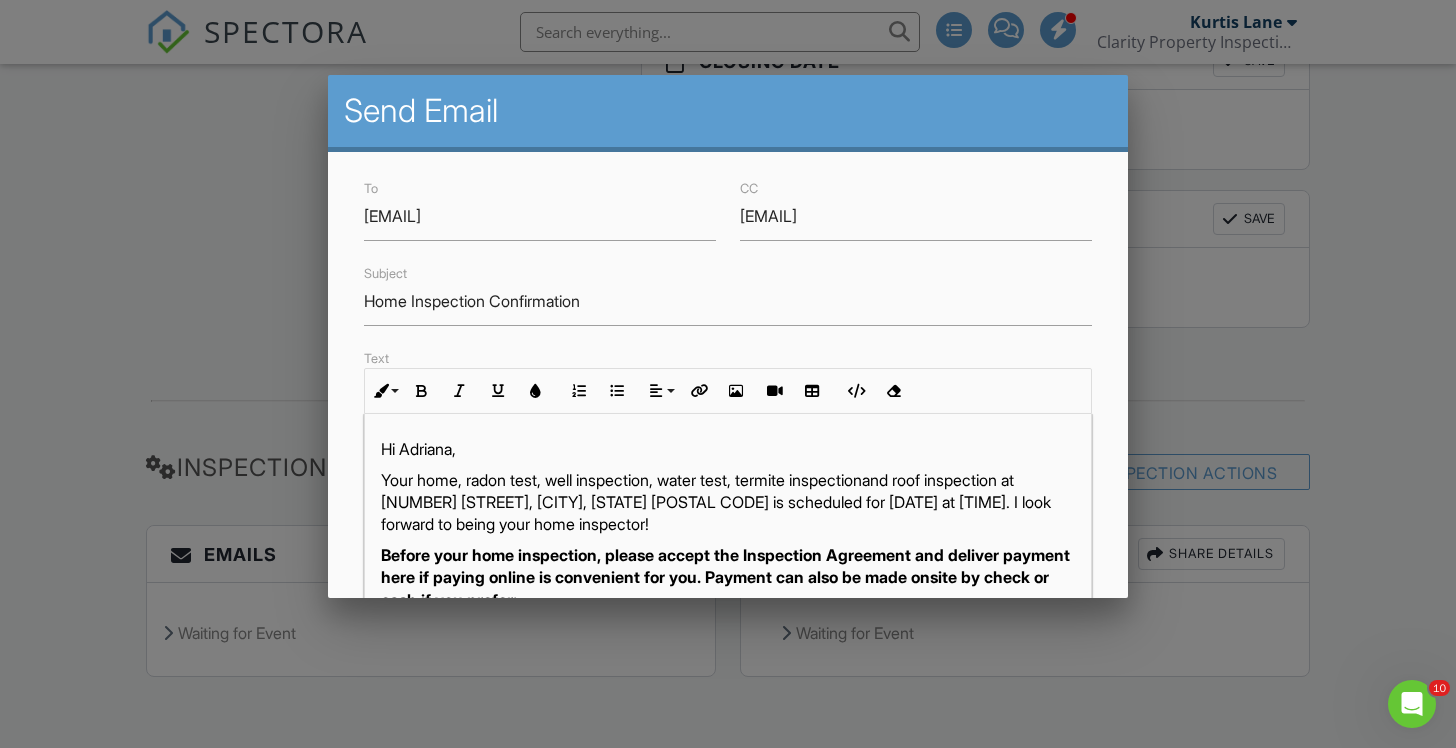 click on "Your home, radon test, well inspection, water test, termite inspection ​ ​  and roof inspection at 90 Eagles Nest Ln, Maggie Valley, NC 28751 is scheduled for 08/06/2025 at 9:30 am. I look forward to being your home inspector!" at bounding box center (728, 502) 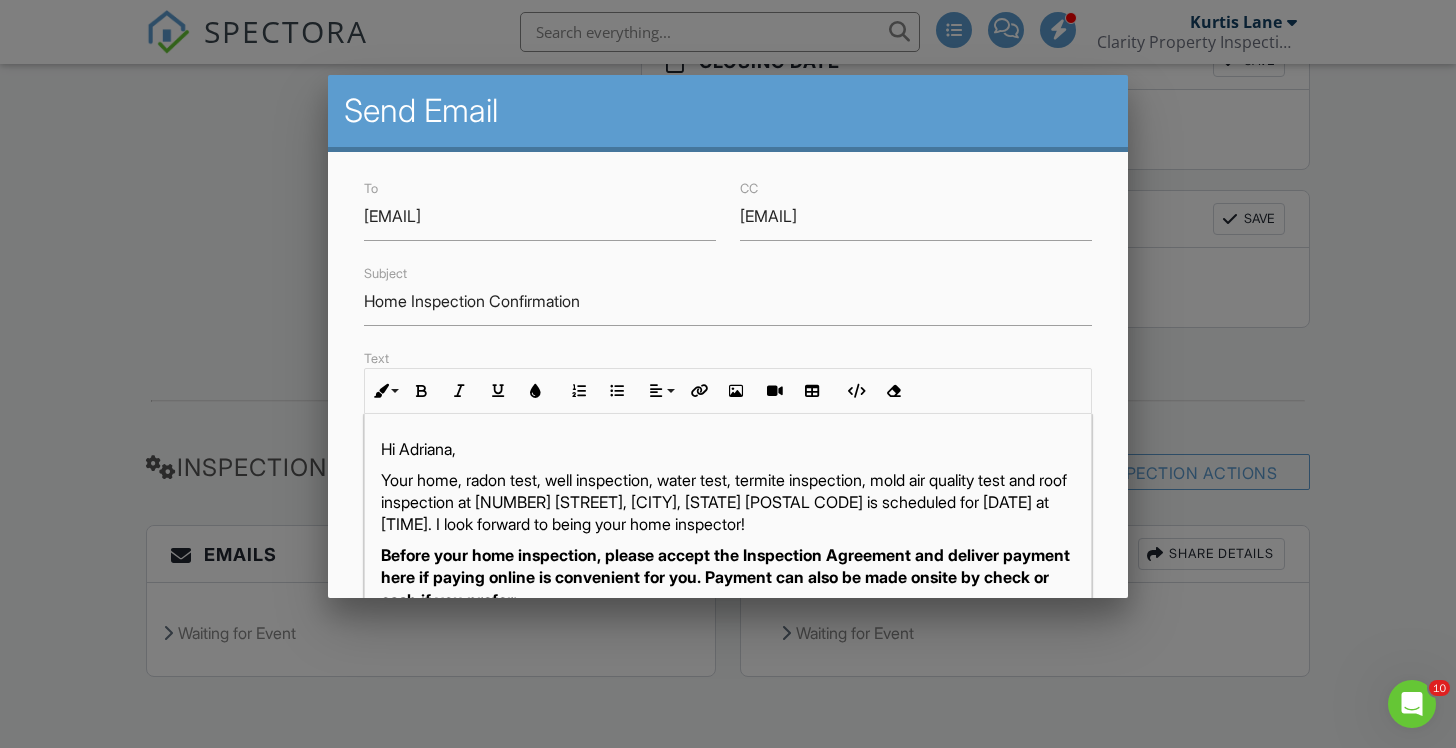 click on "Your home, radon test, well inspection, water test, termite inspection, mold air quality test and roof inspection at 90 Eagles Nest Ln, Maggie Valley, NC 28751 is scheduled for 08/06/2025 at 9:30 am. I look forward to being your home inspector!" at bounding box center [728, 502] 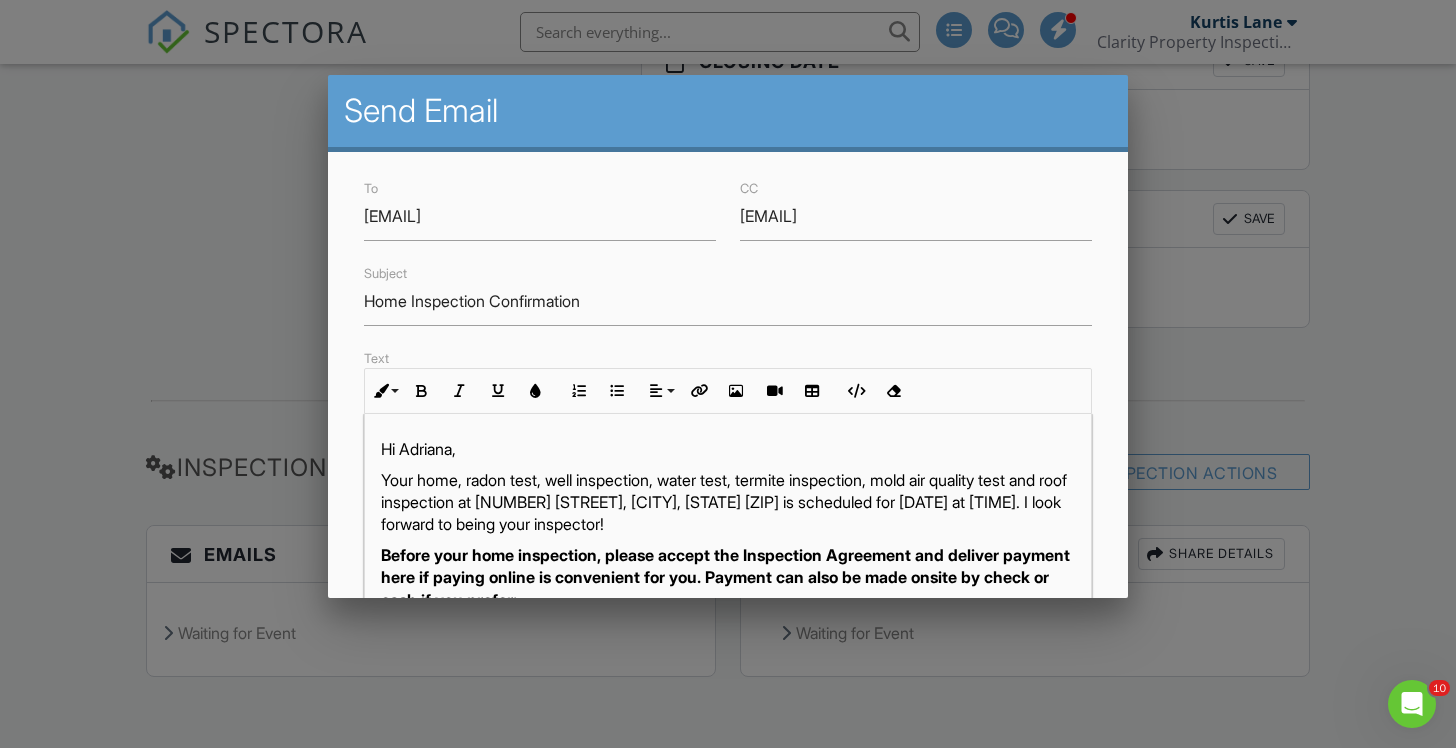 click on "Your home, radon test, well inspection, water test, termite inspection, mold air quality test and roof inspection at 90 Eagles Nest Ln, Maggie Valley, NC 28751 is scheduled for 08/06/2025 at 9:30 am. I look forward to being your inspector!" at bounding box center (728, 502) 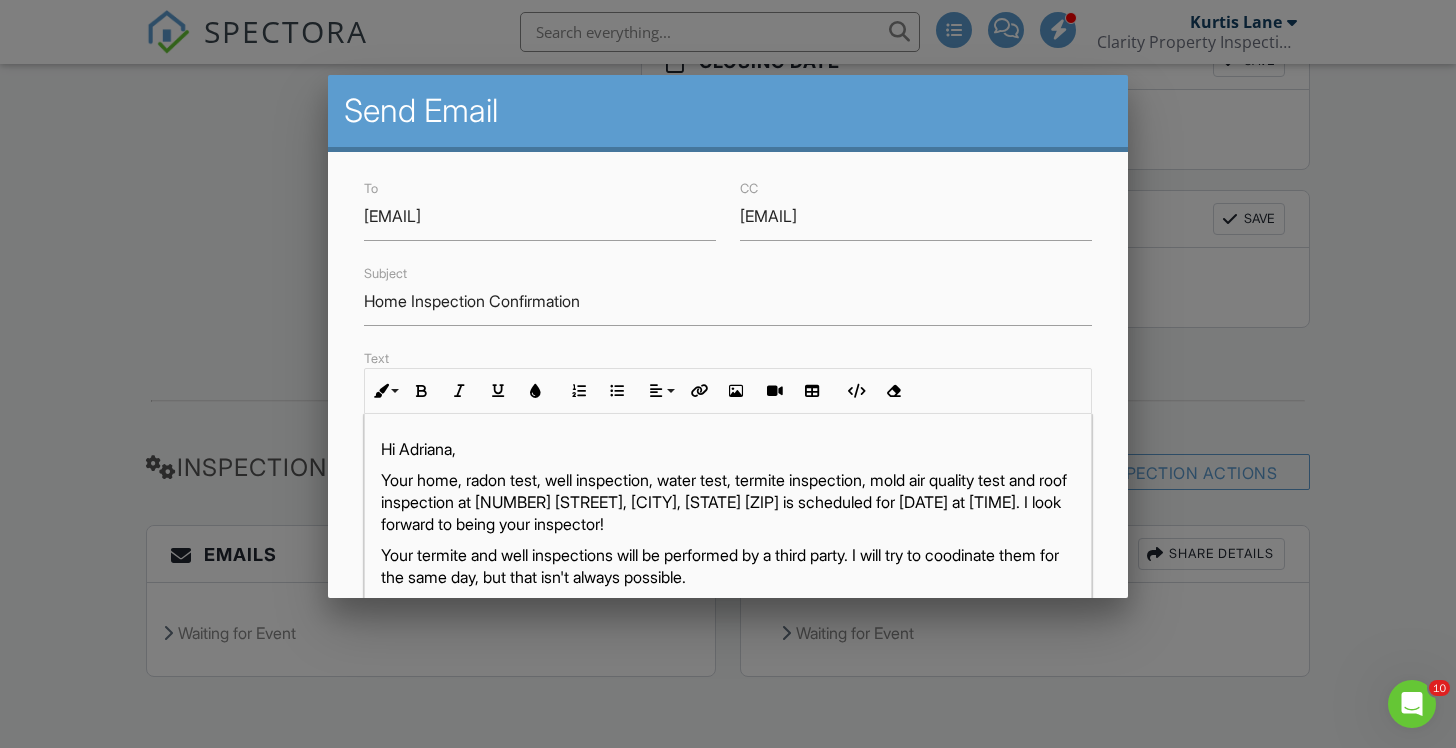 click on "Your termite and well inspections will be performed by a third party. I will try to coodinate them for the same day, but that isn't always possible." at bounding box center [728, 566] 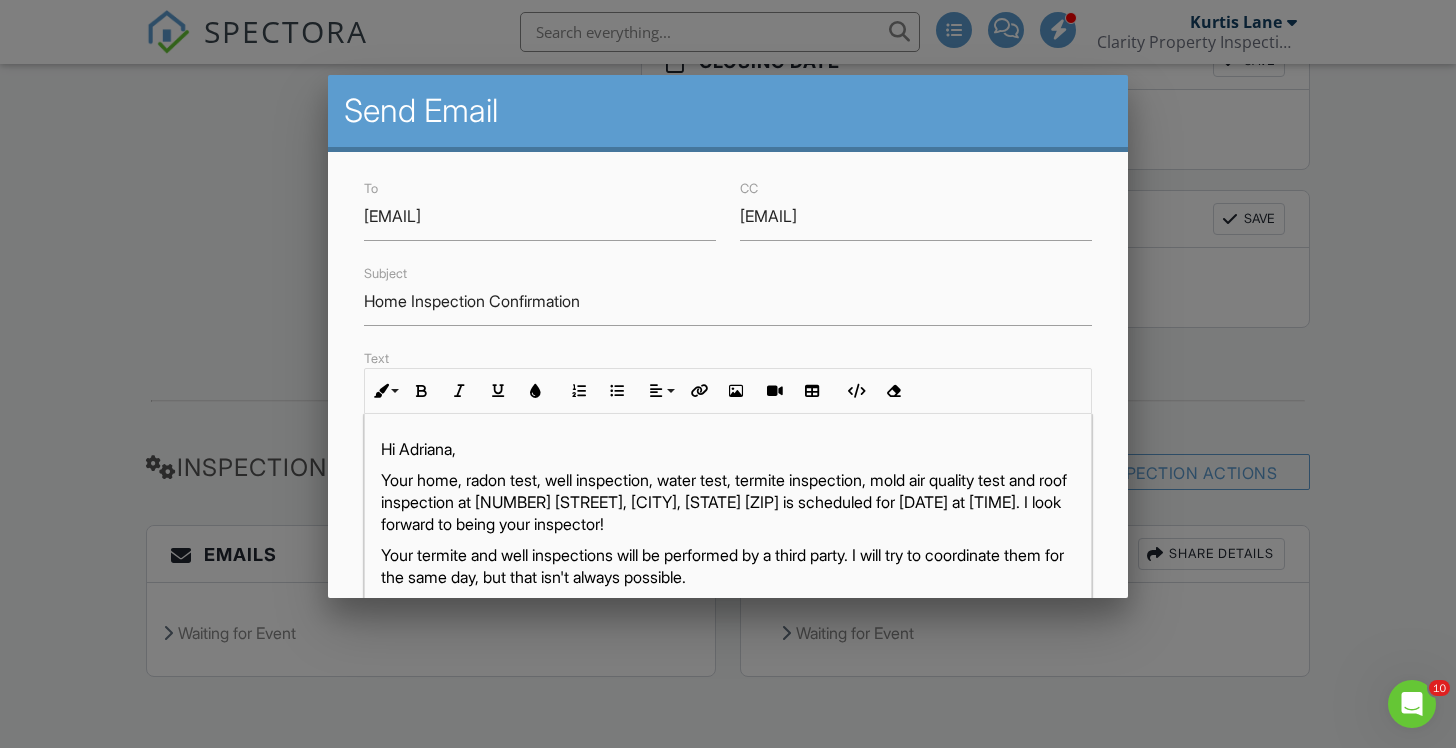 click on "Your termite and well inspections will be performed by a third party. I will try to coordinate them for the same day, but that isn't always possible." at bounding box center (728, 566) 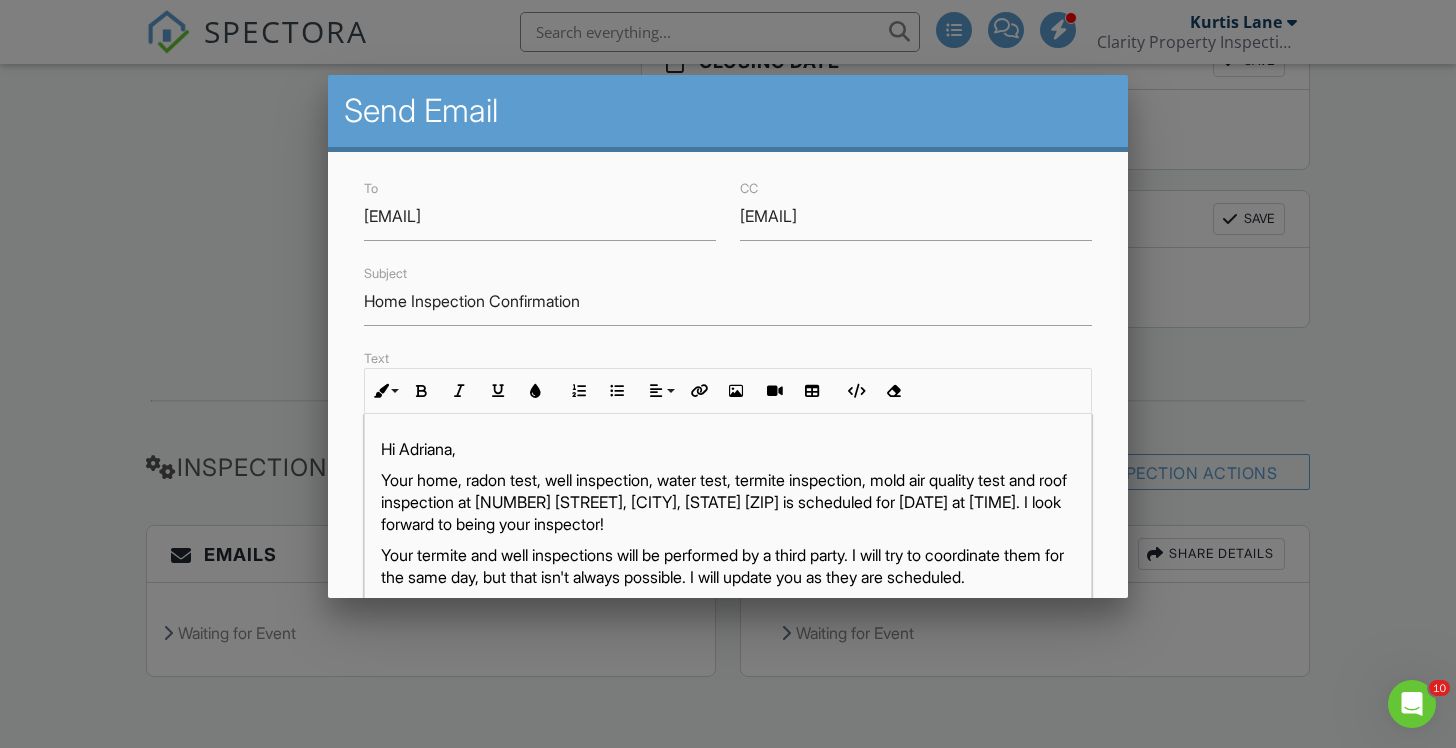 scroll, scrollTop: 11, scrollLeft: 0, axis: vertical 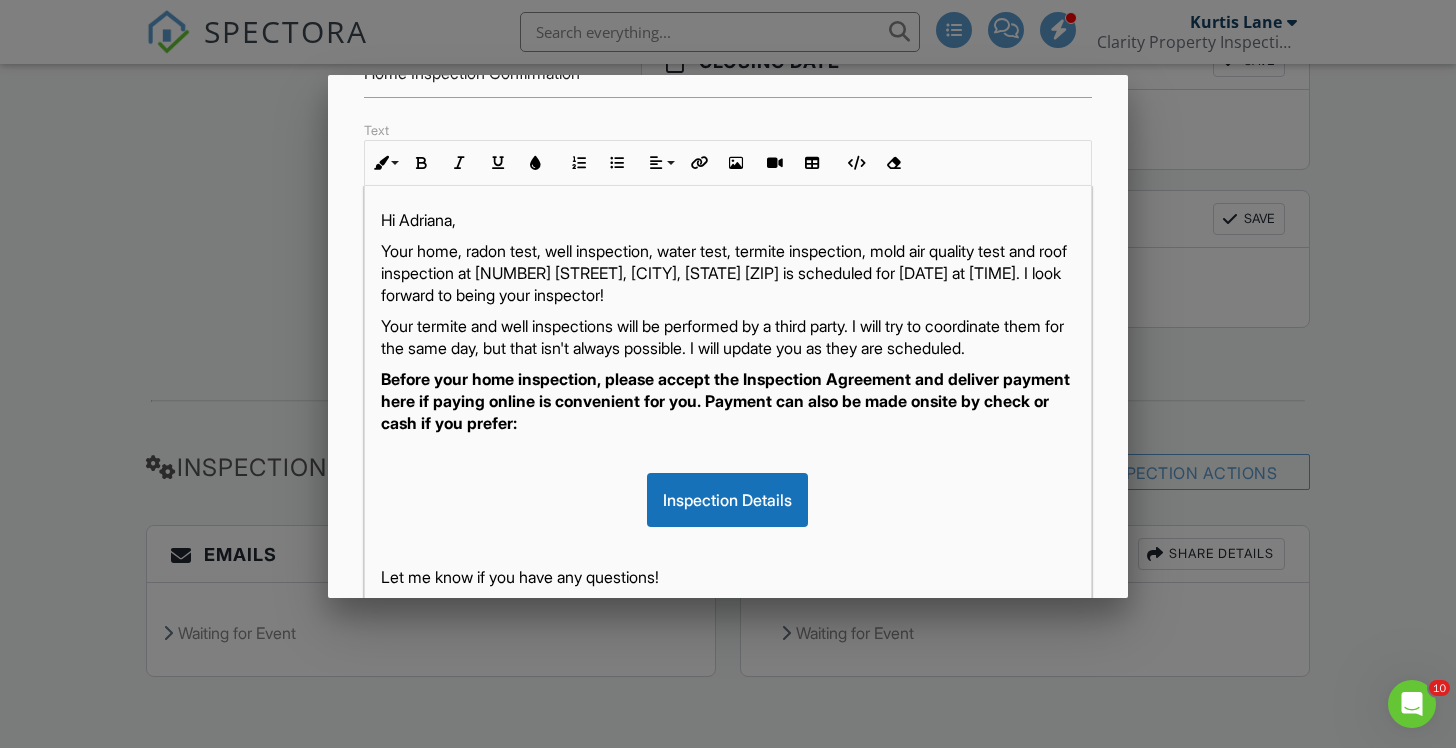 click on "Your termite and well inspections will be performed by a third party. I will try to coordinate them for the same day, but that isn't always possible. I will update you as they are scheduled." at bounding box center [728, 337] 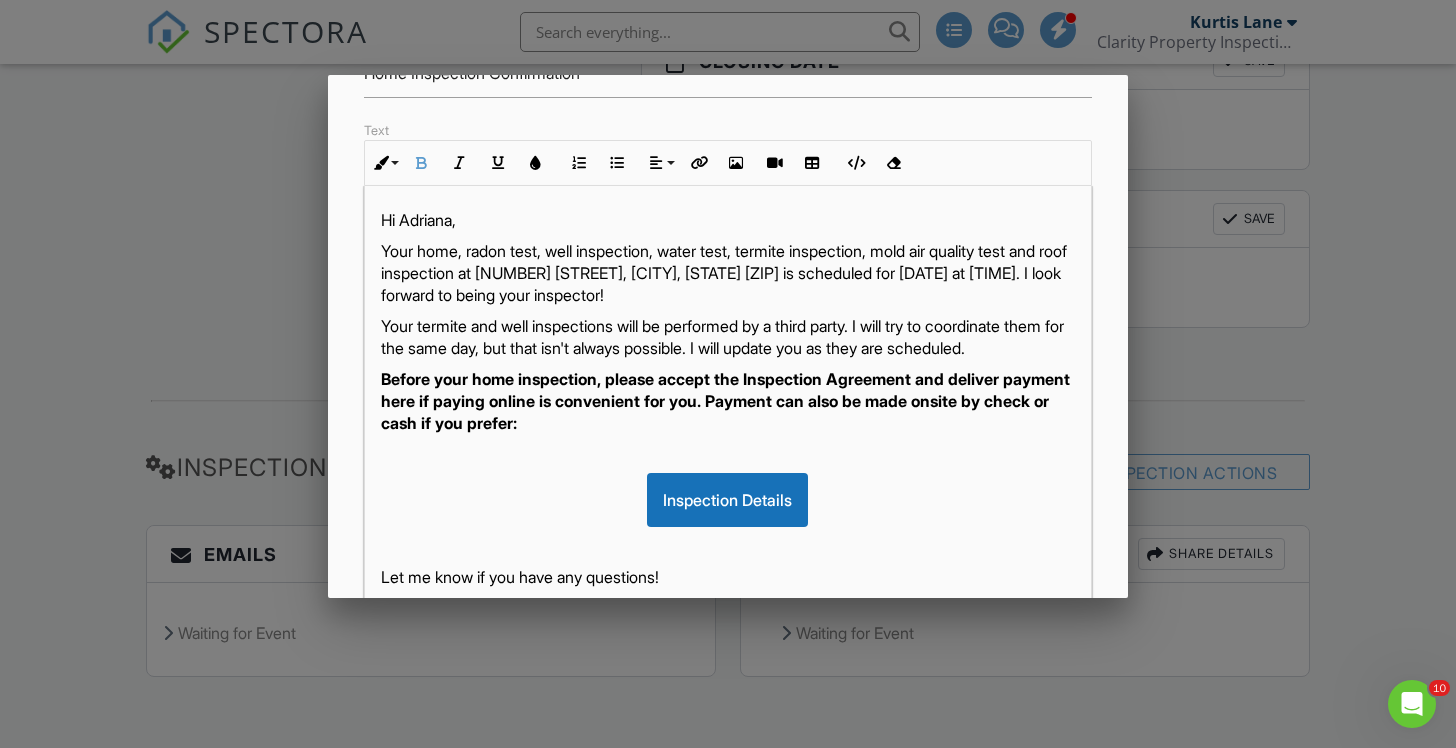 click on "Hi Adriana, Your home, radon test, well inspection, water test, termite inspection, mold air quality test and roof inspection at 90 Eagles Nest Ln, Maggie Valley, NC 28751 is scheduled for 08/06/2025 at 9:30 am. I look forward to being your inspector! Your termite and well inspections will be performed by a third party. I will try to coordinate them for the same day, but that isn't always possible. I will update you as they are scheduled.  Before your home inspection, please accept the Inspection Agreement and deliver payment here if paying online is convenient for you. Payment can also be made onsite by check or cash if you prefer: Inspection Details Let me know if you have any questions! Thank you!" at bounding box center [728, 435] 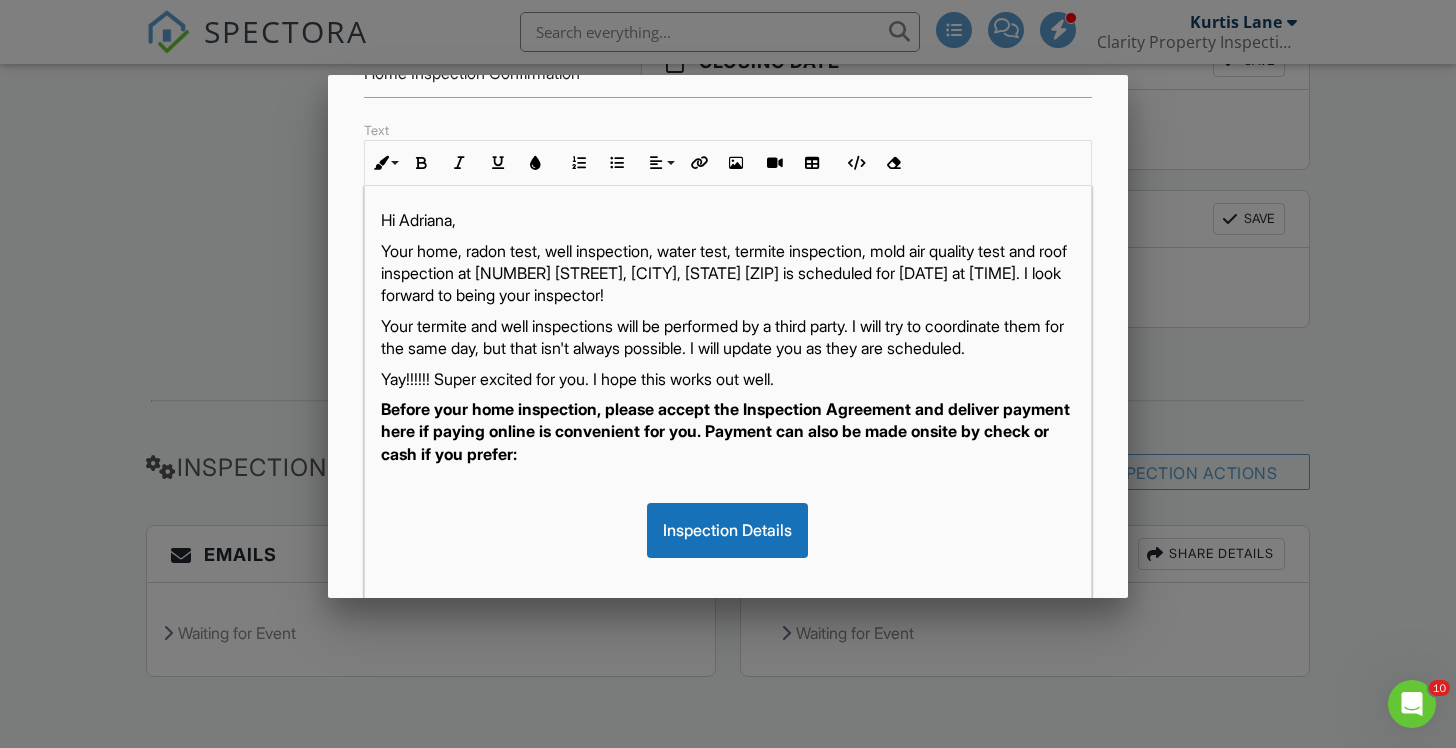 scroll, scrollTop: 11, scrollLeft: 0, axis: vertical 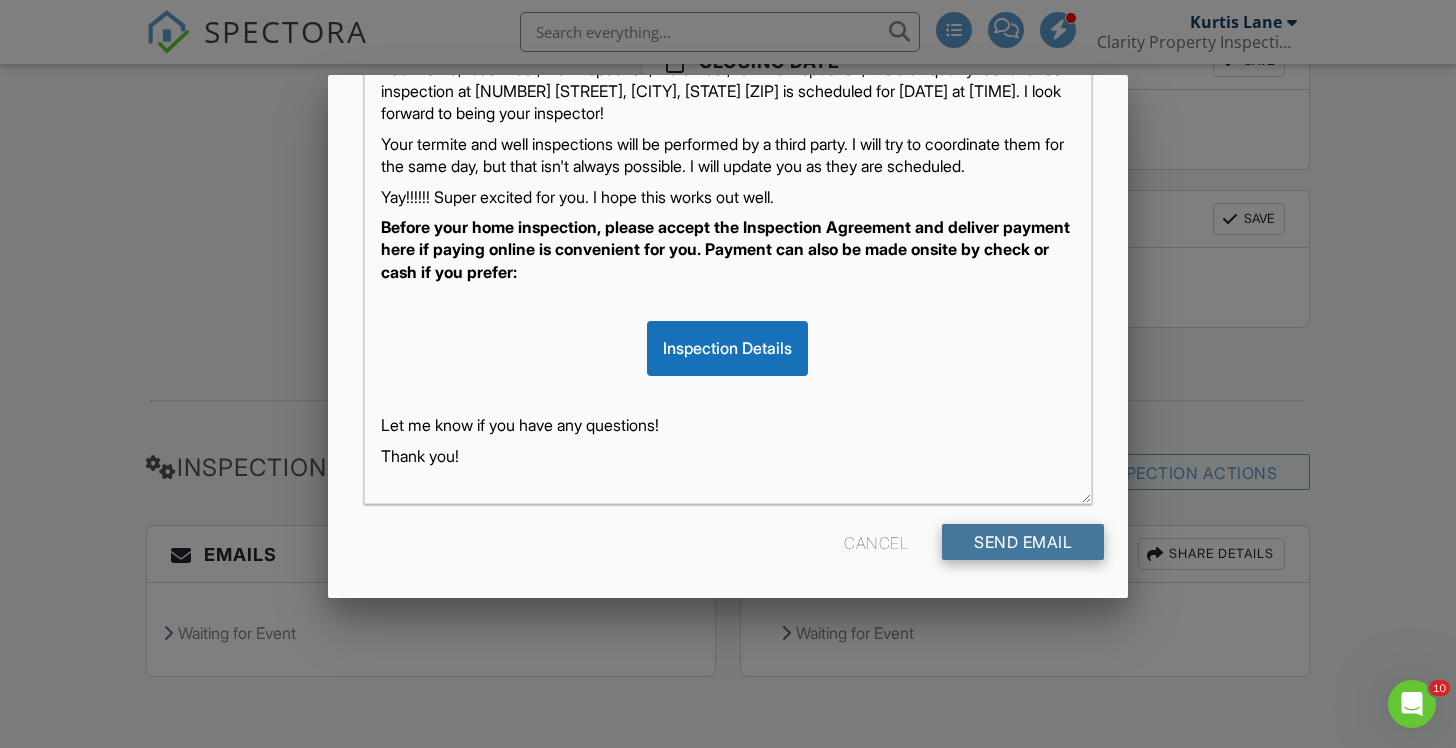 click on "Send Email" at bounding box center (1023, 542) 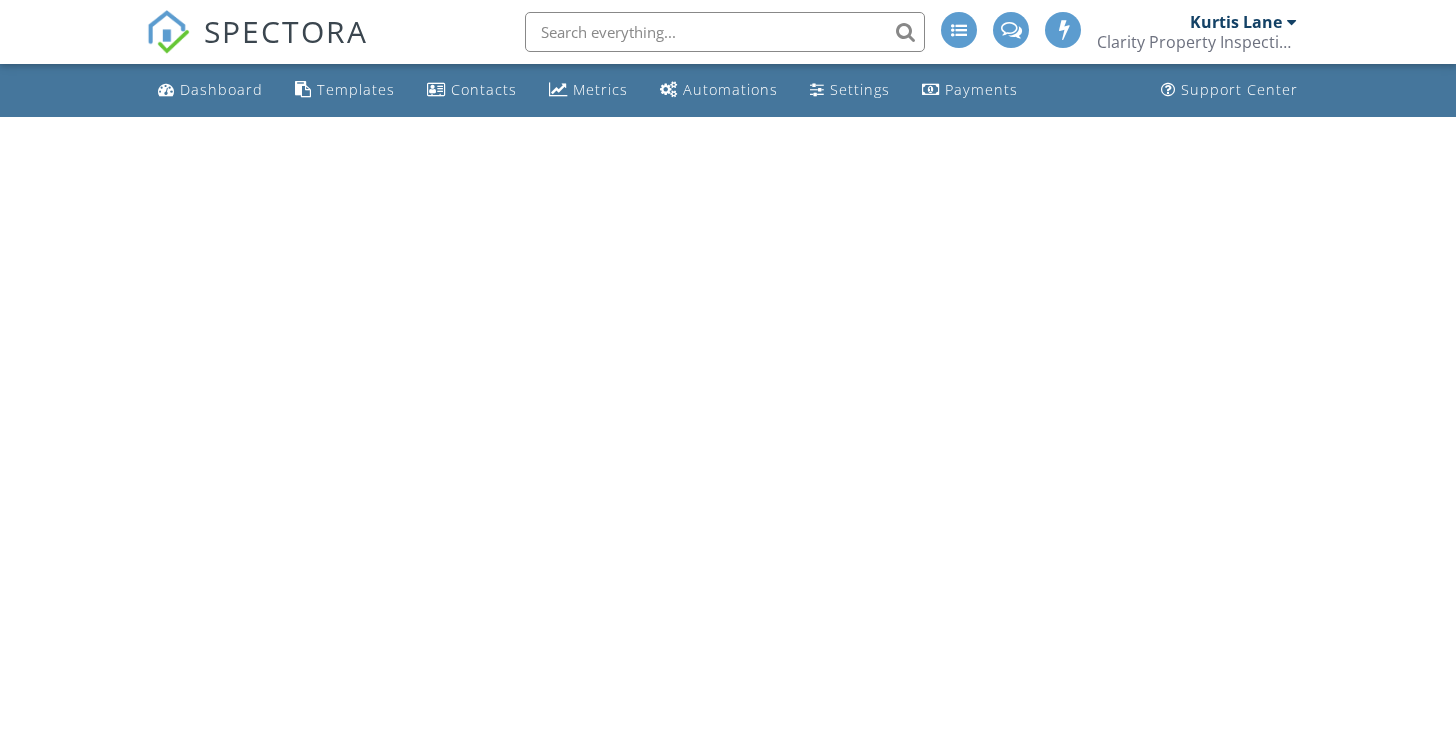 scroll, scrollTop: 0, scrollLeft: 0, axis: both 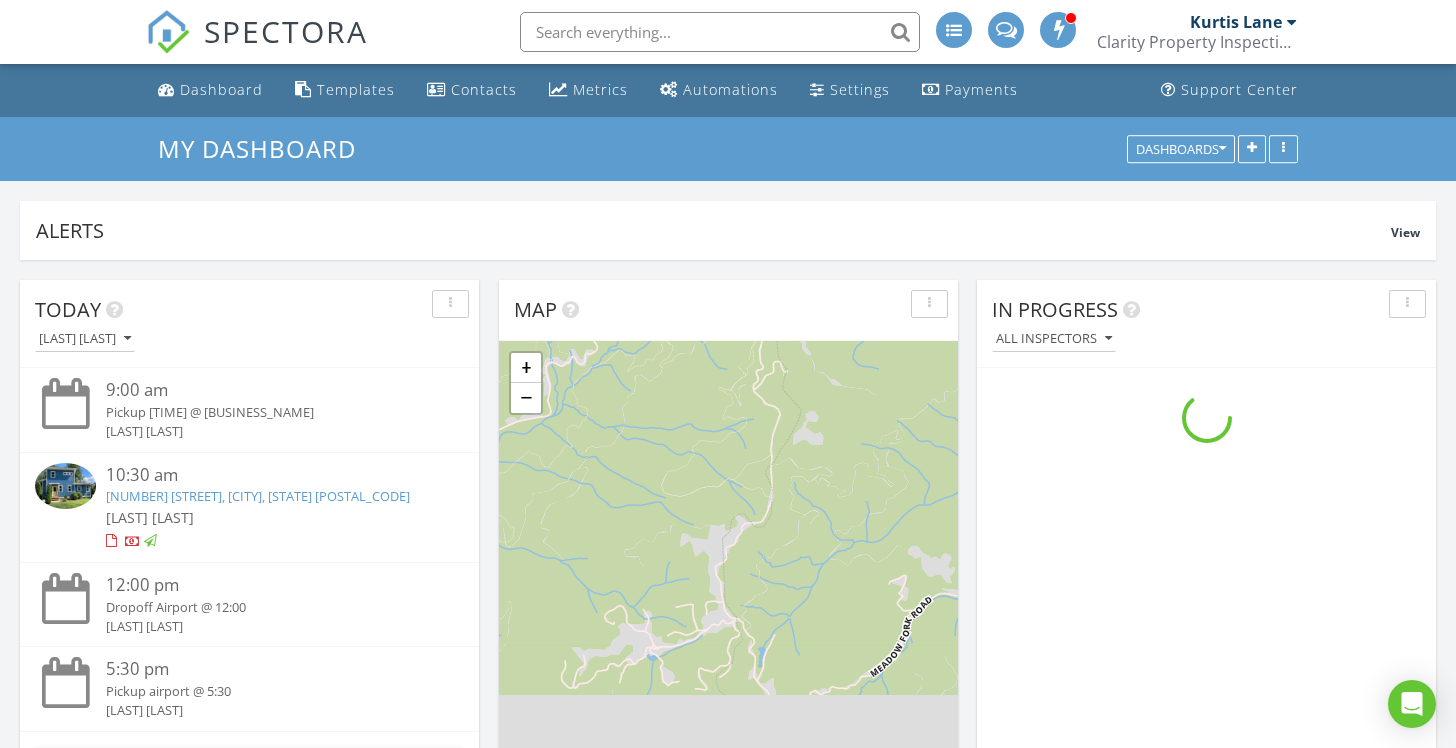 click on "1 + − Leaflet  |  © MapTiler   © OpenStreetMap contributors" at bounding box center (728, 600) 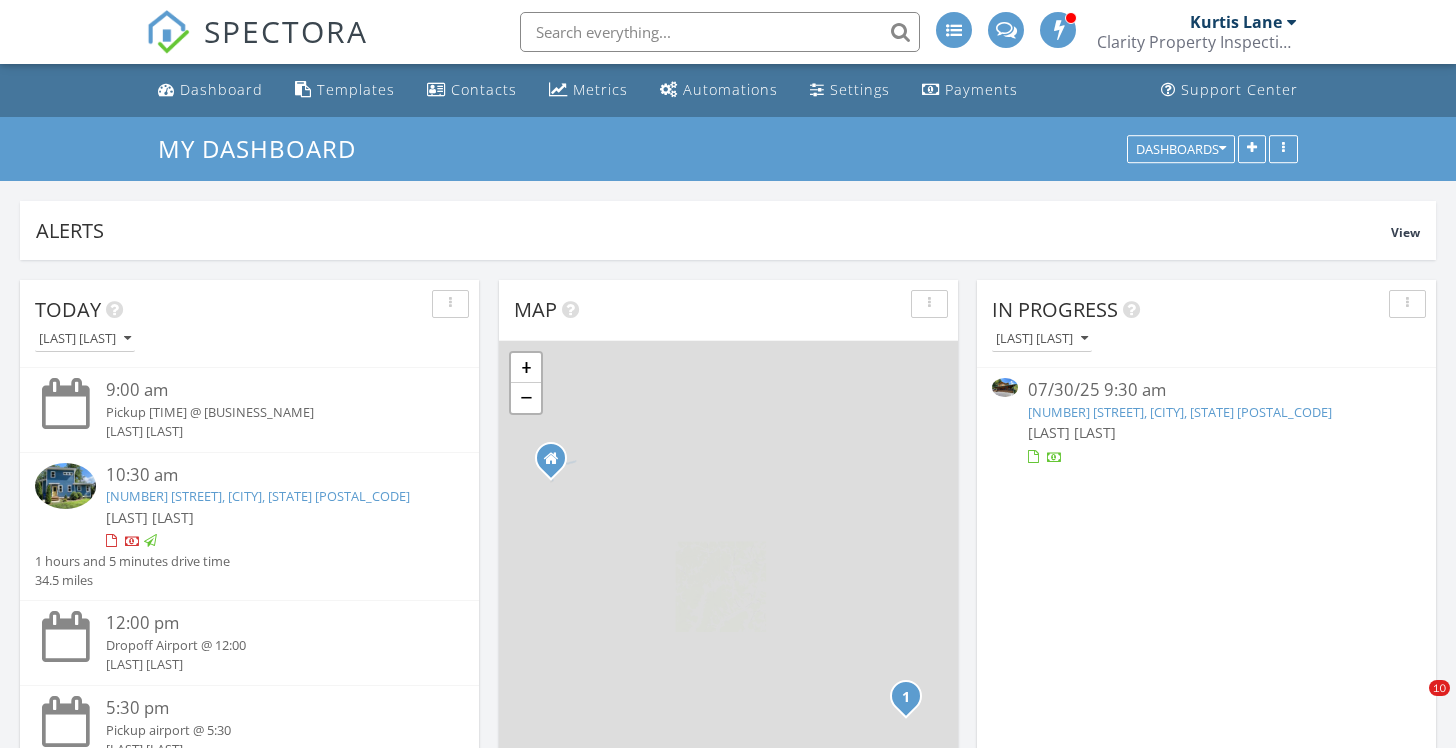 scroll, scrollTop: 63, scrollLeft: 0, axis: vertical 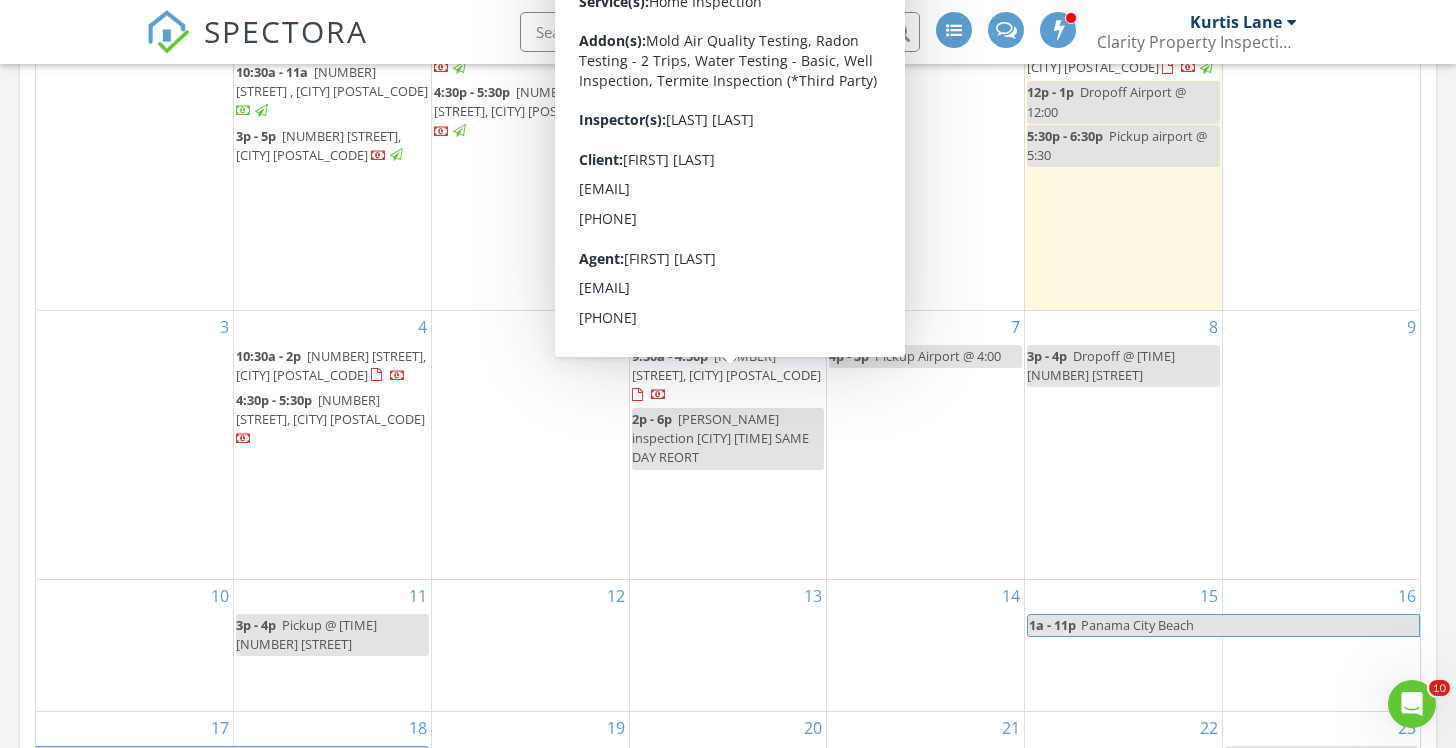click on "[NUMBER] [STREET], [CITY] [POSTAL_CODE]" at bounding box center (726, 365) 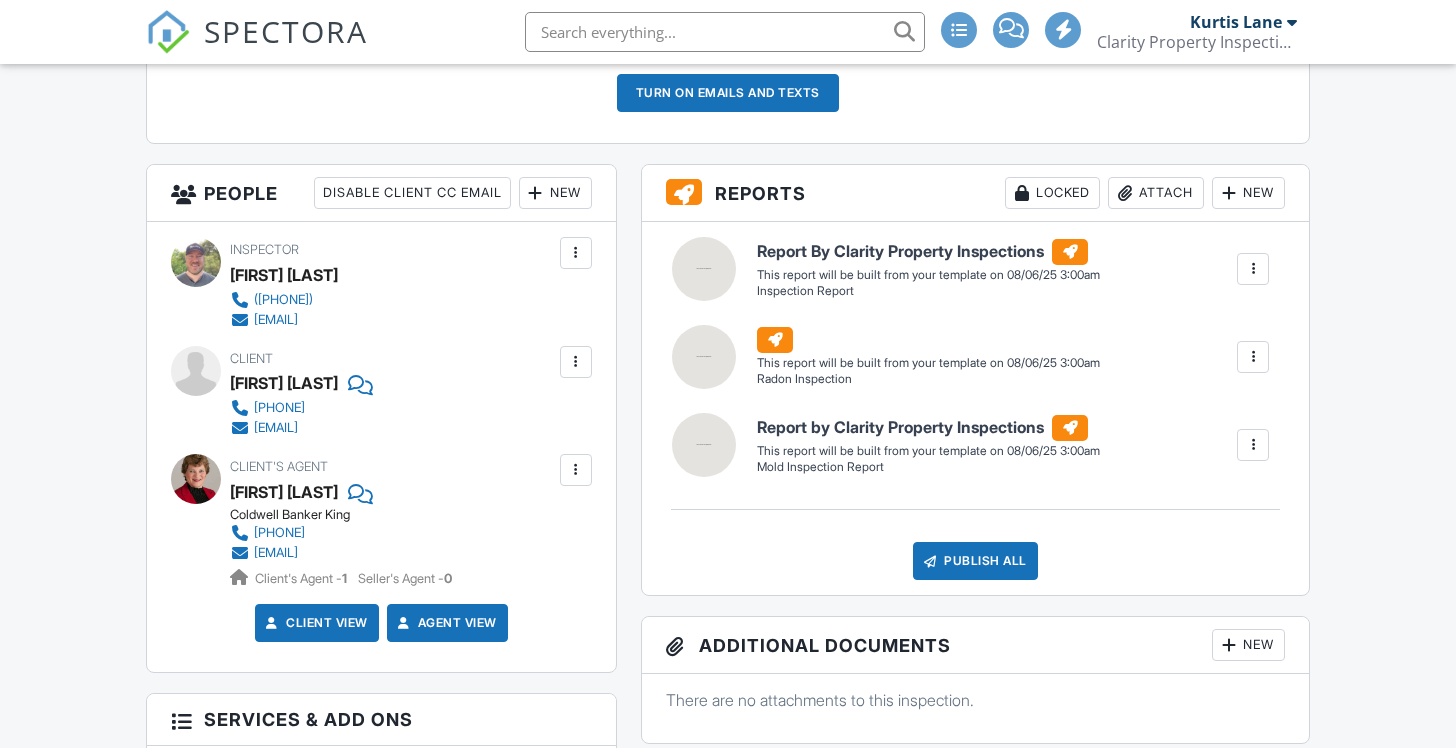 scroll, scrollTop: 0, scrollLeft: 0, axis: both 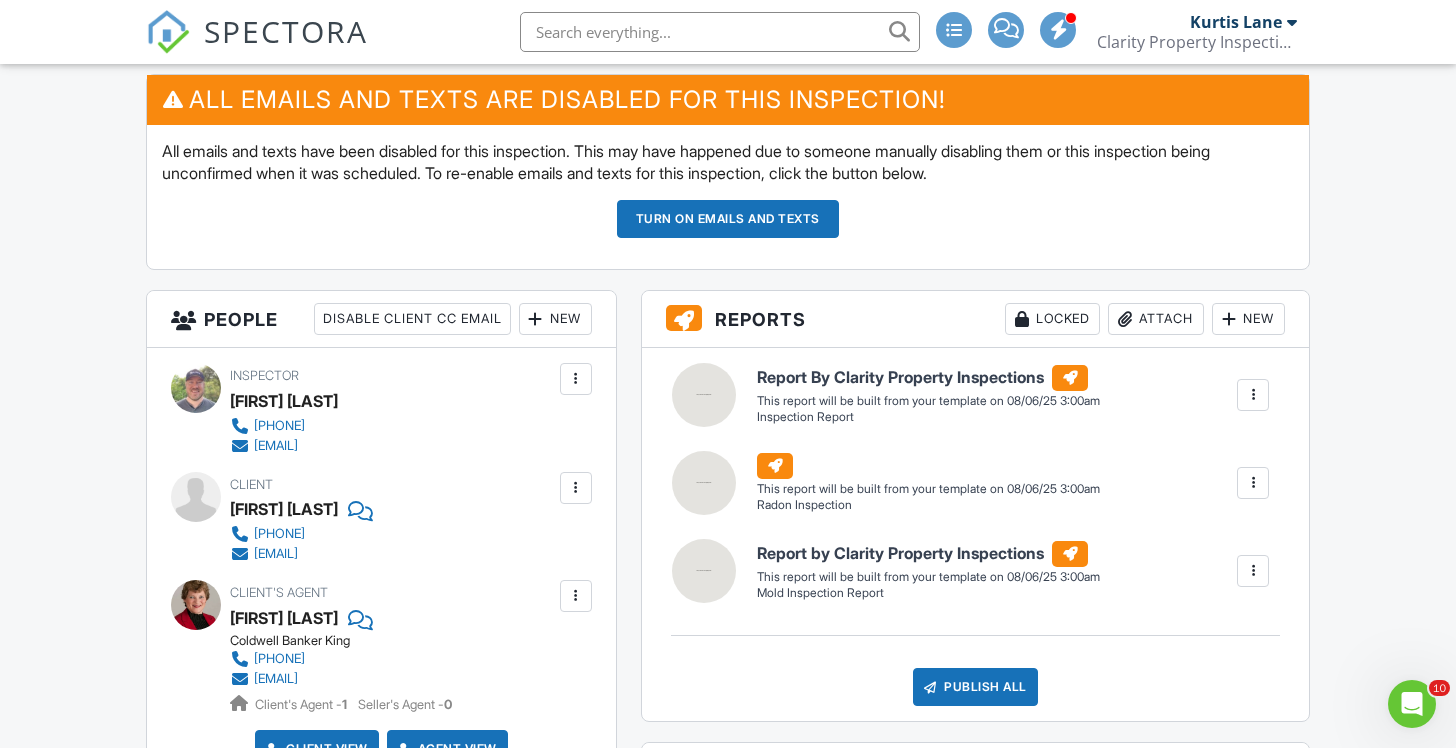 click on "Turn on emails and texts" at bounding box center (728, 219) 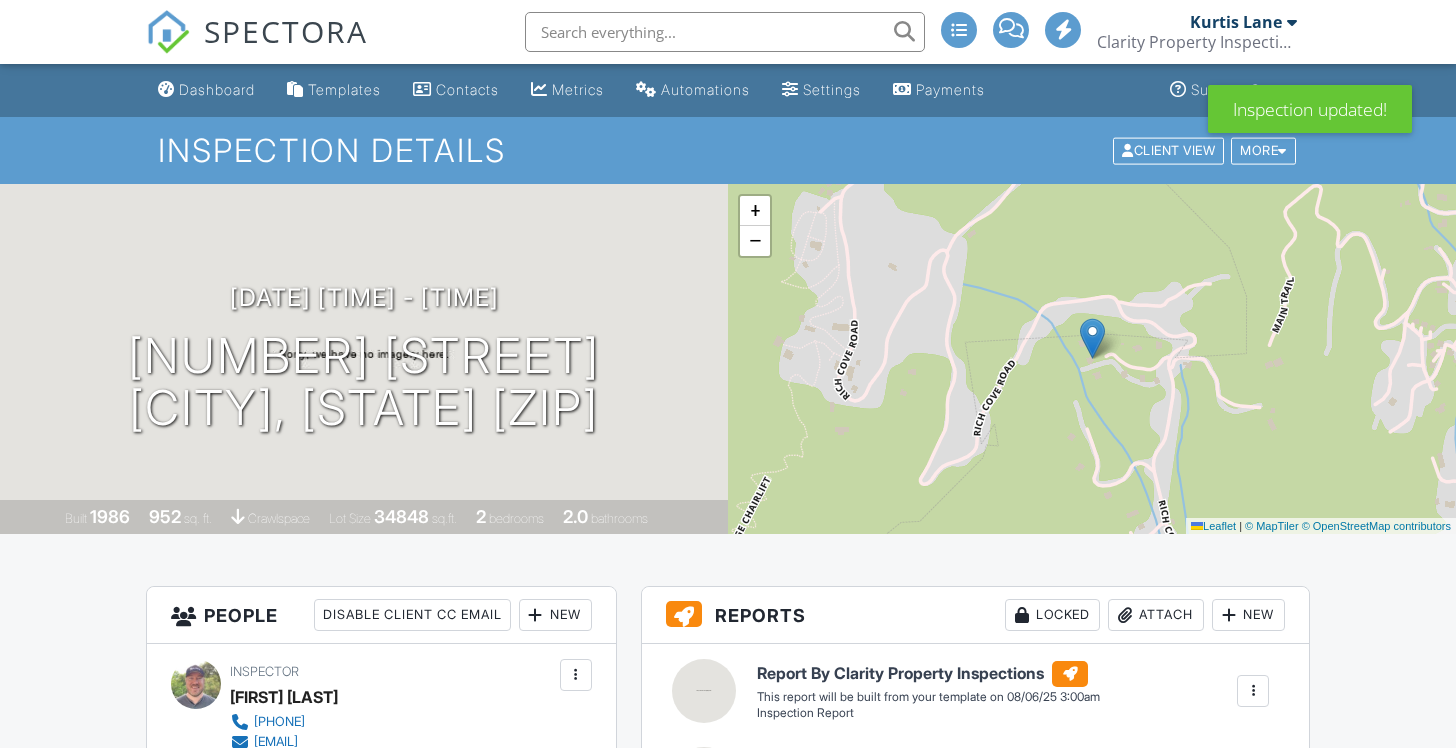 scroll, scrollTop: 666, scrollLeft: 0, axis: vertical 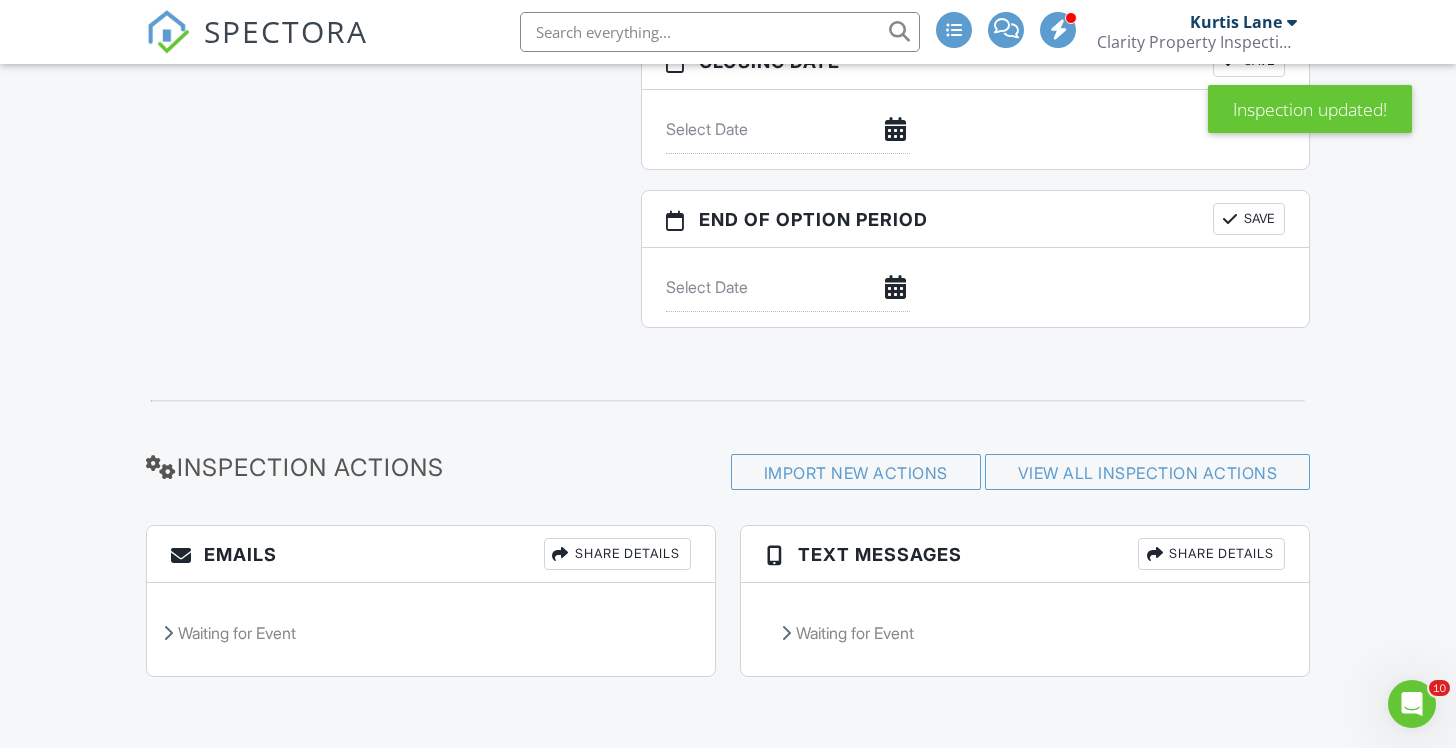 click on "Share Details" at bounding box center (617, 554) 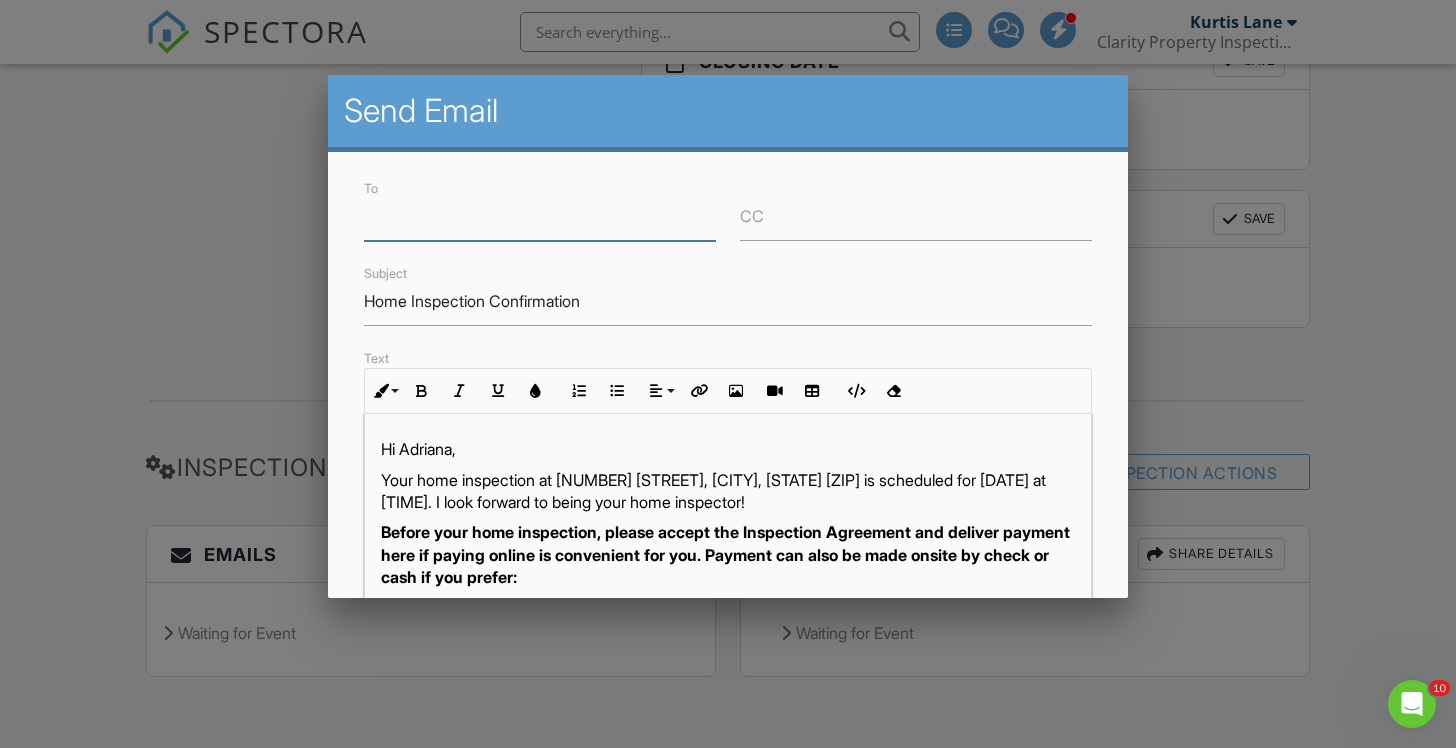 paste on "[EMAIL]" 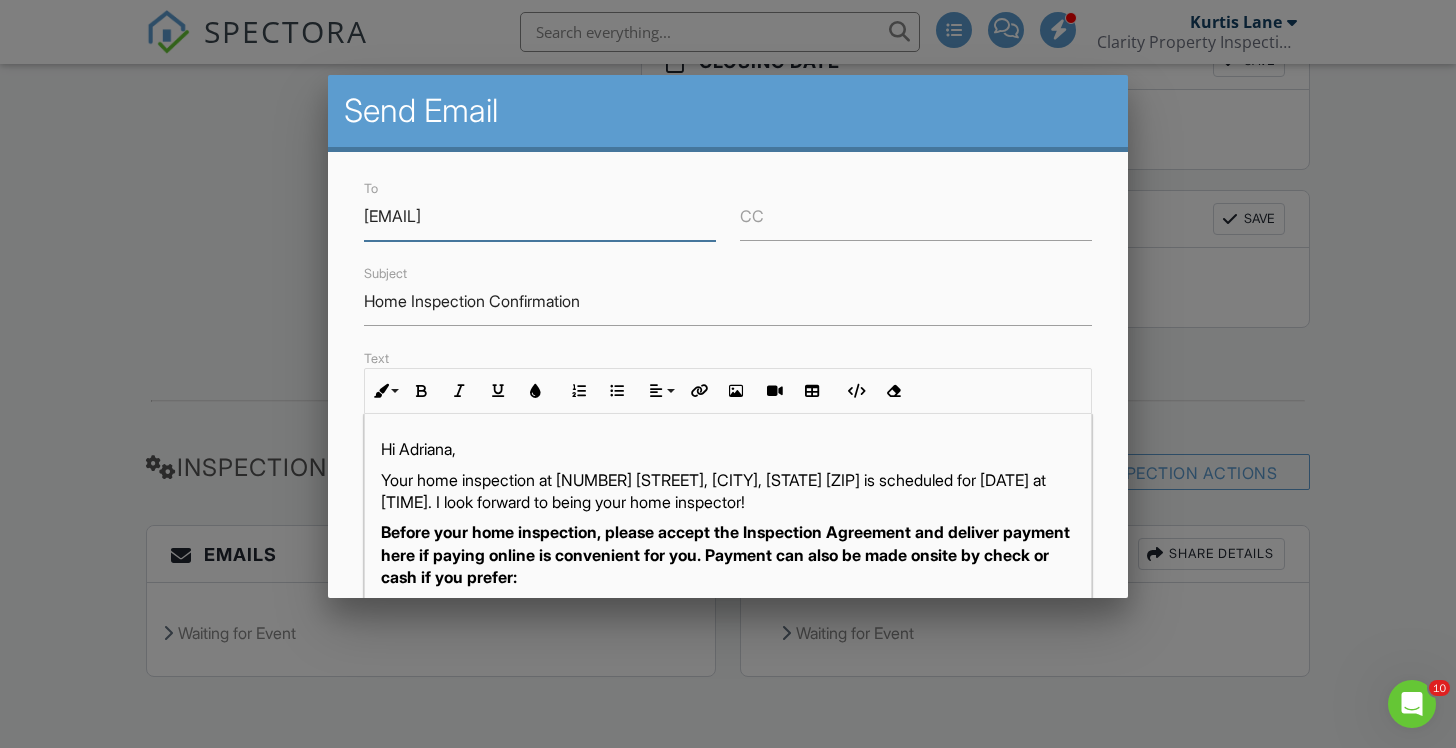 type on "[EMAIL]" 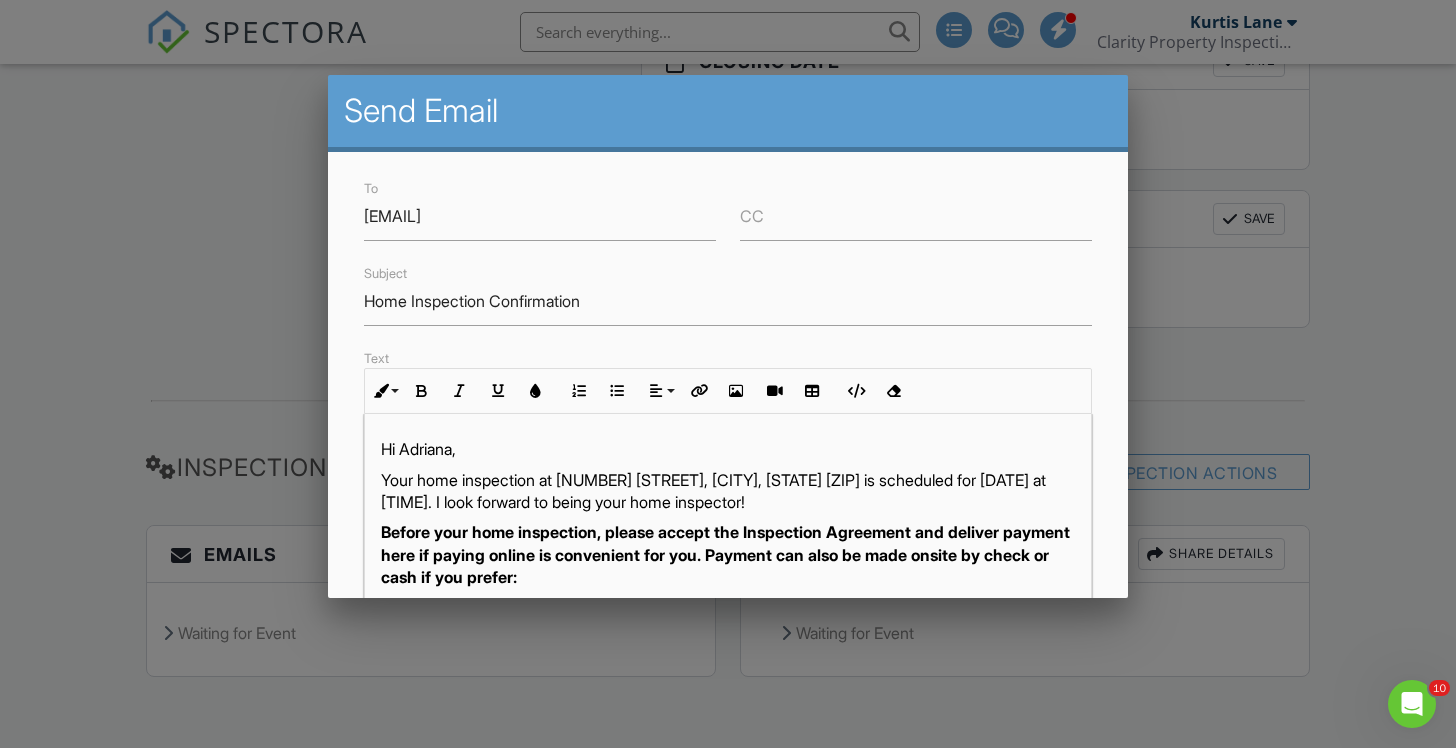 click on "CC" at bounding box center [752, 216] 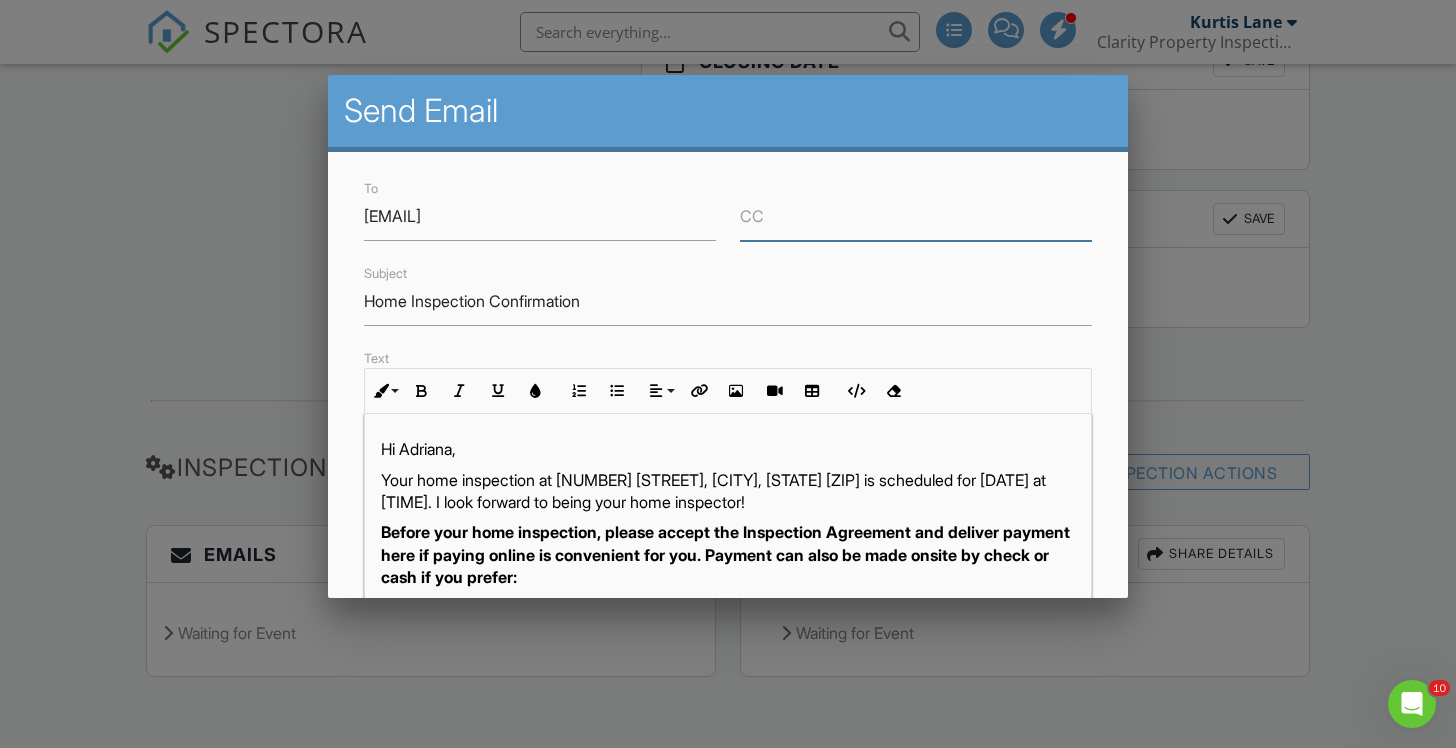 click on "CC" at bounding box center [916, 216] 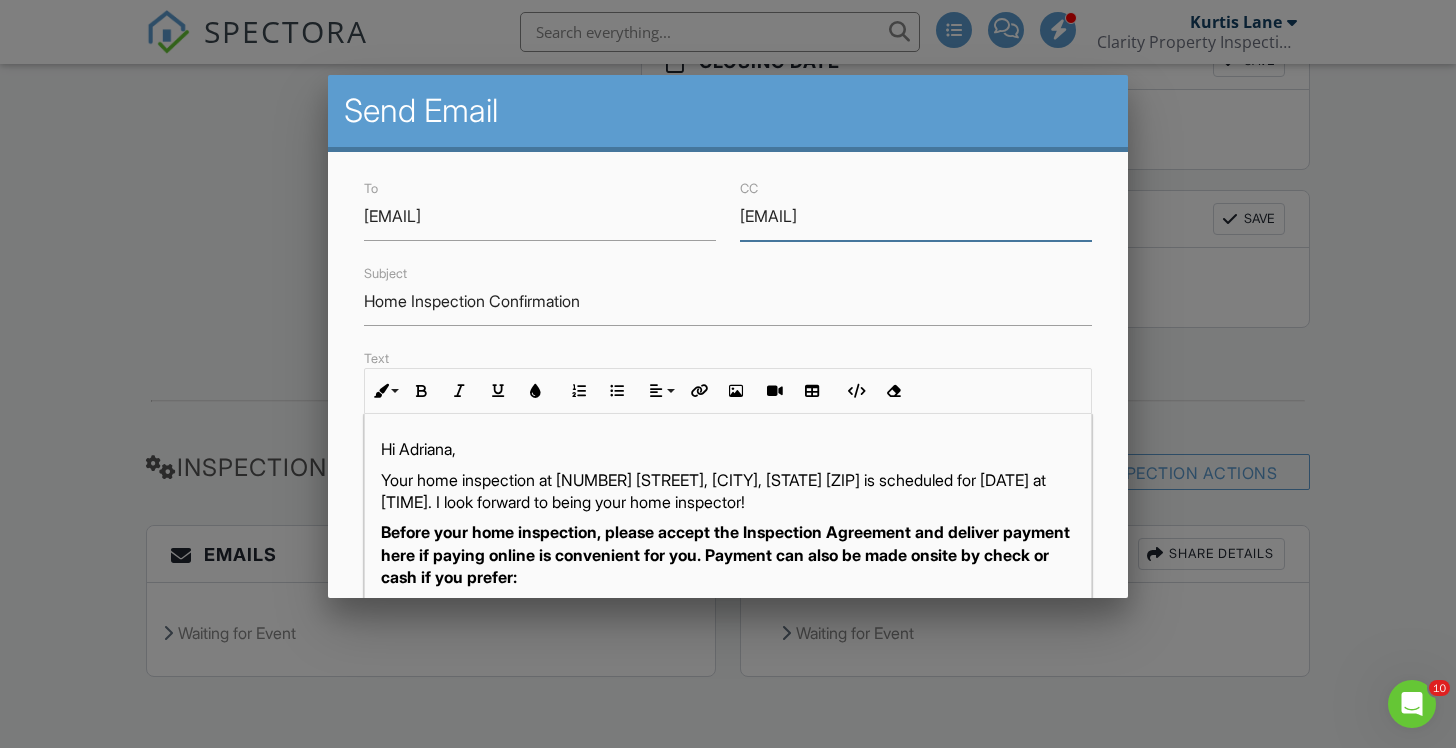 type on "[EMAIL]" 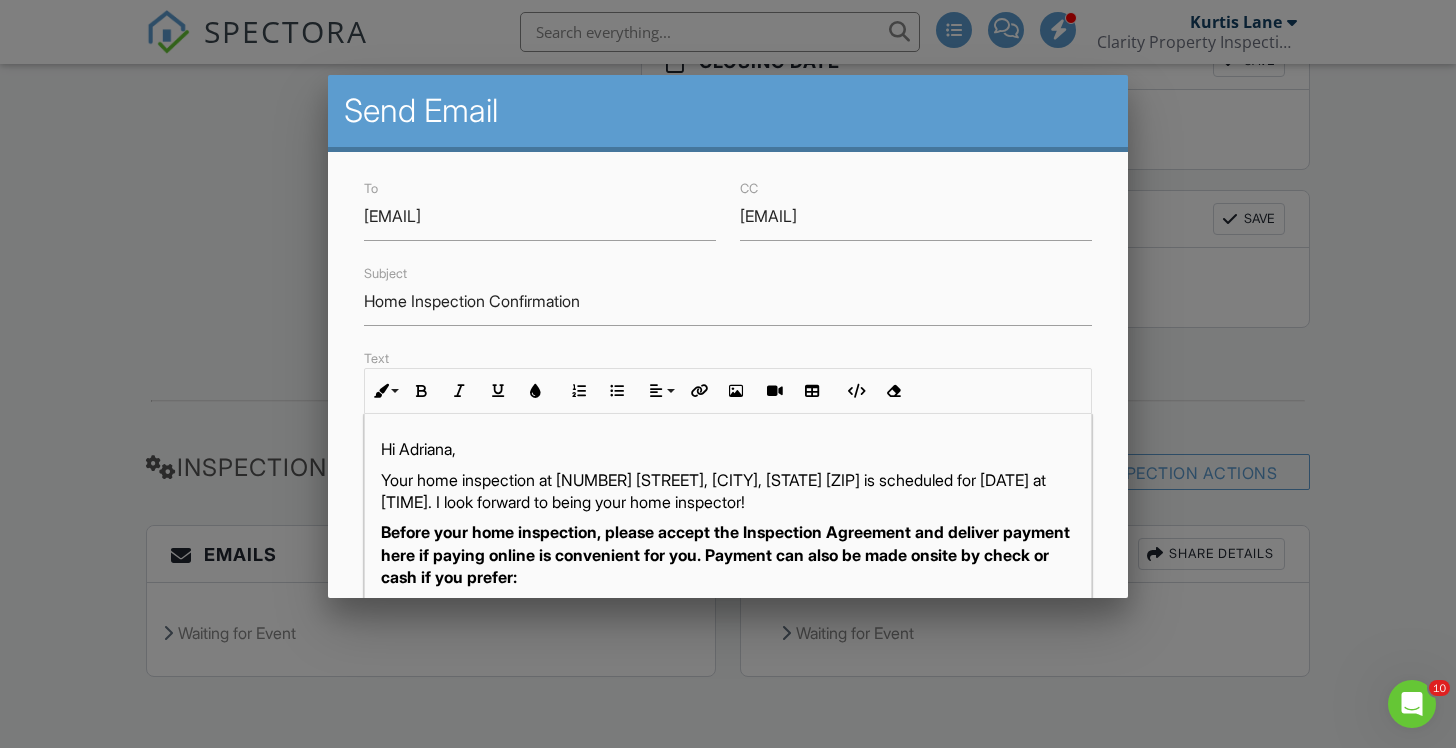 click on "Your home inspection at [NUMBER] [STREET], [CITY], [STATE] [POSTAL CODE] is scheduled for [DATE] at [TIME]. I look forward to being your home inspector!" at bounding box center (728, 491) 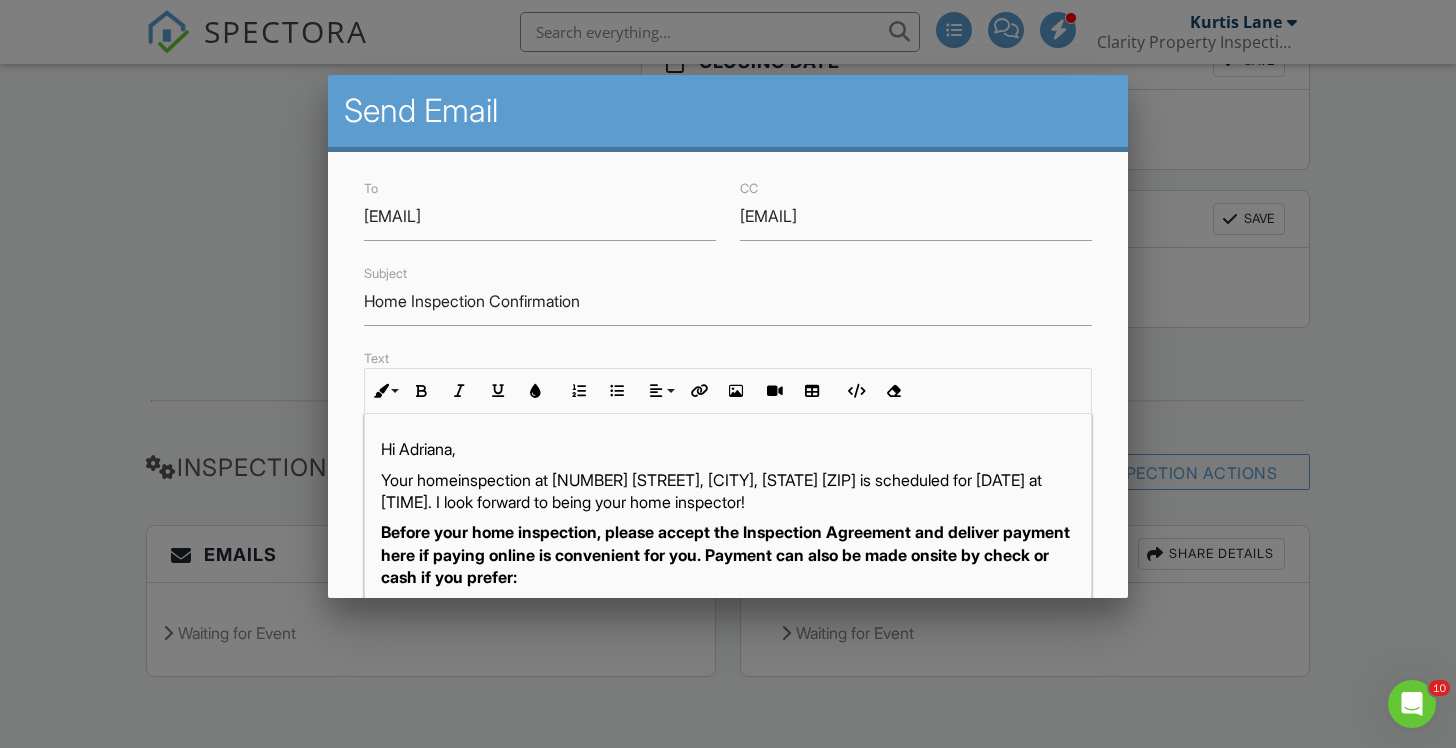 type 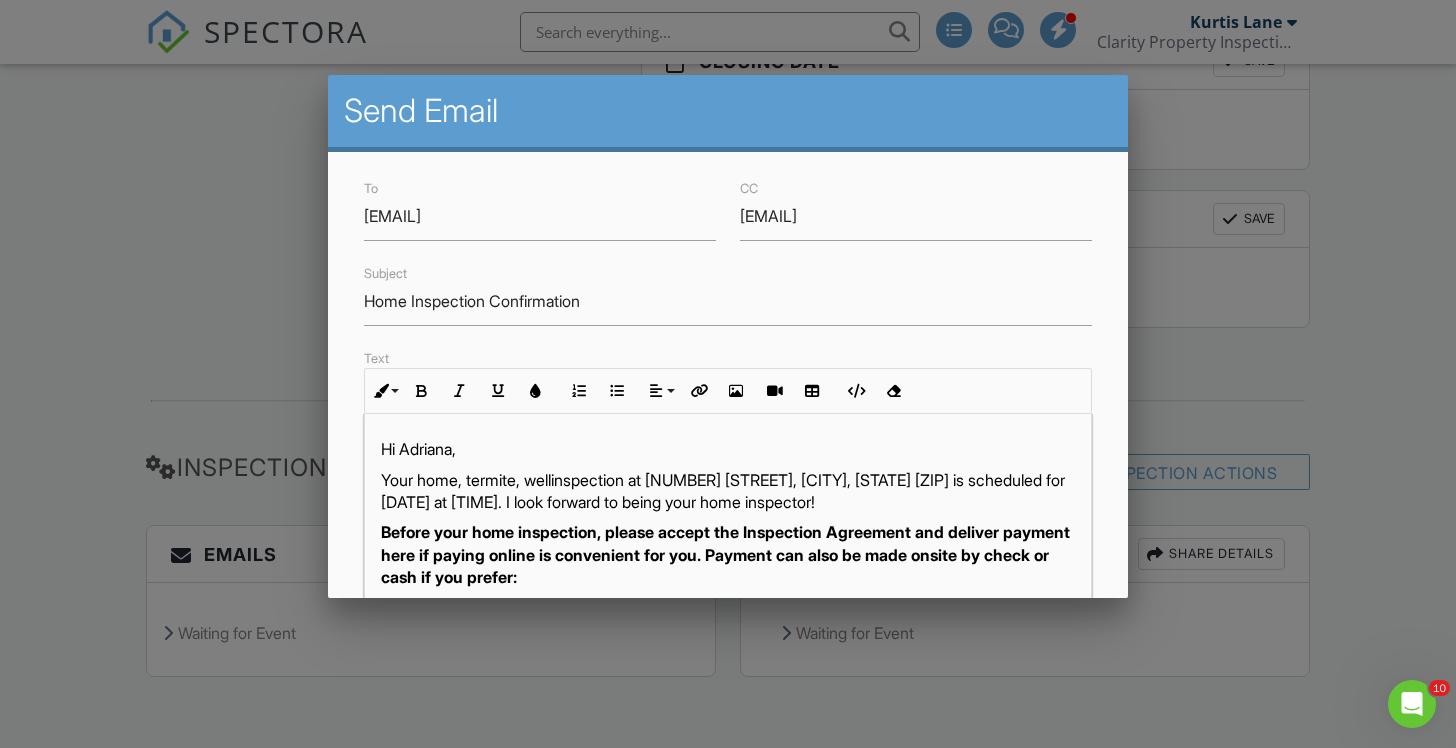 click on "Your home, termite, well ​ ​  inspection at 90 Eagles Nest Ln, Maggie Valley, NC 28751 is scheduled for 08/06/2025 at 9:30 am. I look forward to being your home inspector!" at bounding box center (728, 491) 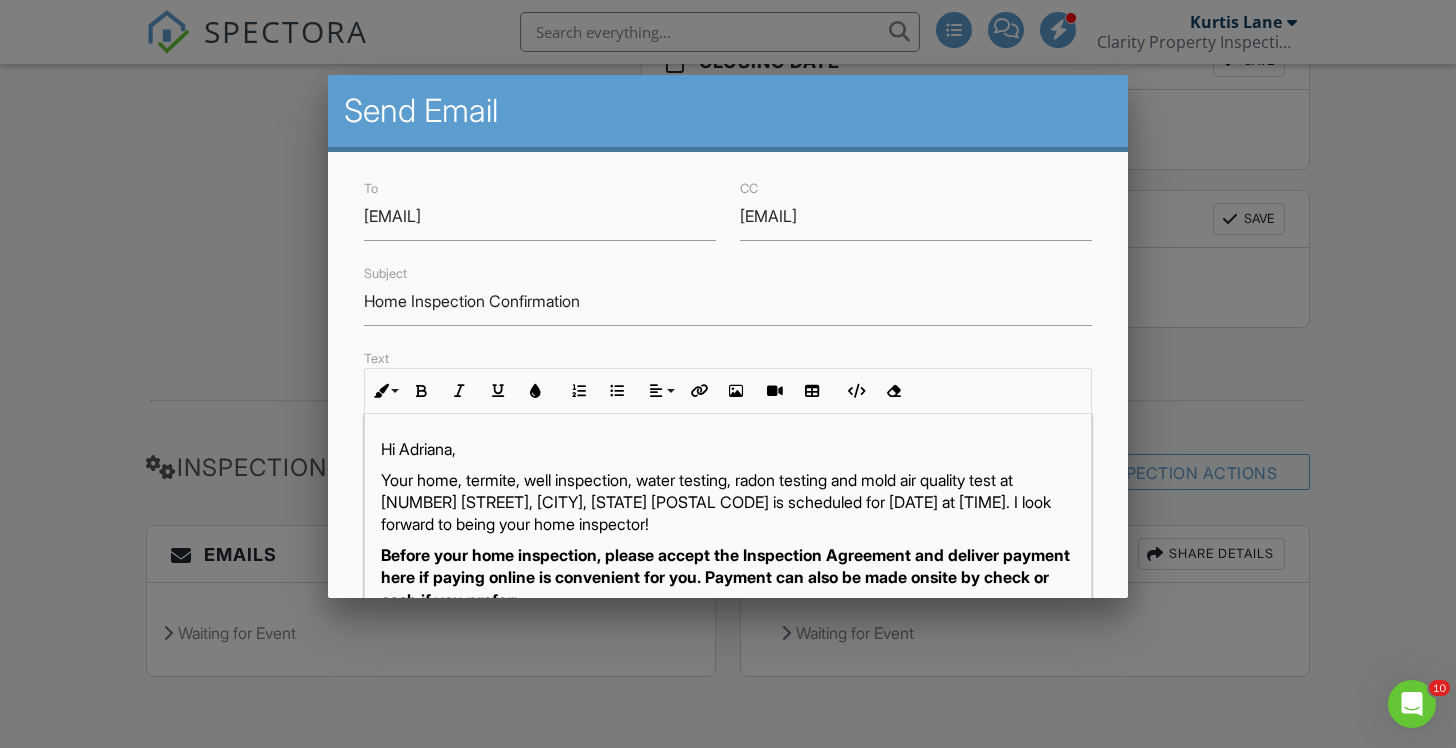 scroll, scrollTop: 1, scrollLeft: 0, axis: vertical 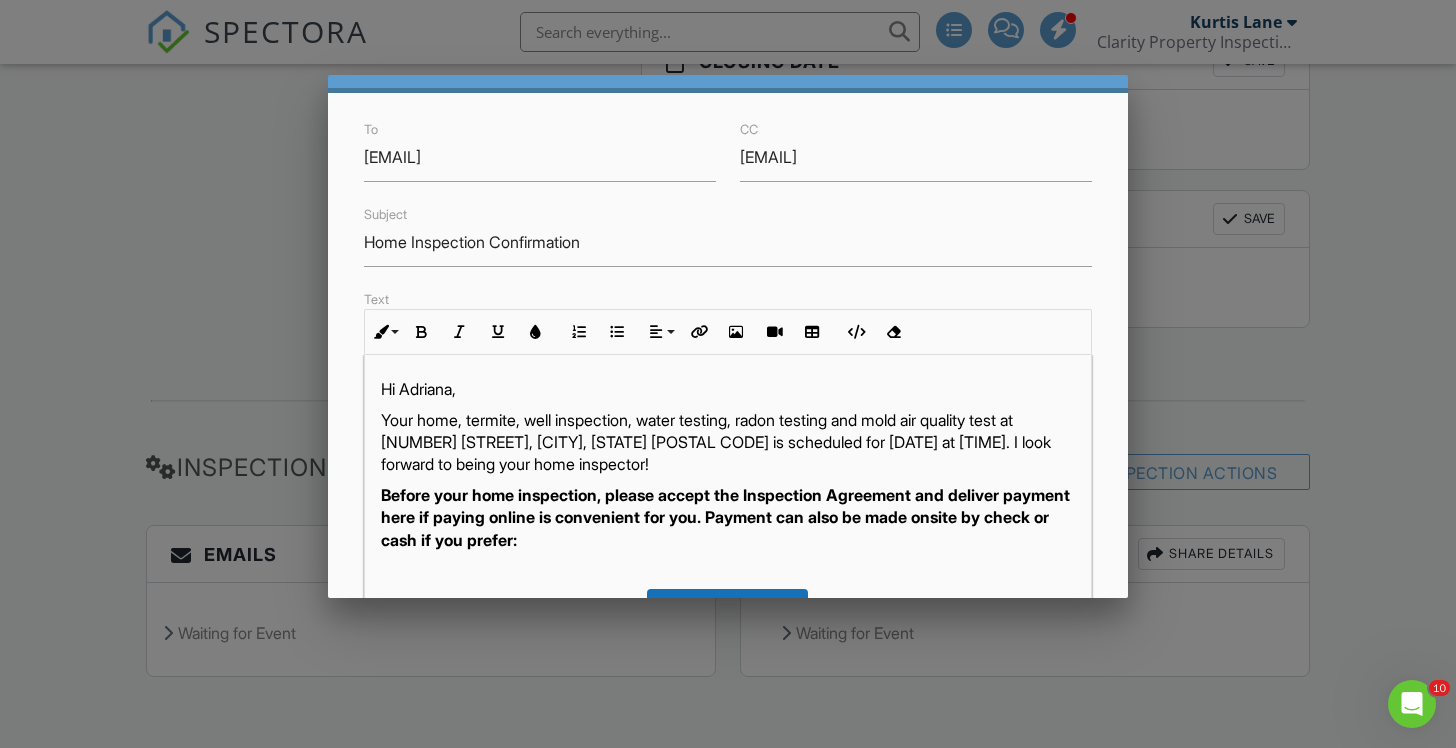click on "Your home, termite, well inspection, water testing, radon testing and mold air quality test at 90 Eagles Nest Ln, Maggie Valley, NC 28751 is scheduled for 08/06/2025 at 9:30 am. I look forward to being your home inspector!" at bounding box center [728, 442] 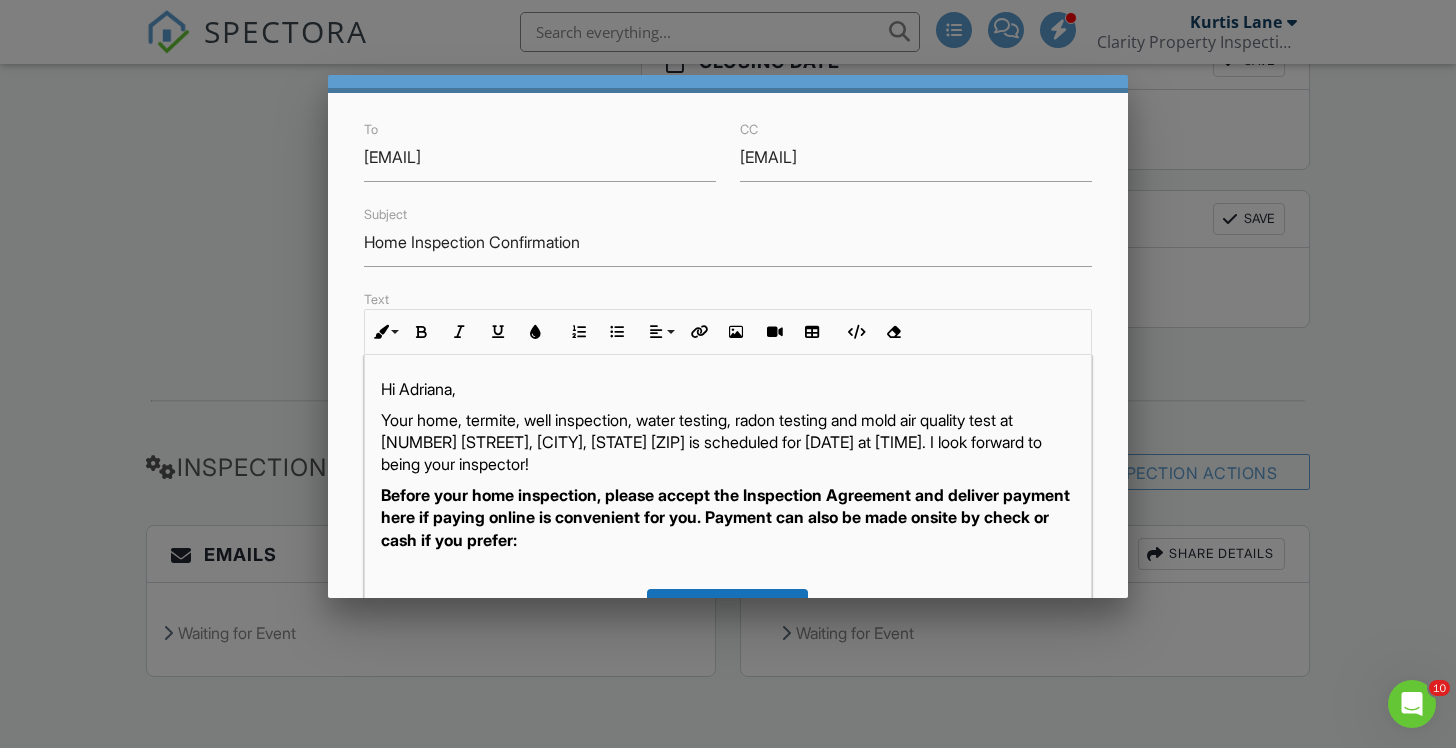 click on "Your home, termite, well inspection, water testing, radon testing and mold air quality test at 90 Eagles Nest Ln, Maggie Valley, NC 28751 is scheduled for 08/06/2025 at 9:30 am. I look forward to being your inspector!" at bounding box center [728, 442] 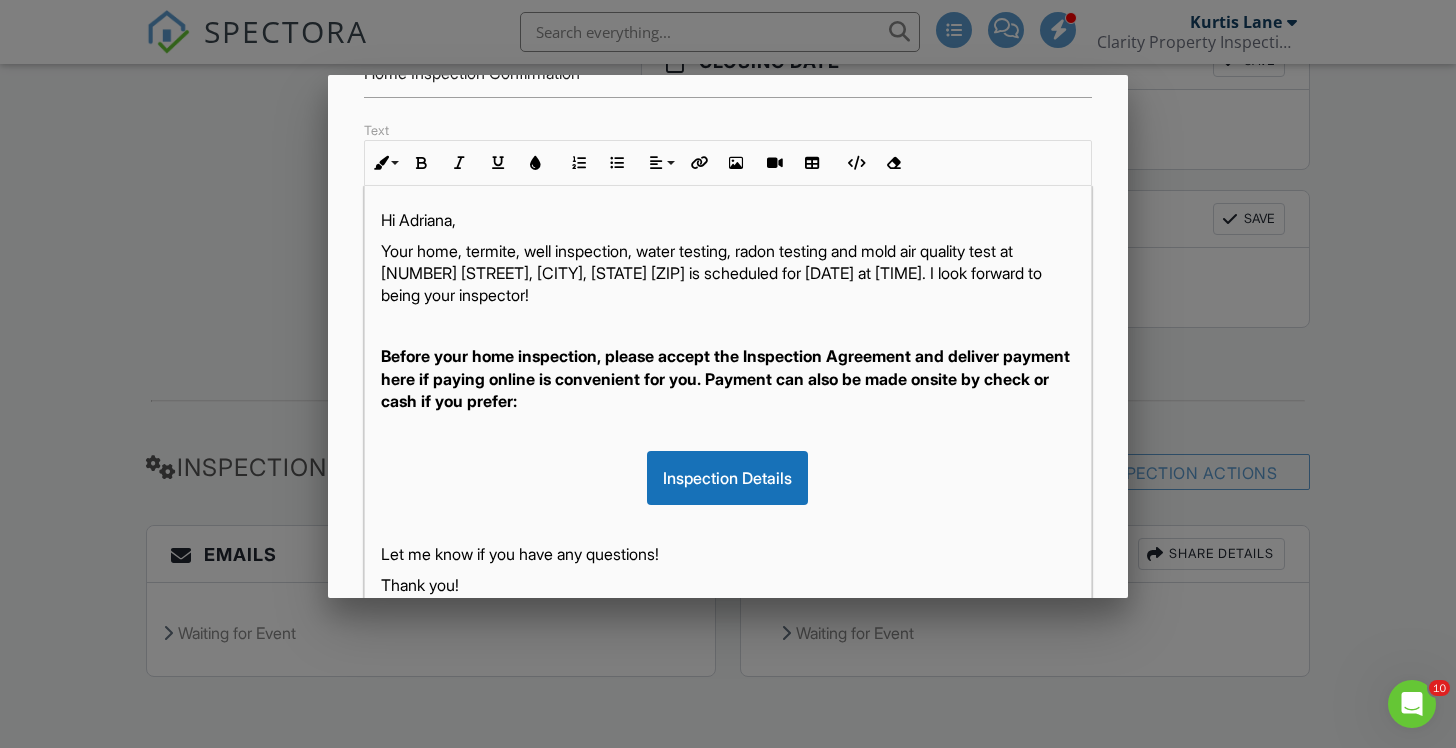 scroll, scrollTop: 229, scrollLeft: 0, axis: vertical 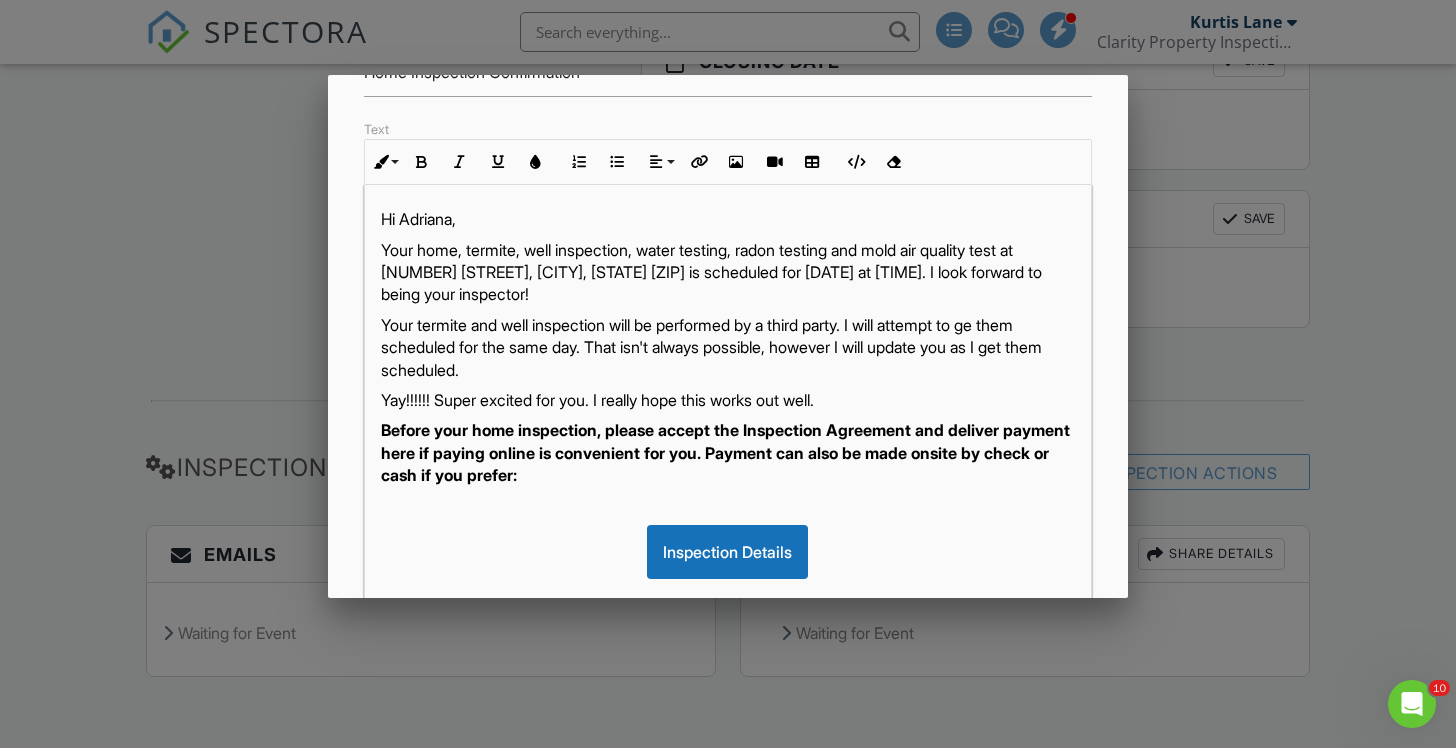 click on "Before your home inspection, please accept the Inspection Agreement and deliver payment here if paying online is convenient for you. Payment can also be made onsite by check or cash if you prefer:" at bounding box center (725, 452) 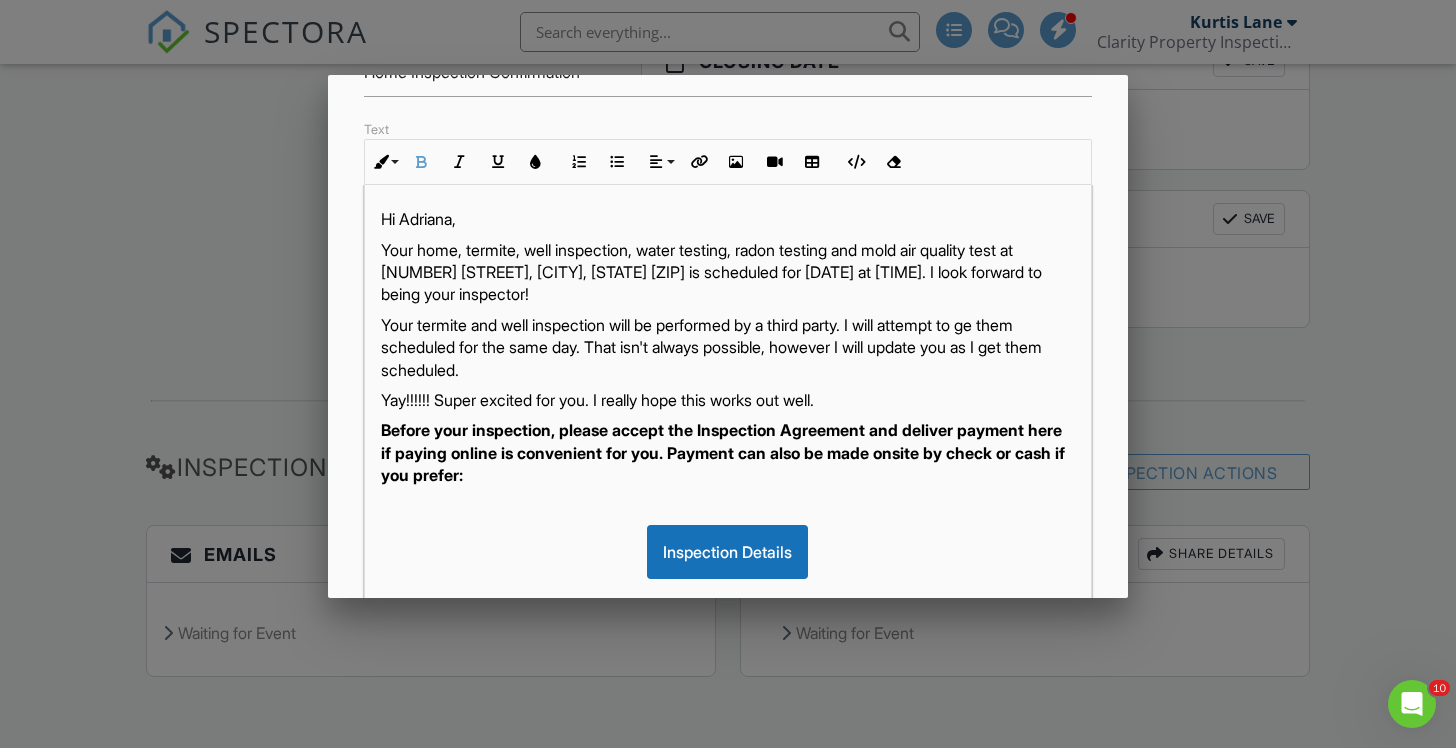 click on "Before your inspection, please accept the Inspection Agreement and deliver payment here if paying online is convenient for you. Payment can also be made onsite by check or cash if you prefer:" at bounding box center [723, 452] 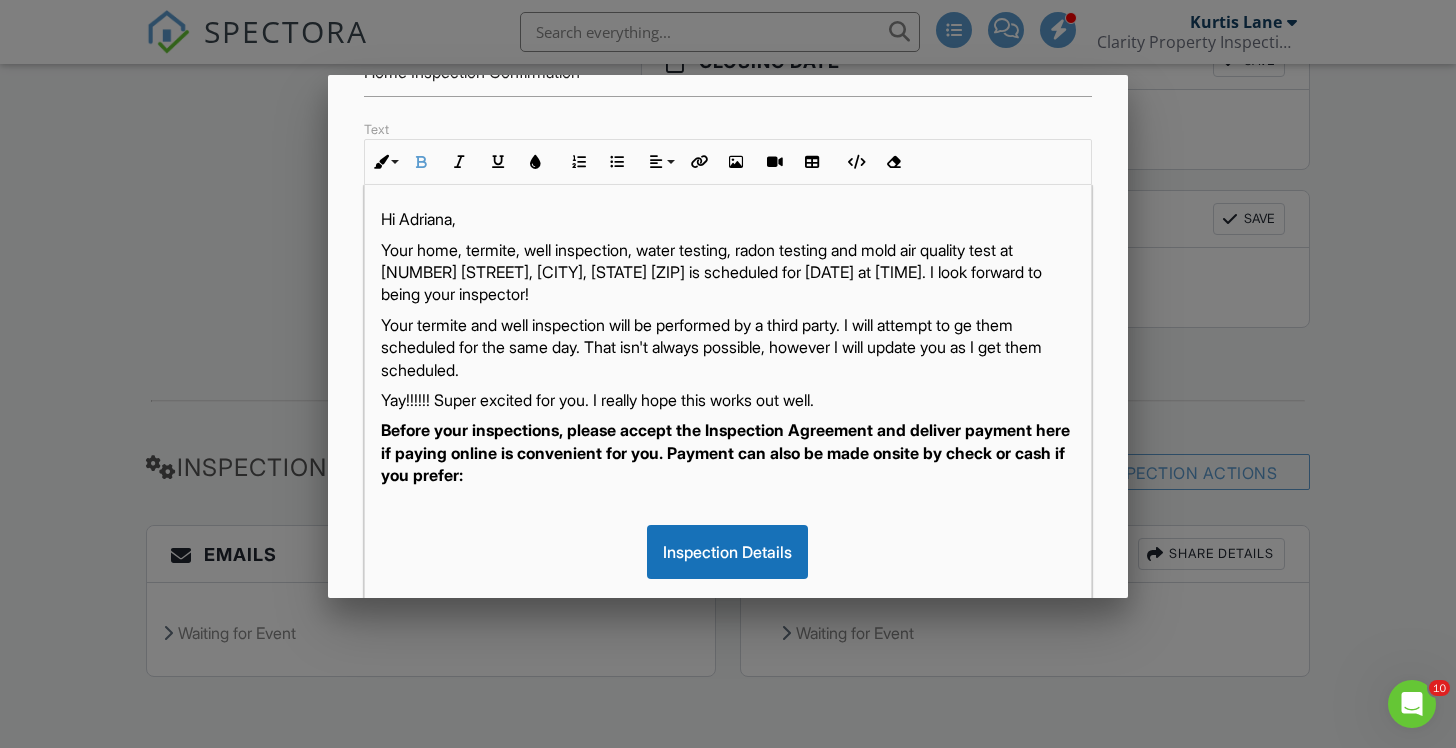 scroll, scrollTop: 11, scrollLeft: 0, axis: vertical 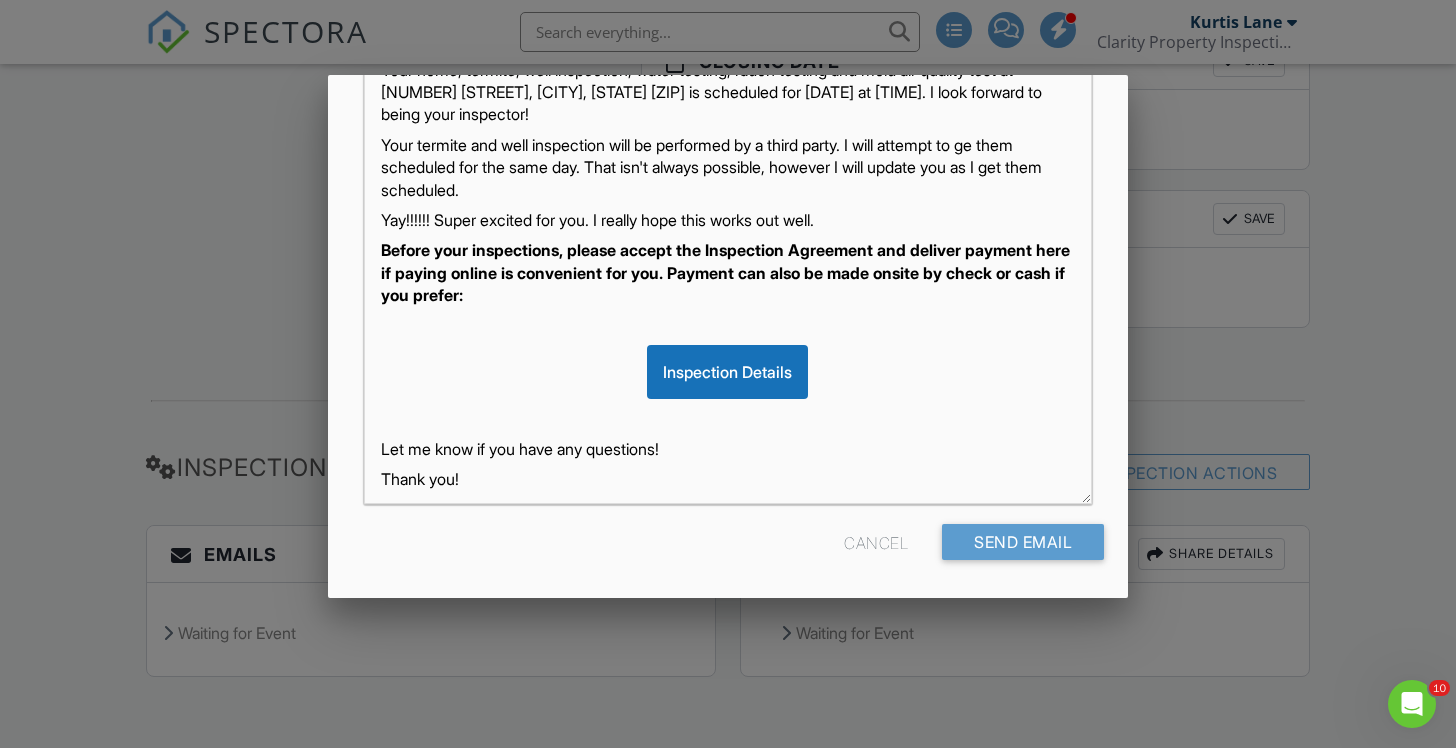 click on "Your termite and well inspection will be performed by a third party. I will attempt to ge them scheduled for the same day. That isn't always possible, however I will update you as I get them scheduled." at bounding box center [728, 167] 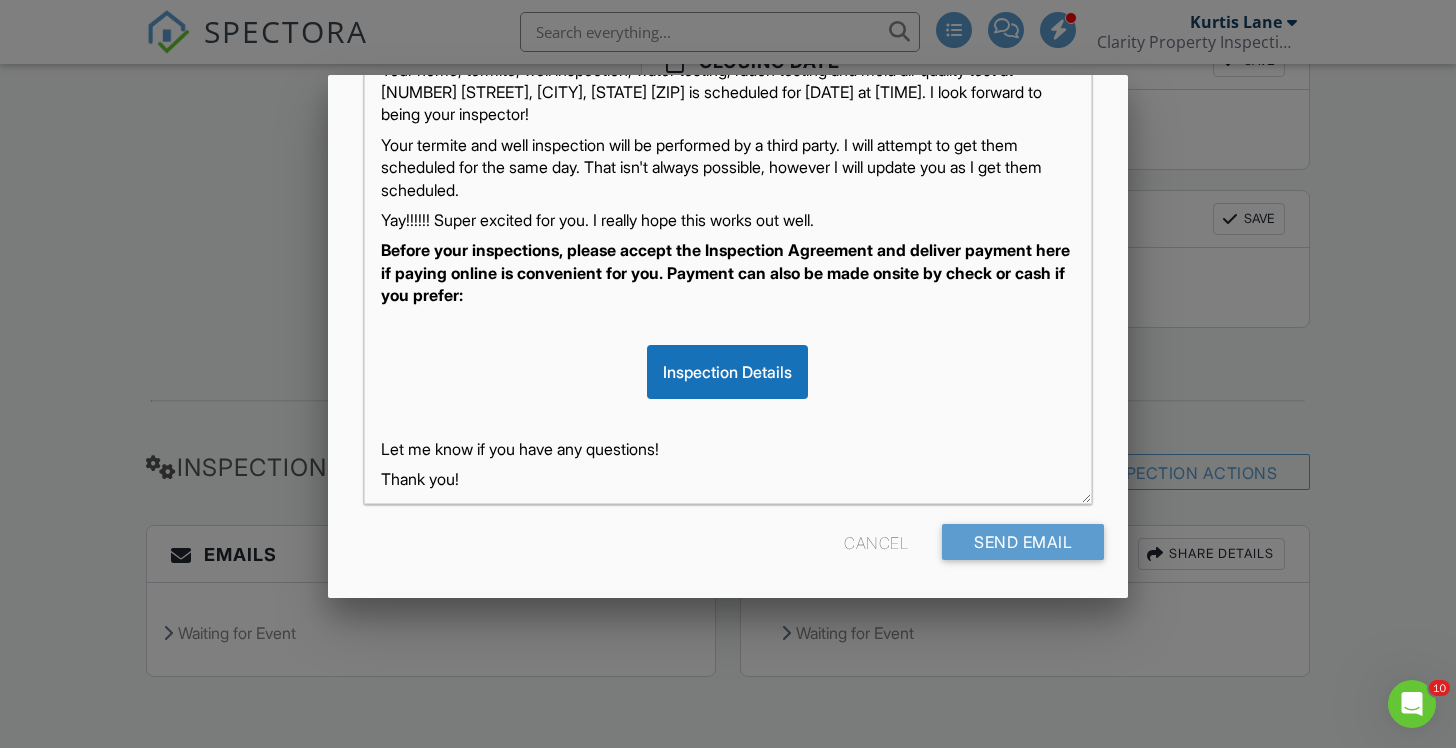 scroll, scrollTop: 11, scrollLeft: 0, axis: vertical 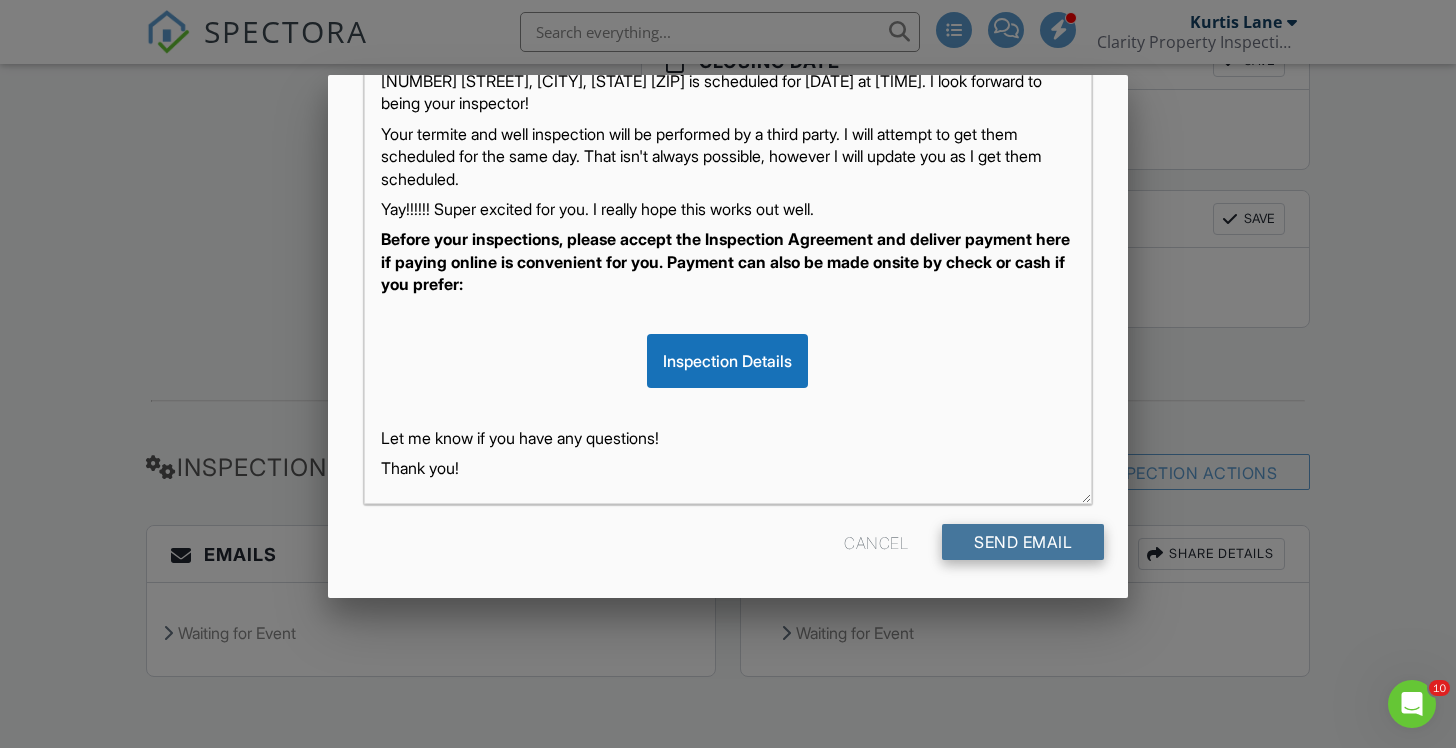 click on "Send Email" at bounding box center (1023, 542) 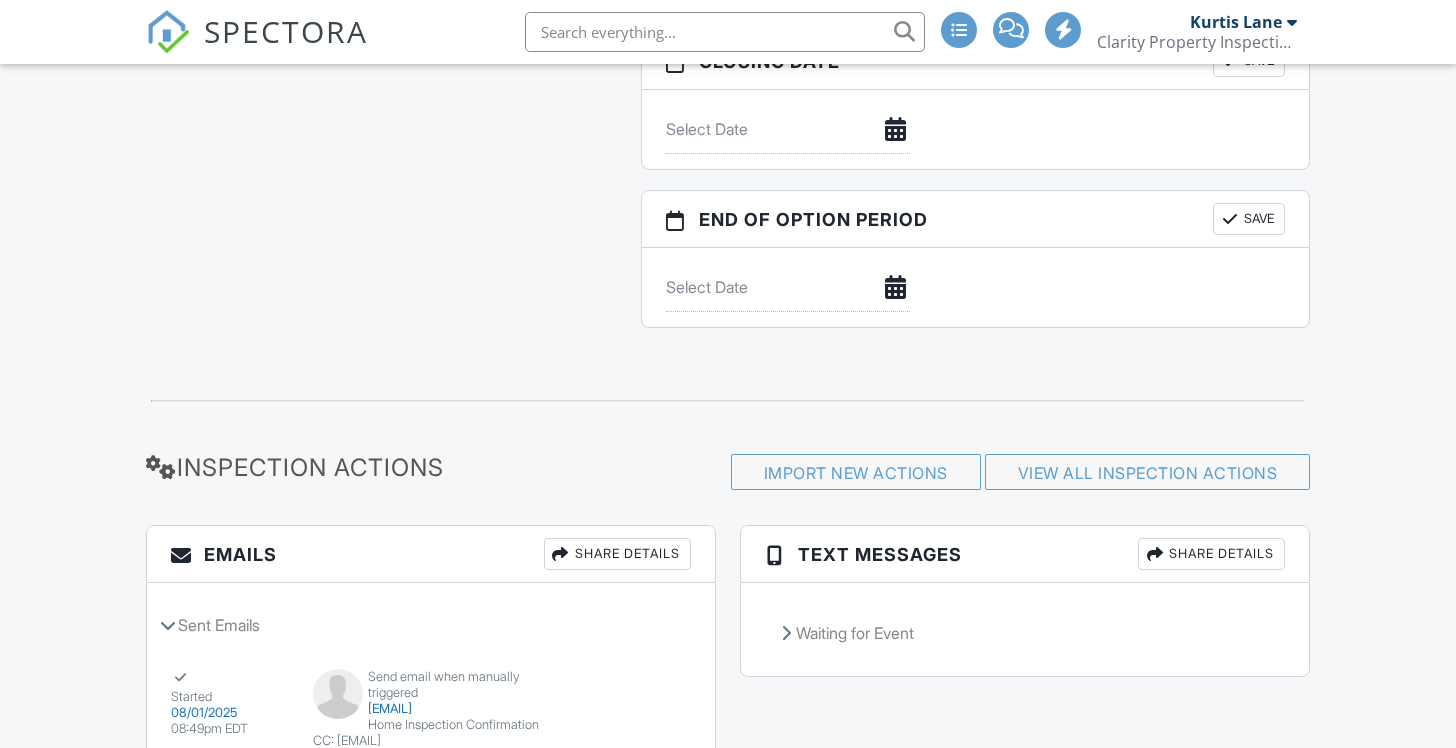 scroll, scrollTop: 1637, scrollLeft: 0, axis: vertical 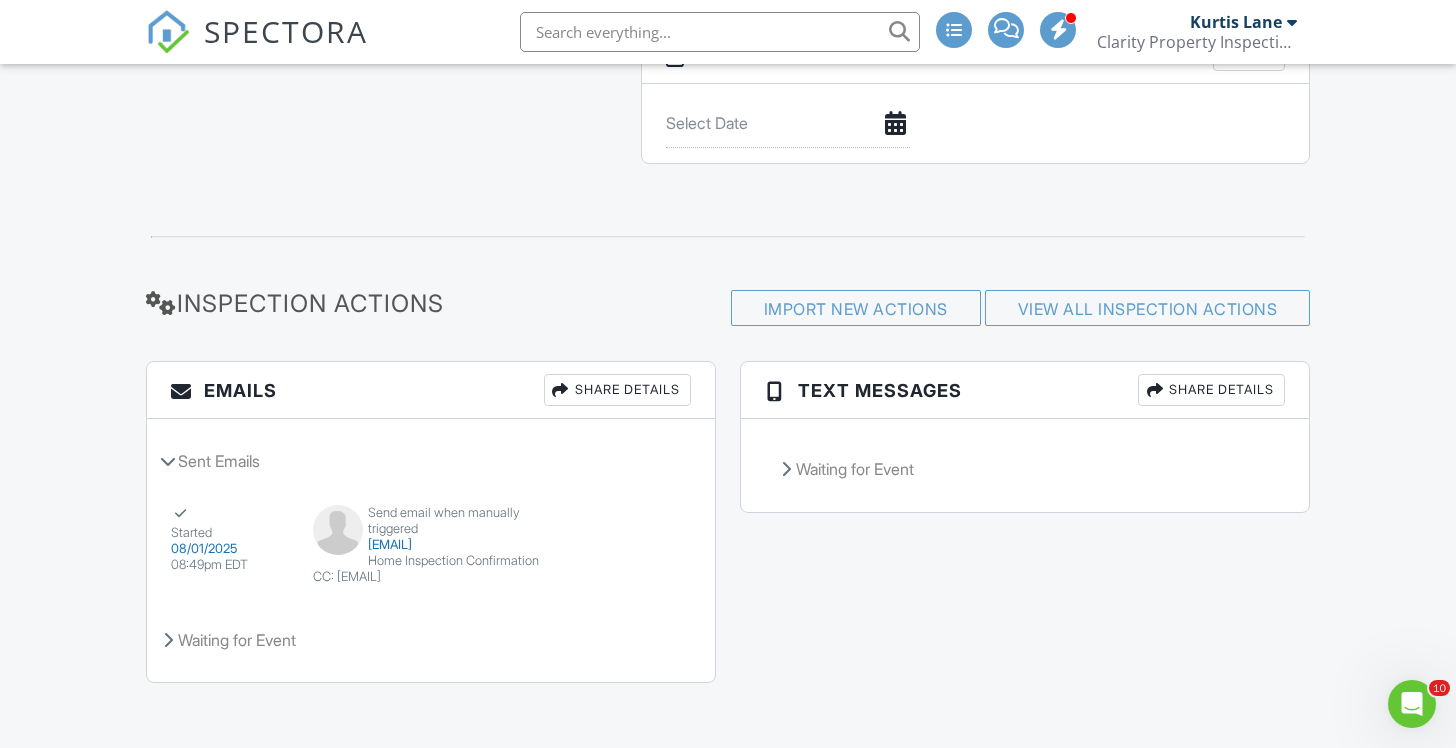 click on "Share Details" at bounding box center [617, 390] 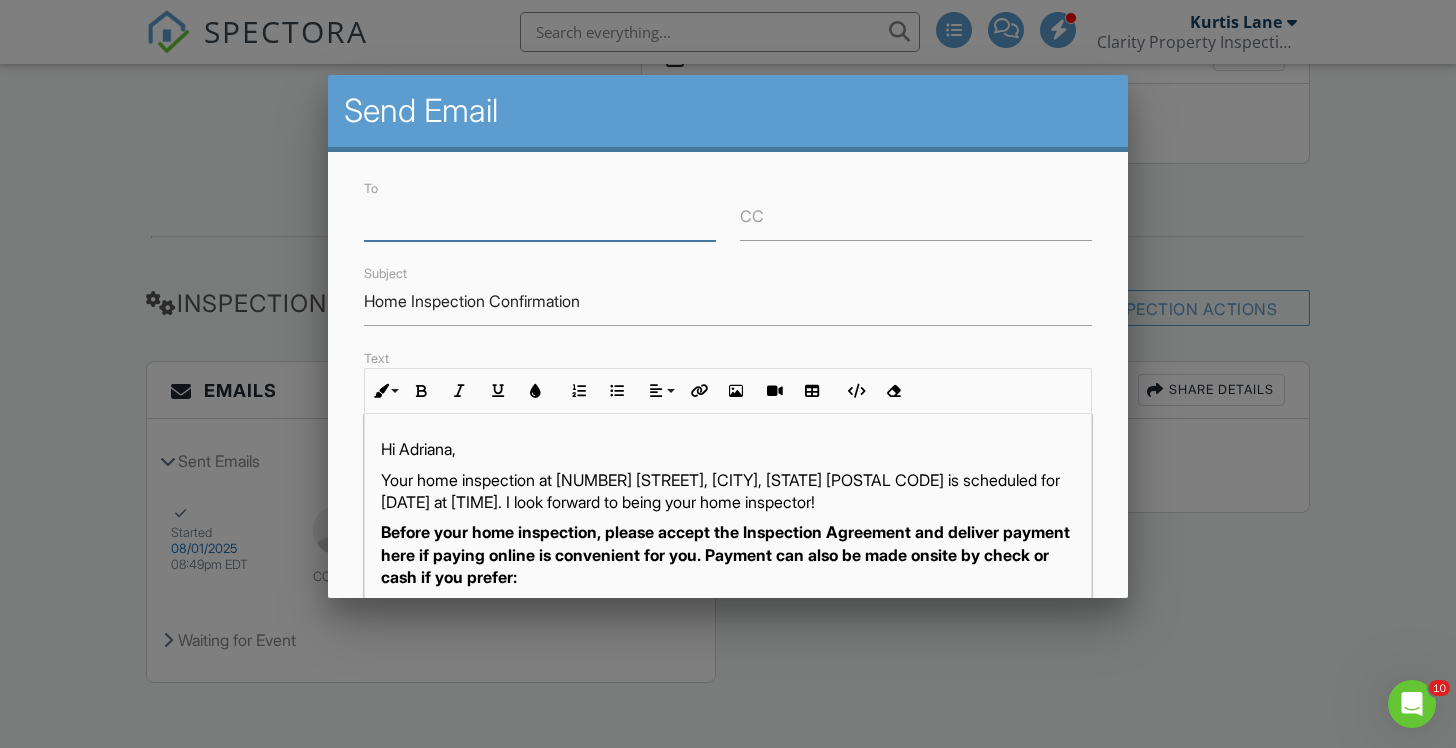 paste on "[EMAIL]" 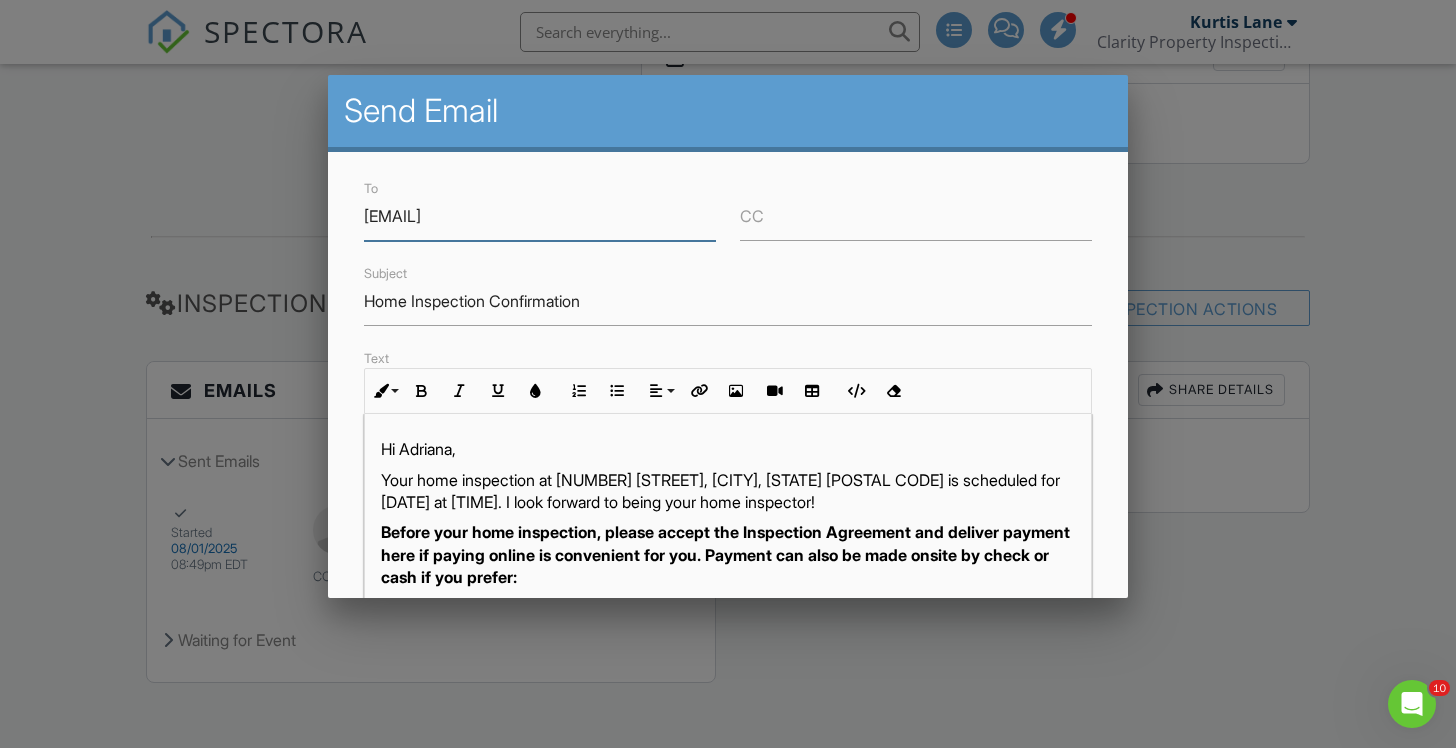 type on "[EMAIL]" 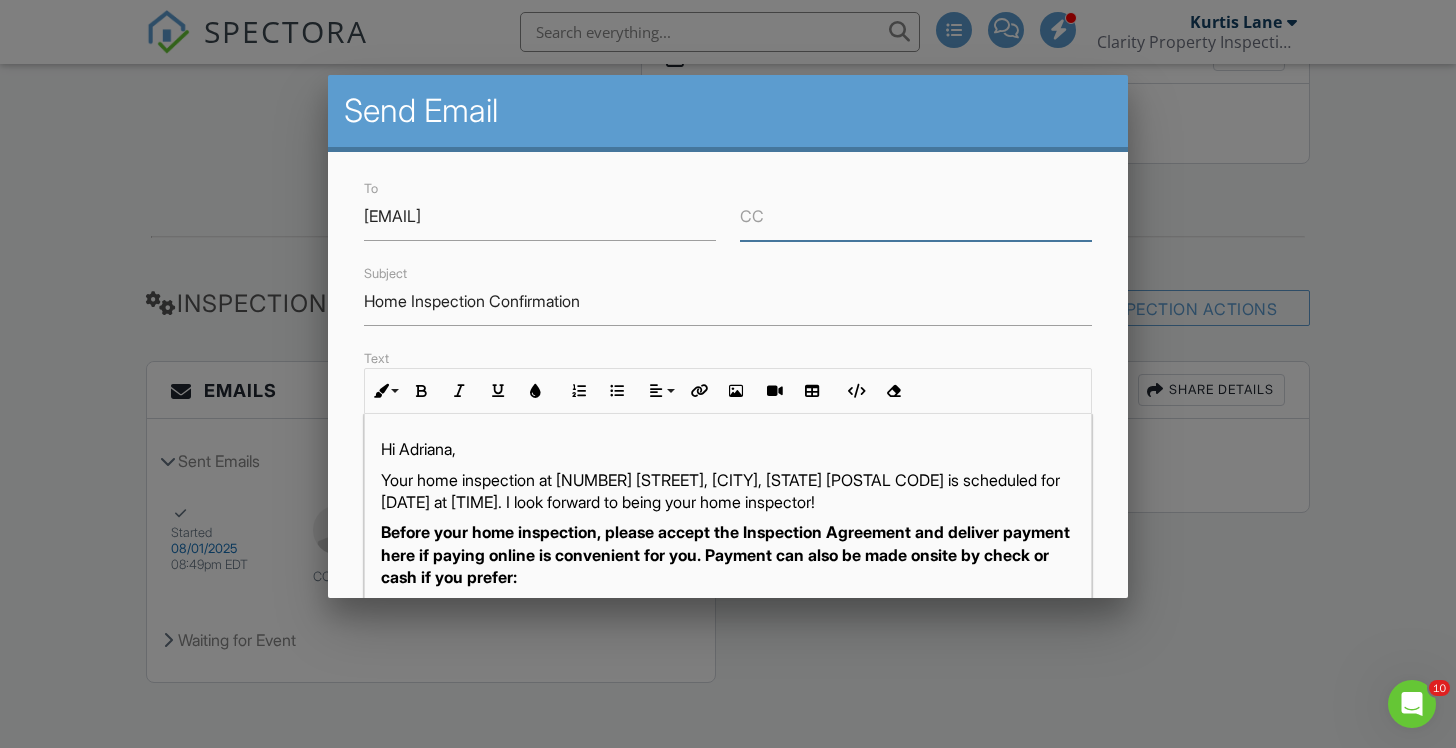 click on "CC" at bounding box center (916, 216) 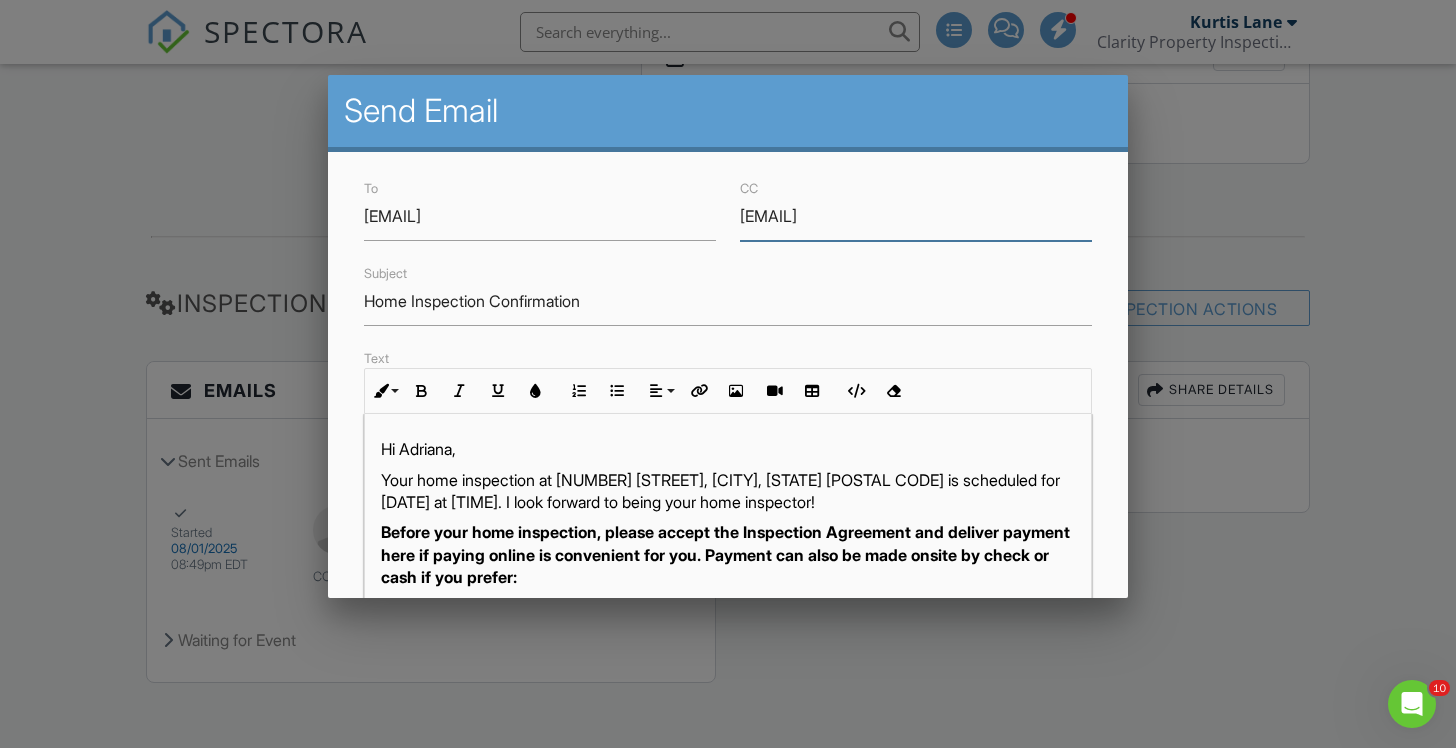 scroll, scrollTop: 1, scrollLeft: 0, axis: vertical 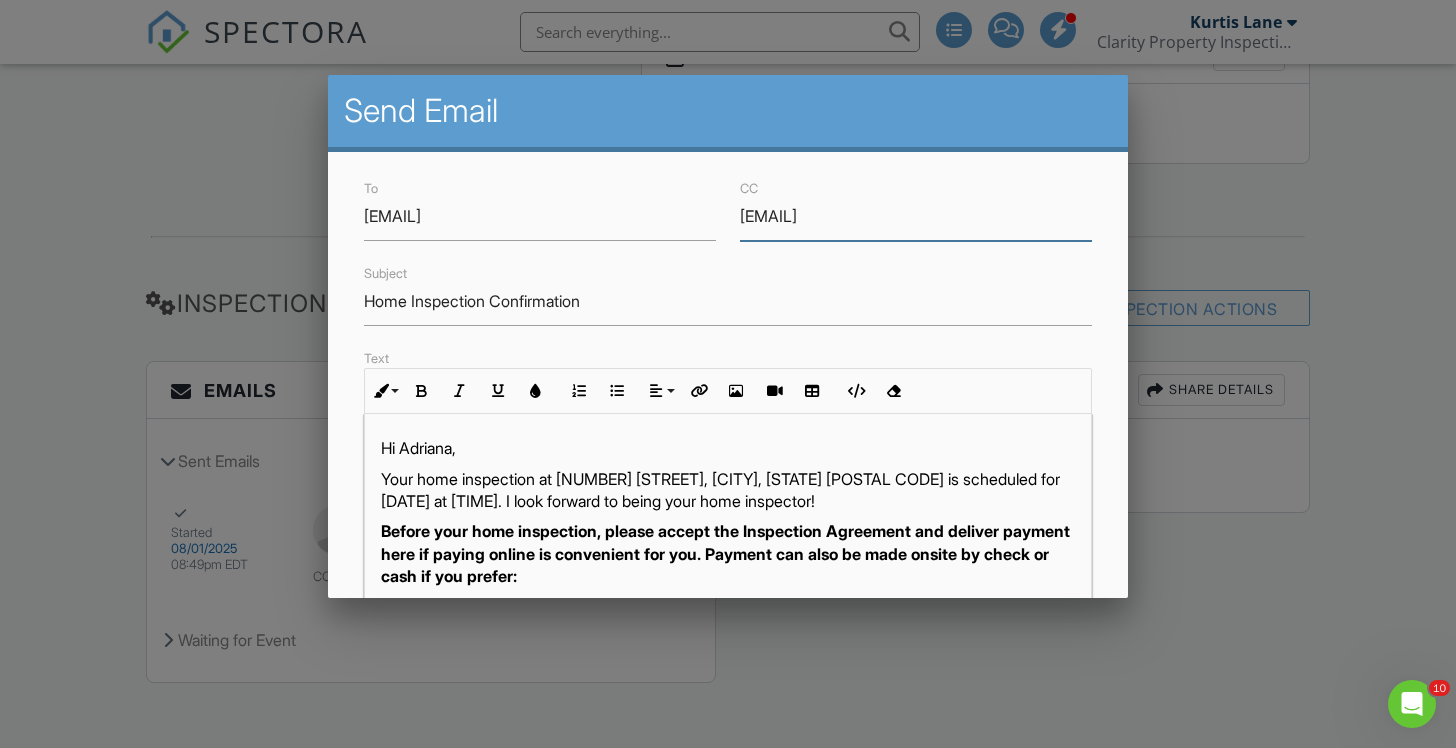 type on "[EMAIL]" 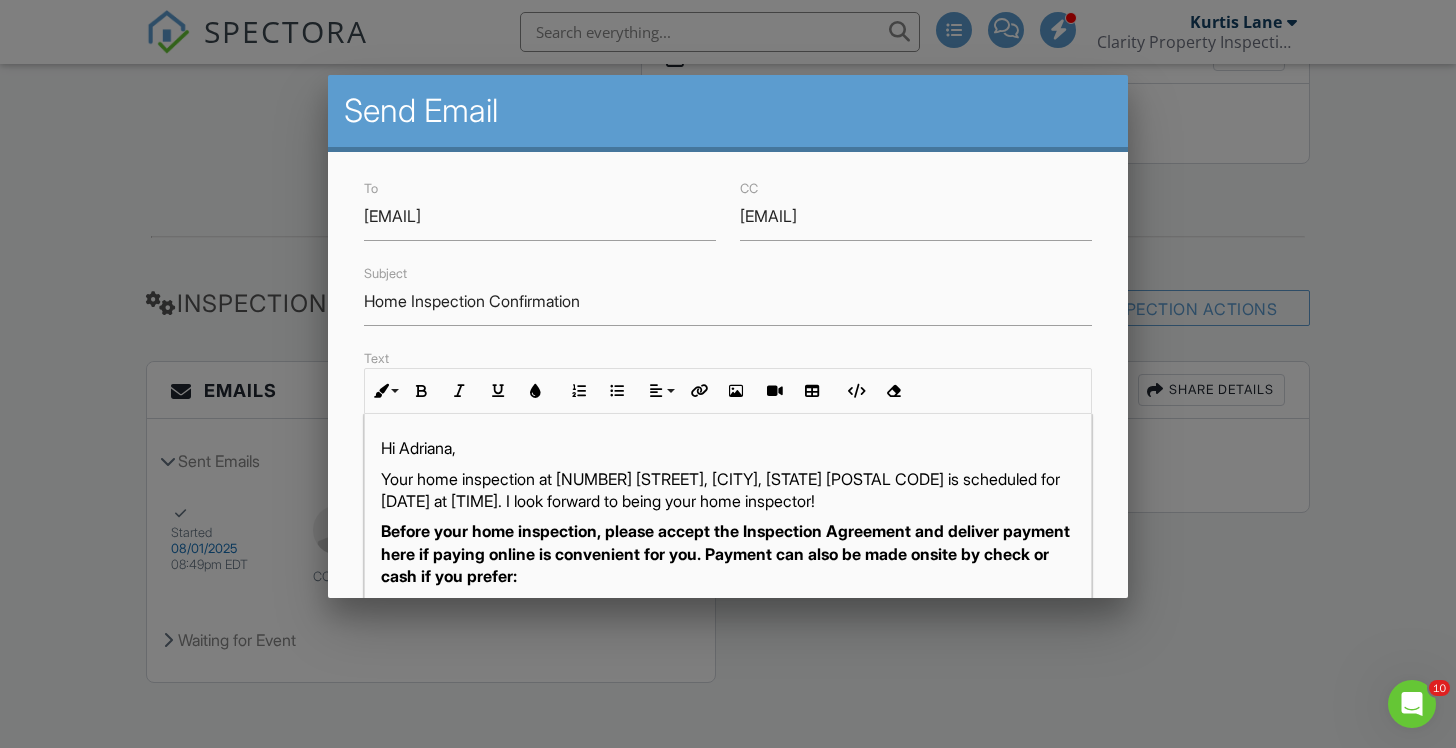 click on "Hi Adriana," at bounding box center (728, 448) 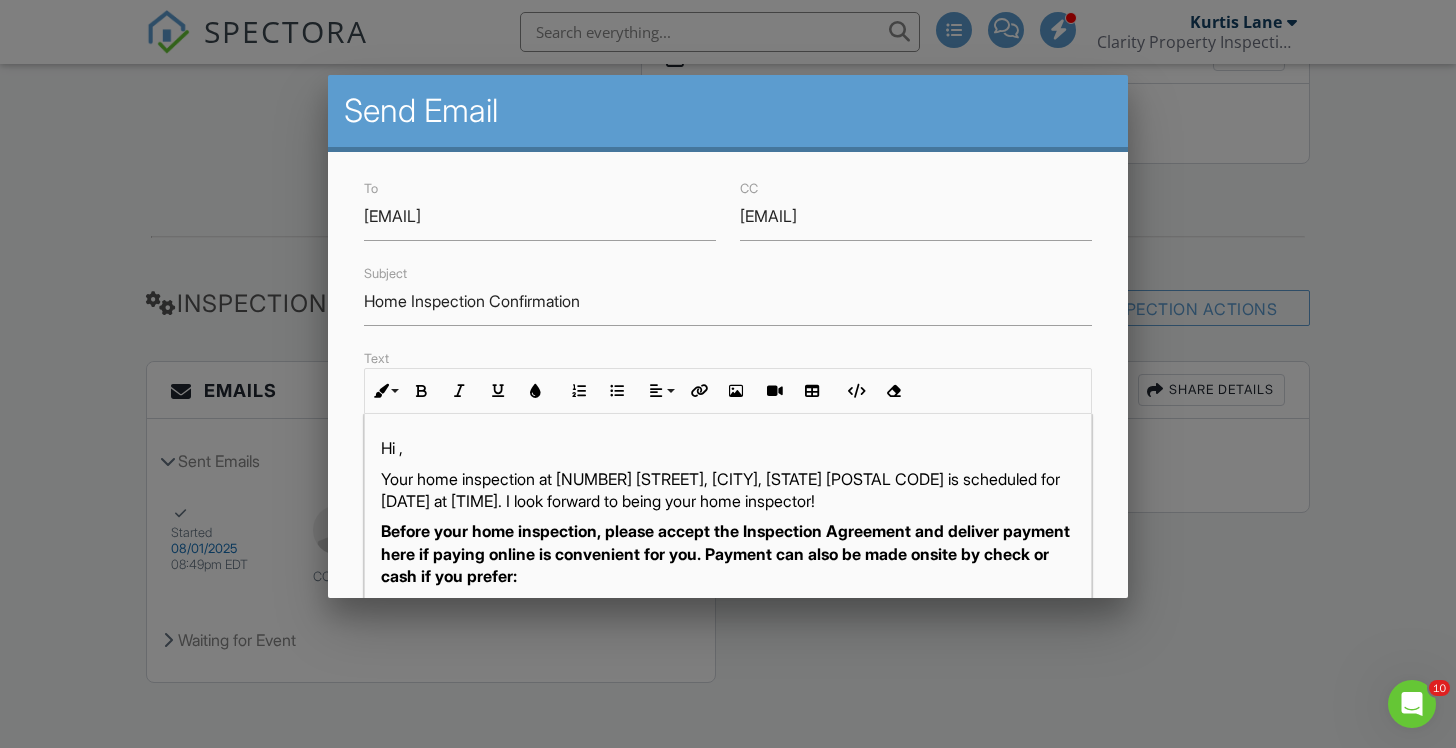 type 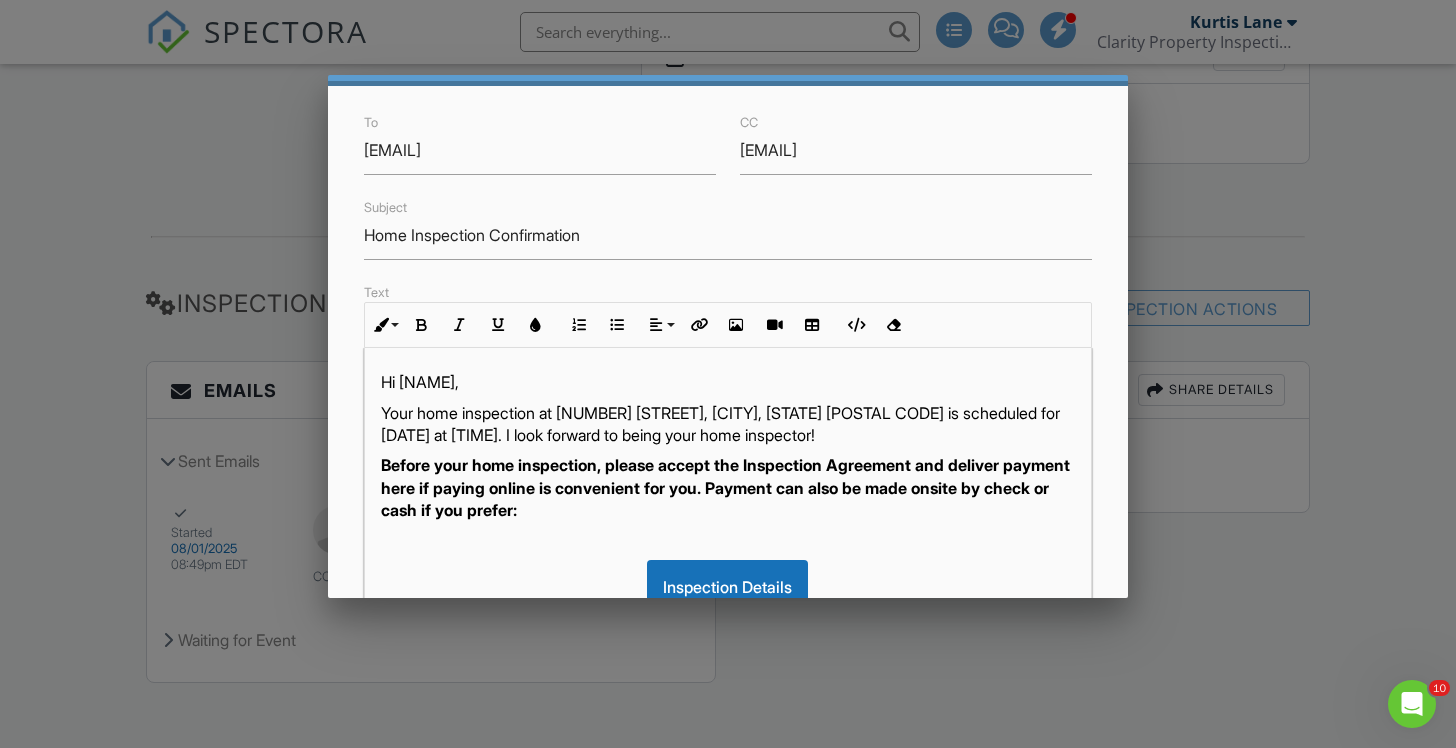 scroll, scrollTop: 89, scrollLeft: 0, axis: vertical 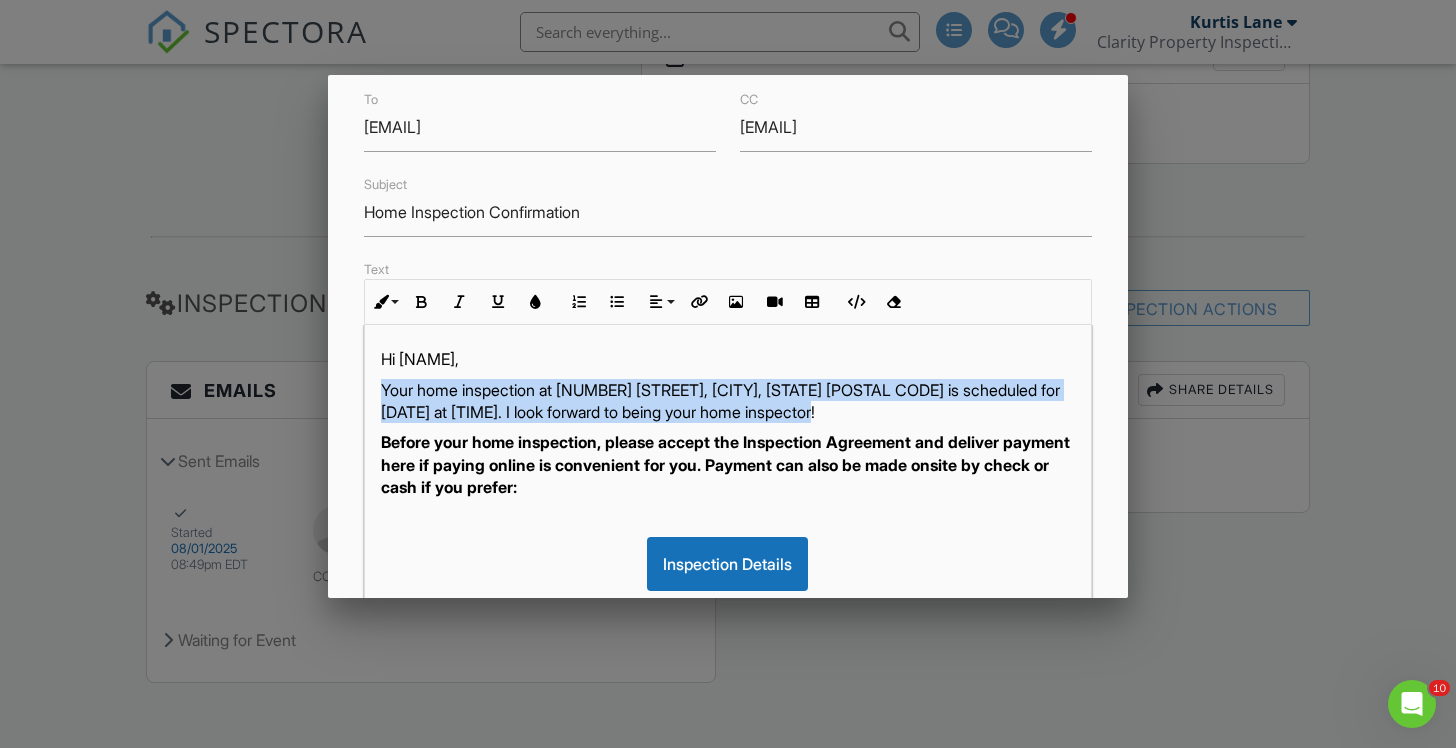 drag, startPoint x: 904, startPoint y: 412, endPoint x: 381, endPoint y: 387, distance: 523.59717 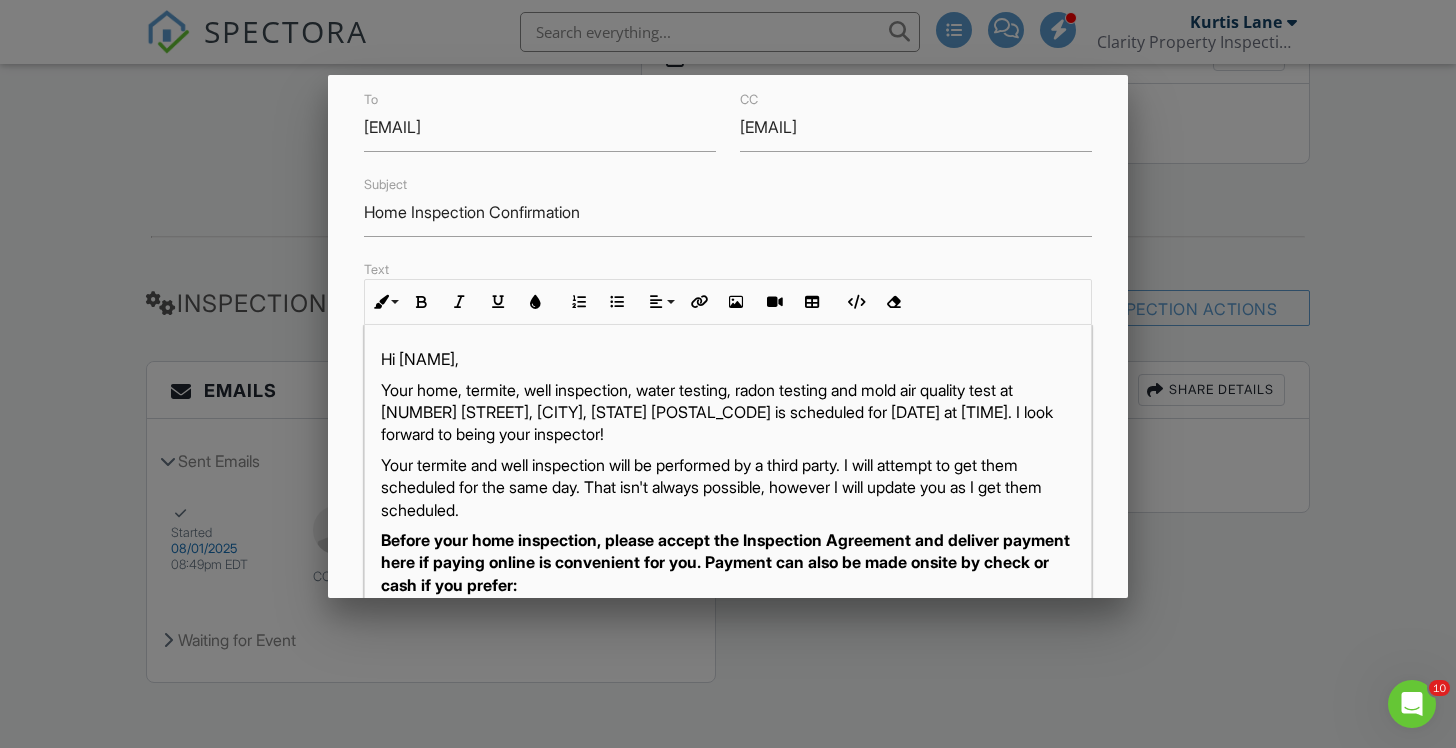 click on "Your home, termite, well inspection, water testing, radon testing and mold air quality test at 90 Eagles Nest Ln, Maggie Valley, NC 28751 is scheduled for 08/06/2025 at 9:30 am. I look forward to being your inspector!" at bounding box center (728, 412) 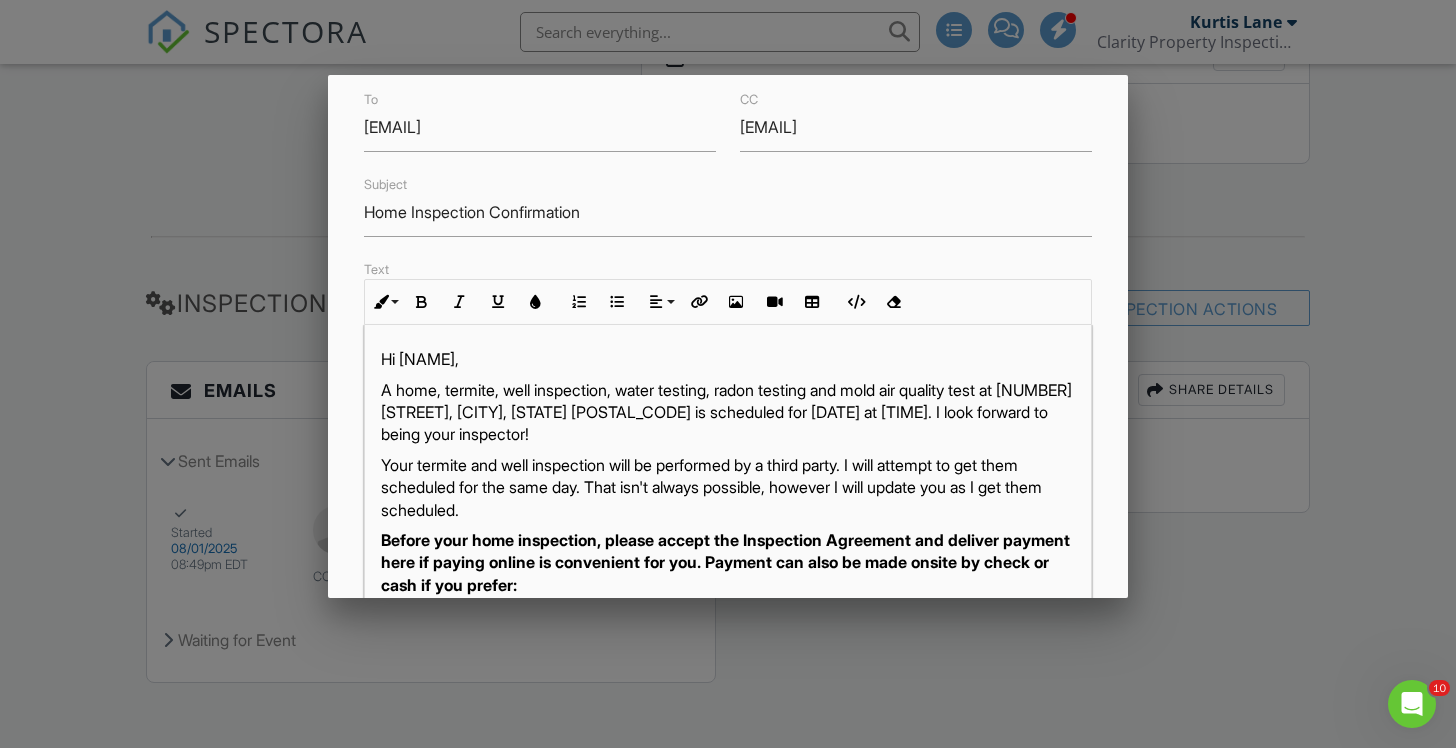 click on "A home, termite, well inspection, water testing, radon testing and mold air quality test at 90 Eagles Nest Ln, Maggie Valley, NC 28751 is scheduled for 08/06/2025 at 9:30 am. I look forward to being your inspector!" at bounding box center (728, 412) 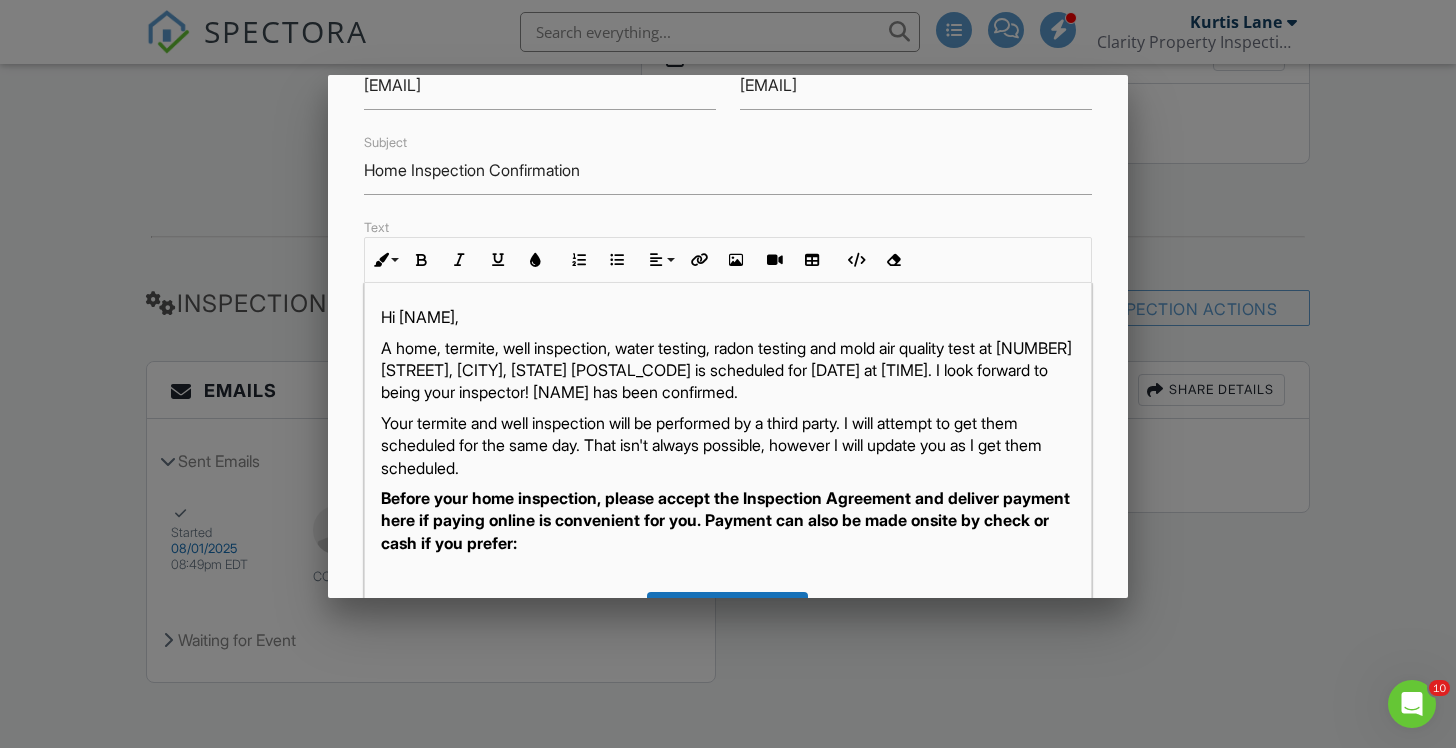 scroll, scrollTop: 151, scrollLeft: 0, axis: vertical 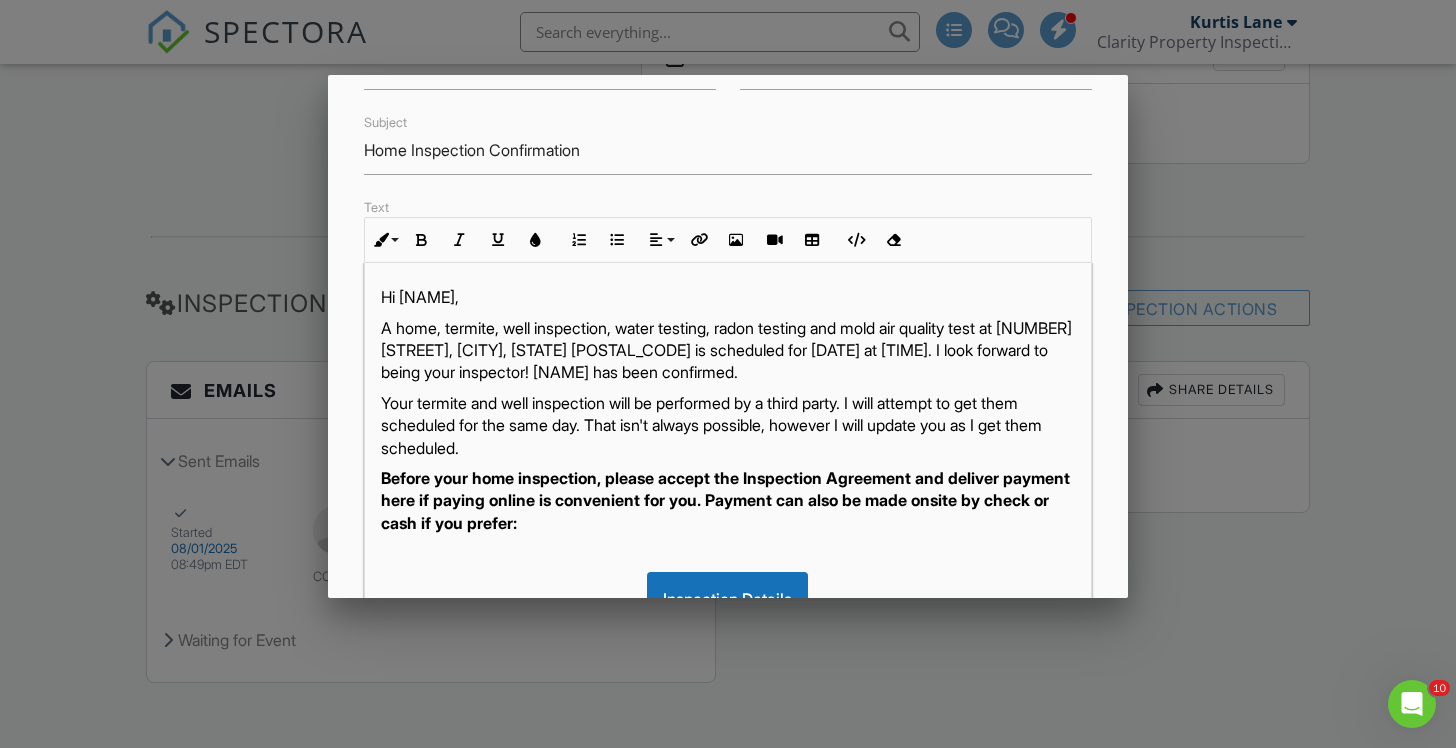 click on "Your termite and well inspection will be performed by a third party. I will attempt to get them scheduled for the same day. That isn't always possible, however I will update you as I get them scheduled." at bounding box center [728, 425] 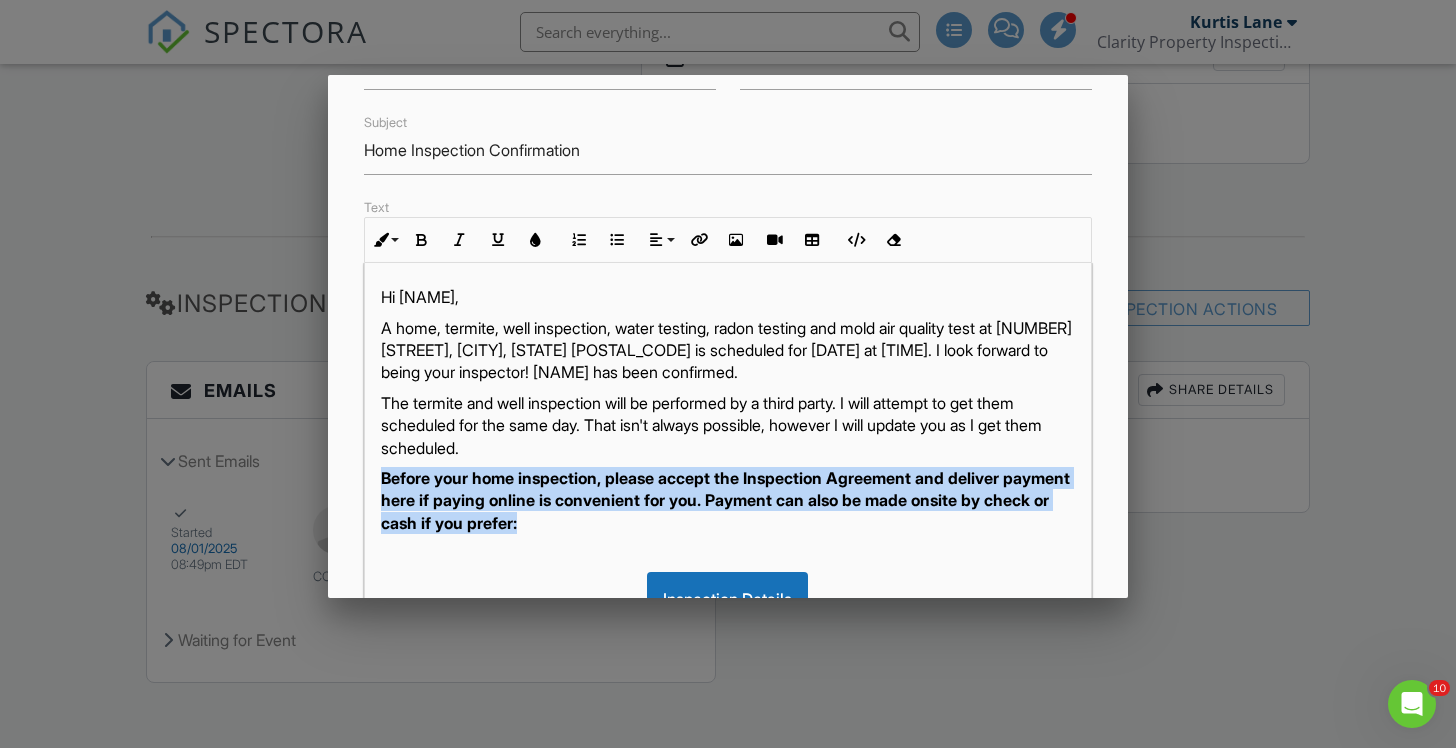 drag, startPoint x: 603, startPoint y: 528, endPoint x: 381, endPoint y: 468, distance: 229.96521 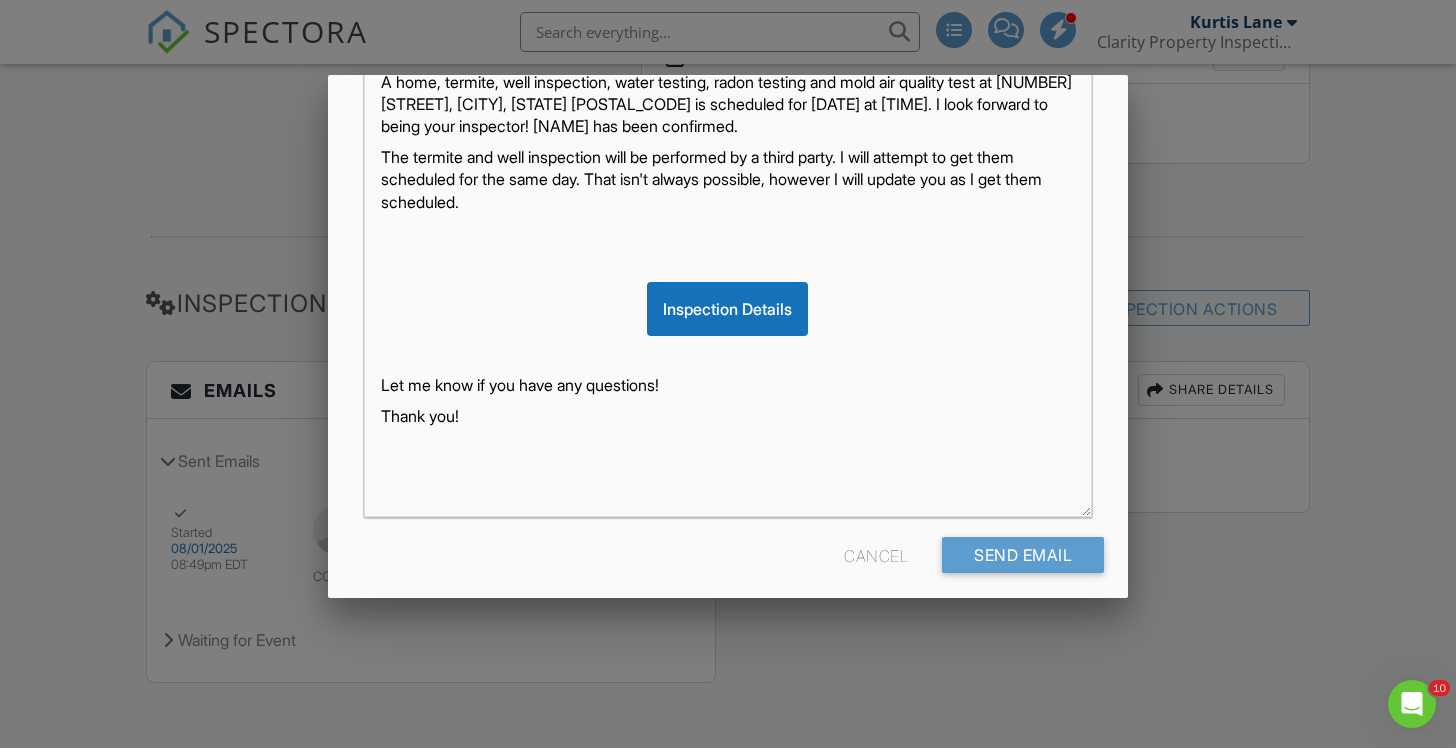 scroll, scrollTop: 410, scrollLeft: 0, axis: vertical 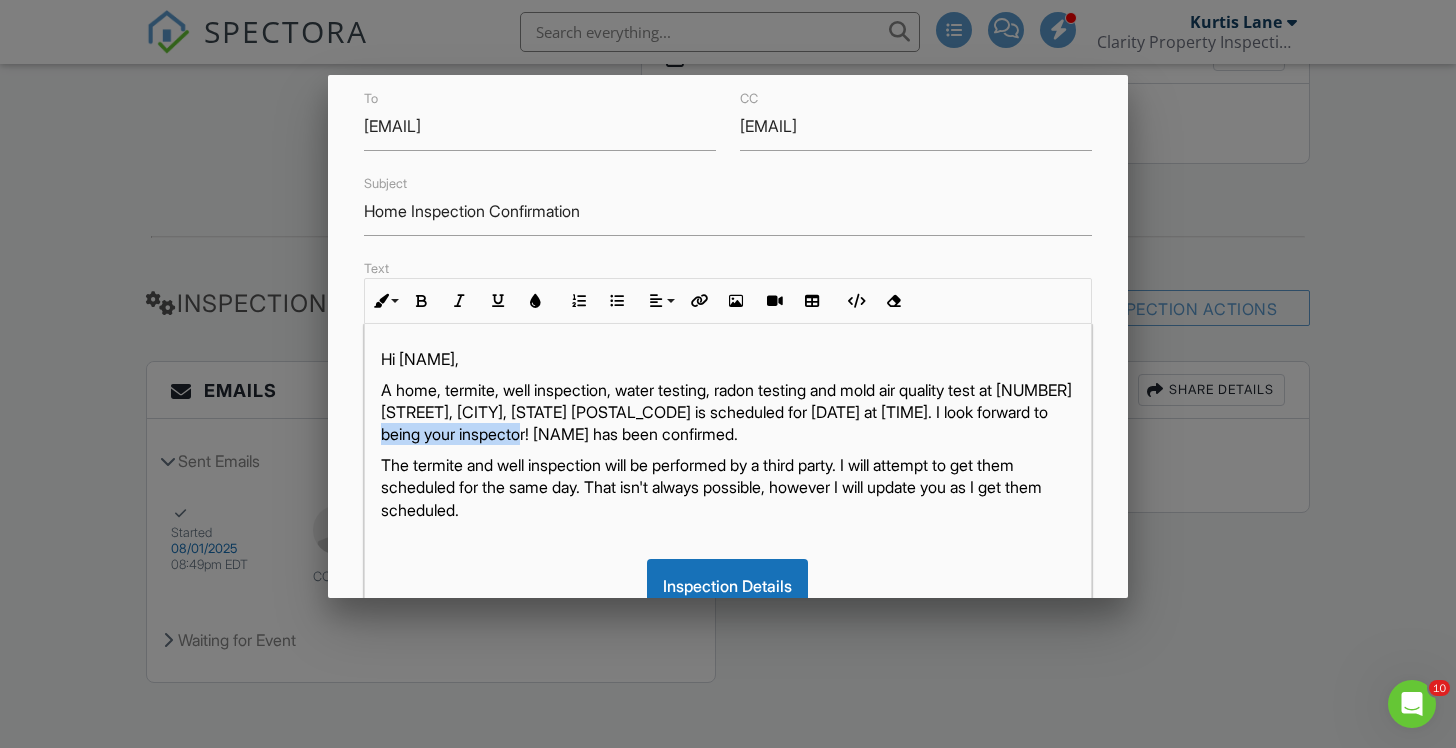 drag, startPoint x: 615, startPoint y: 432, endPoint x: 463, endPoint y: 434, distance: 152.01315 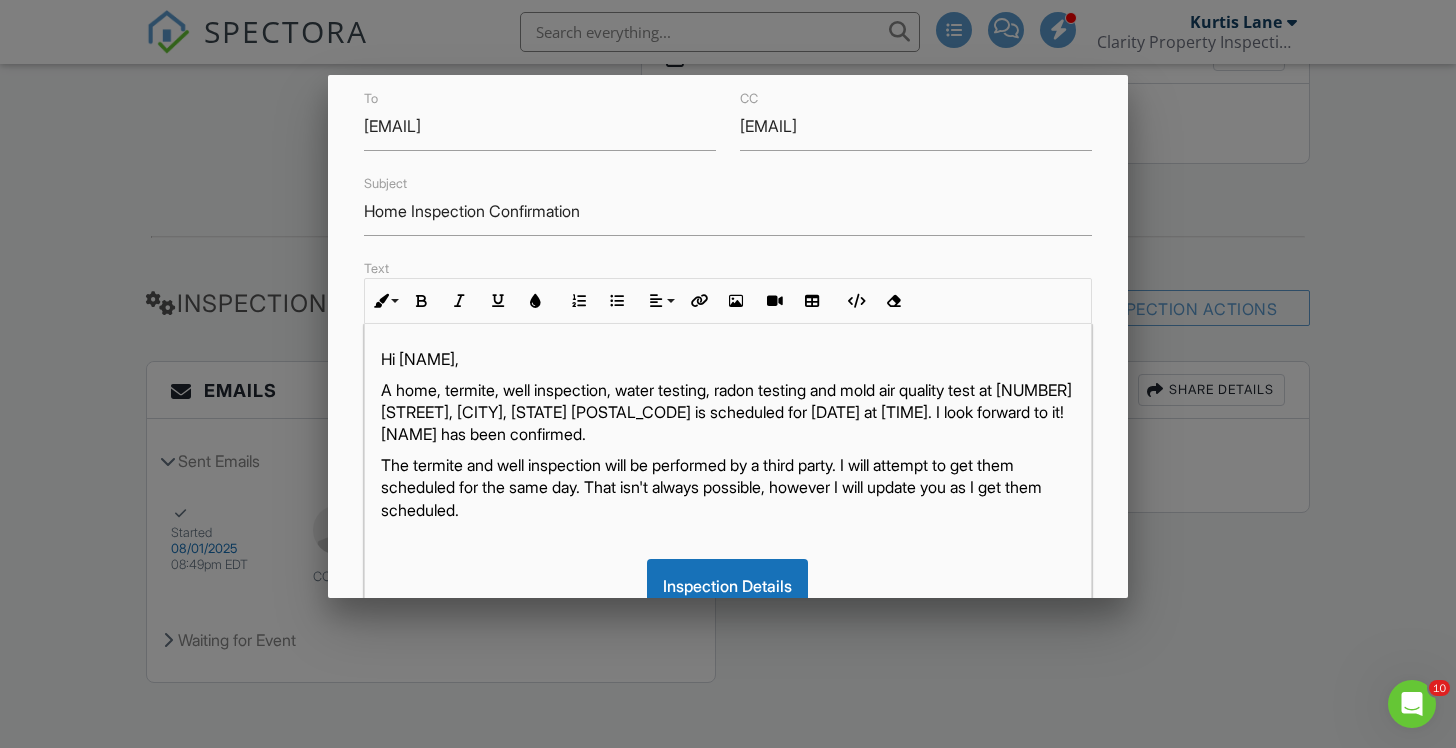 scroll, scrollTop: 1, scrollLeft: 0, axis: vertical 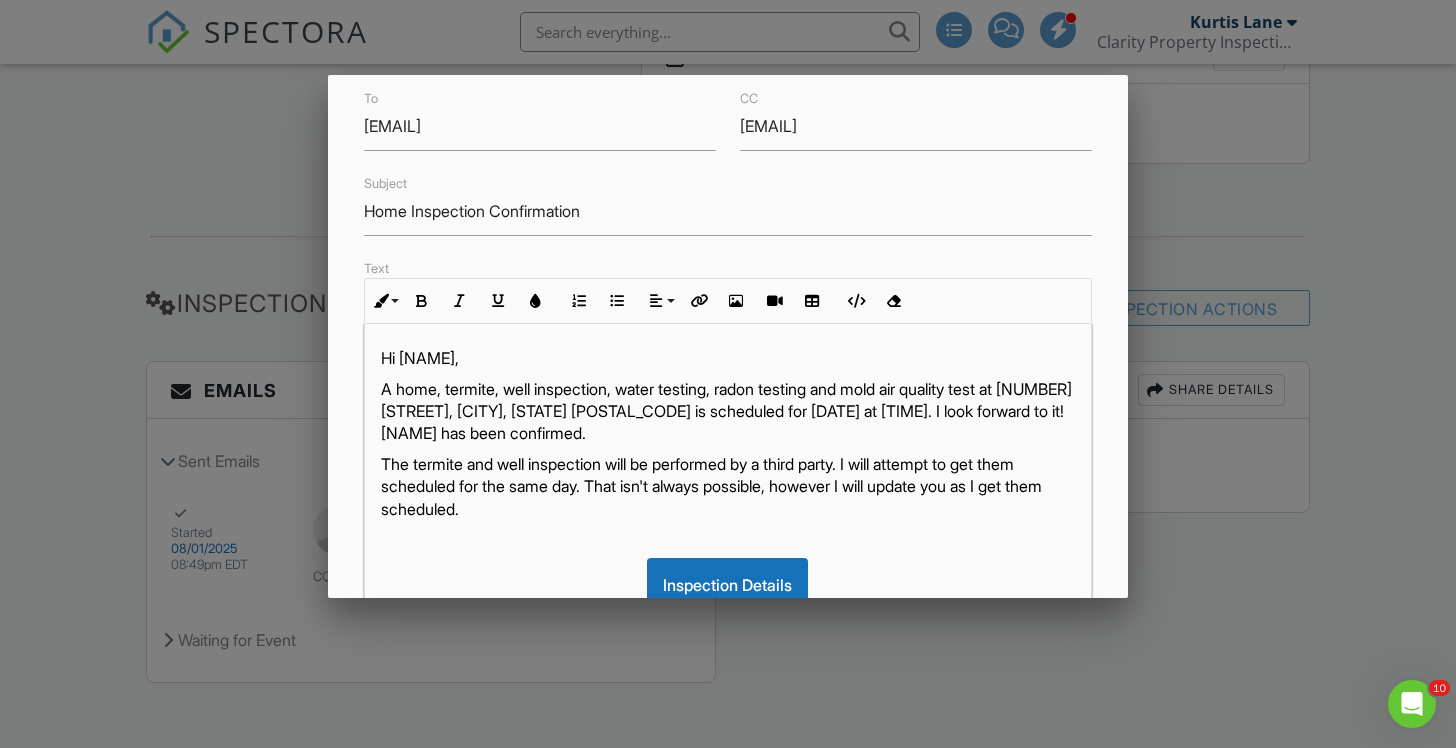 click on "A home, termite, well inspection, water testing, radon testing and mold air quality test at 90 Eagles Nest Ln, Maggie Valley, NC 28751 is scheduled for 08/06/2025 at 9:30 am. I look forward to it! Adriana DeCarlo has been confirmed." at bounding box center (728, 411) 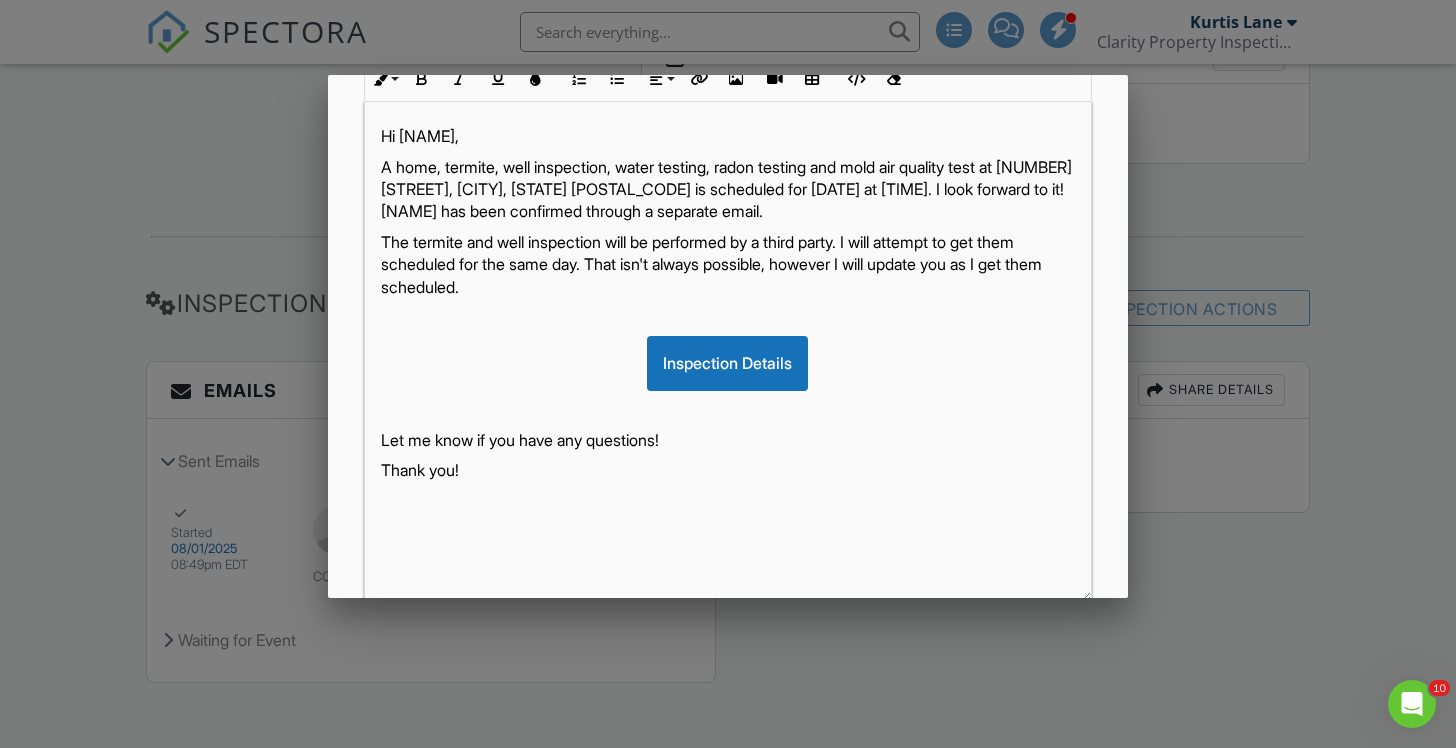 scroll, scrollTop: 410, scrollLeft: 0, axis: vertical 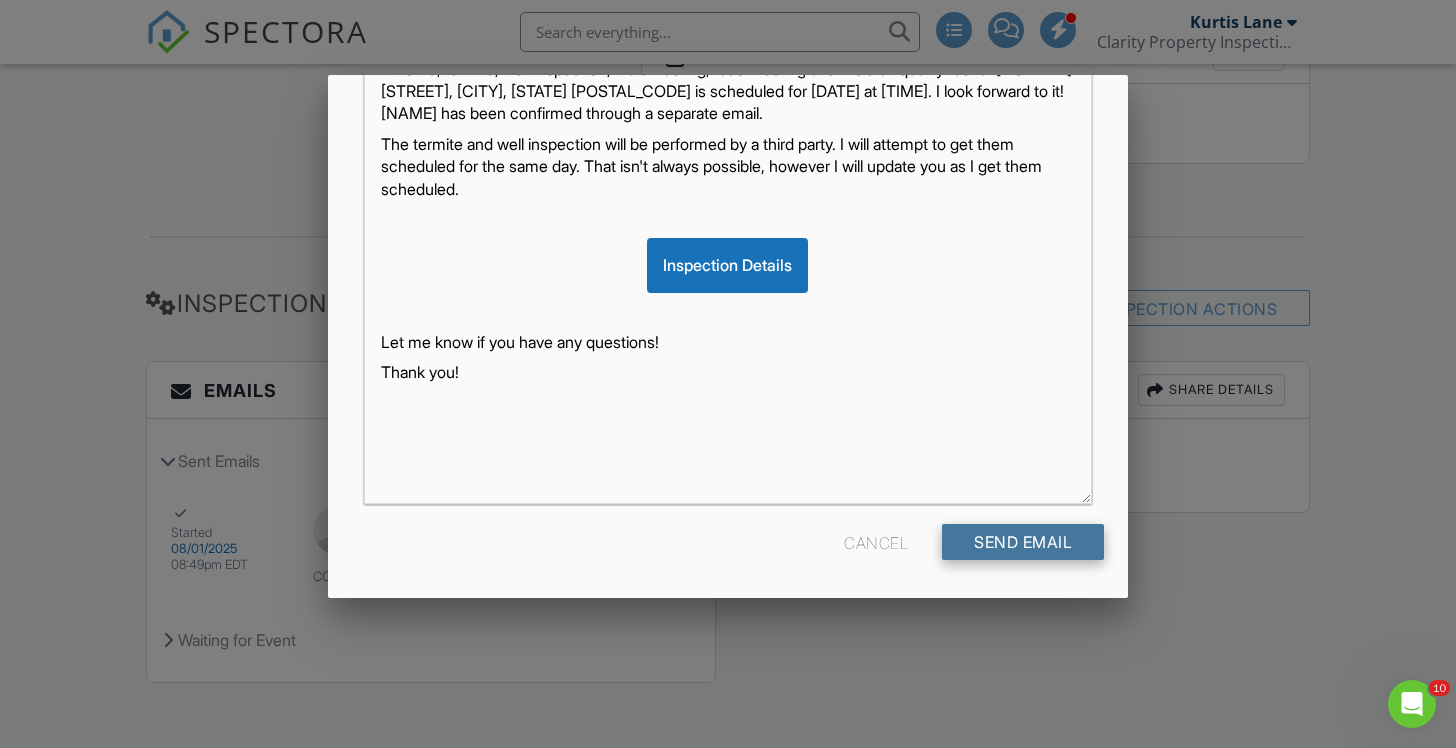 click on "Send Email" at bounding box center (1023, 542) 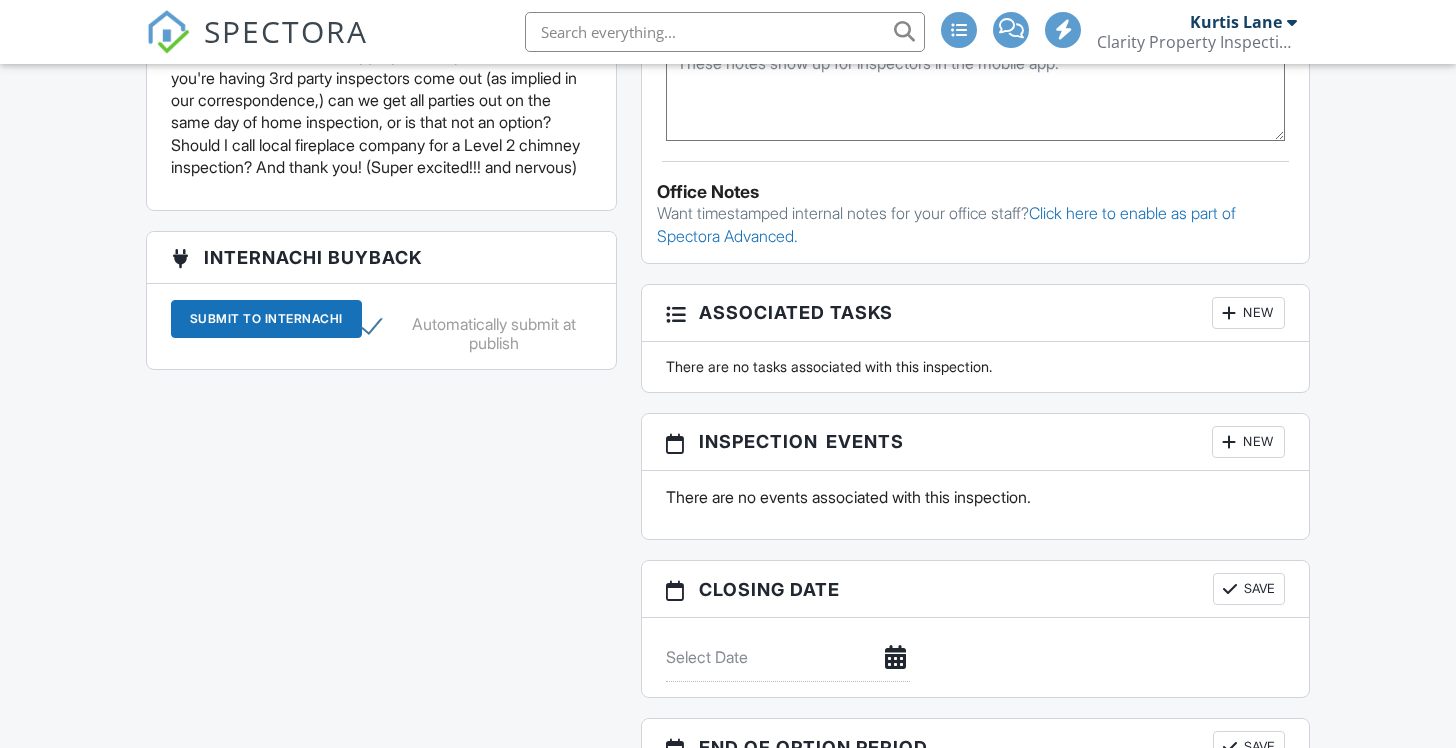 scroll, scrollTop: 0, scrollLeft: 0, axis: both 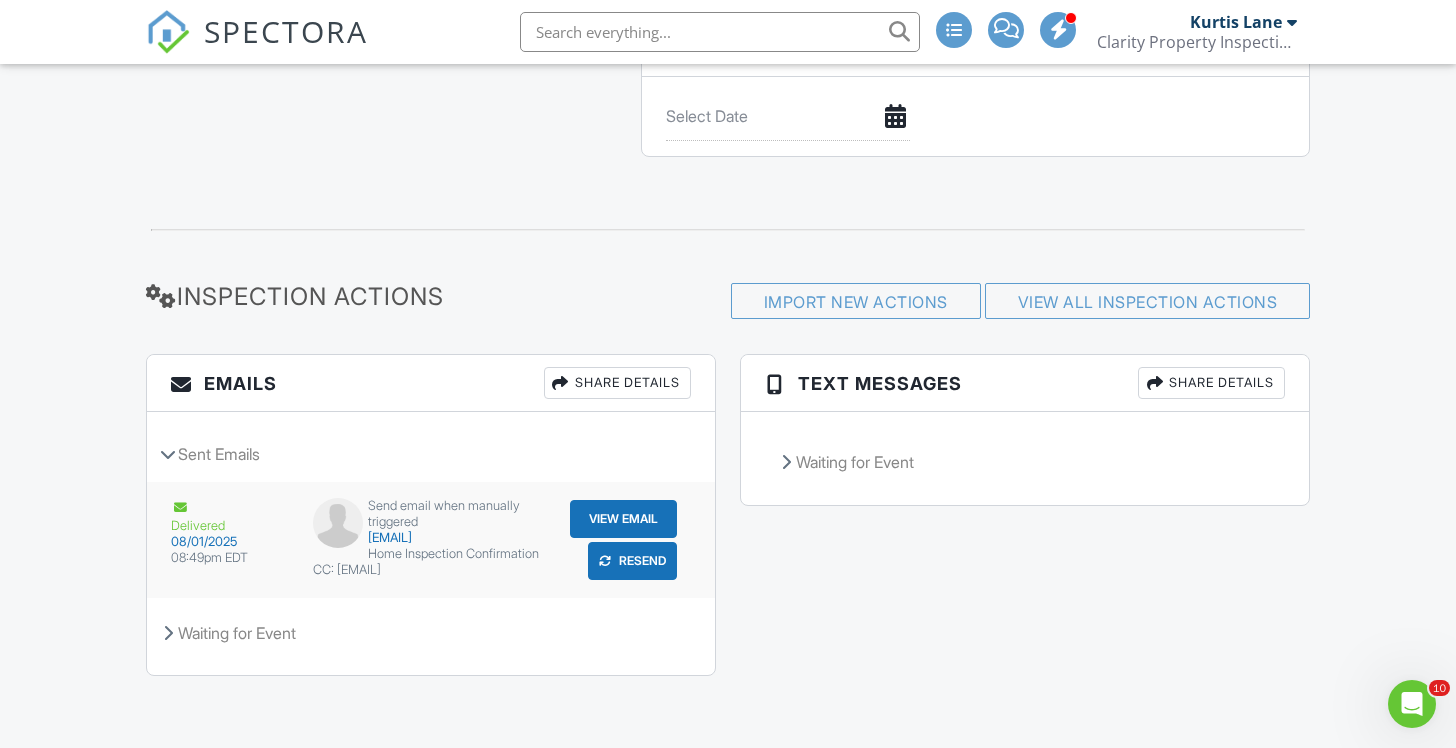 click on "View Email" at bounding box center [623, 519] 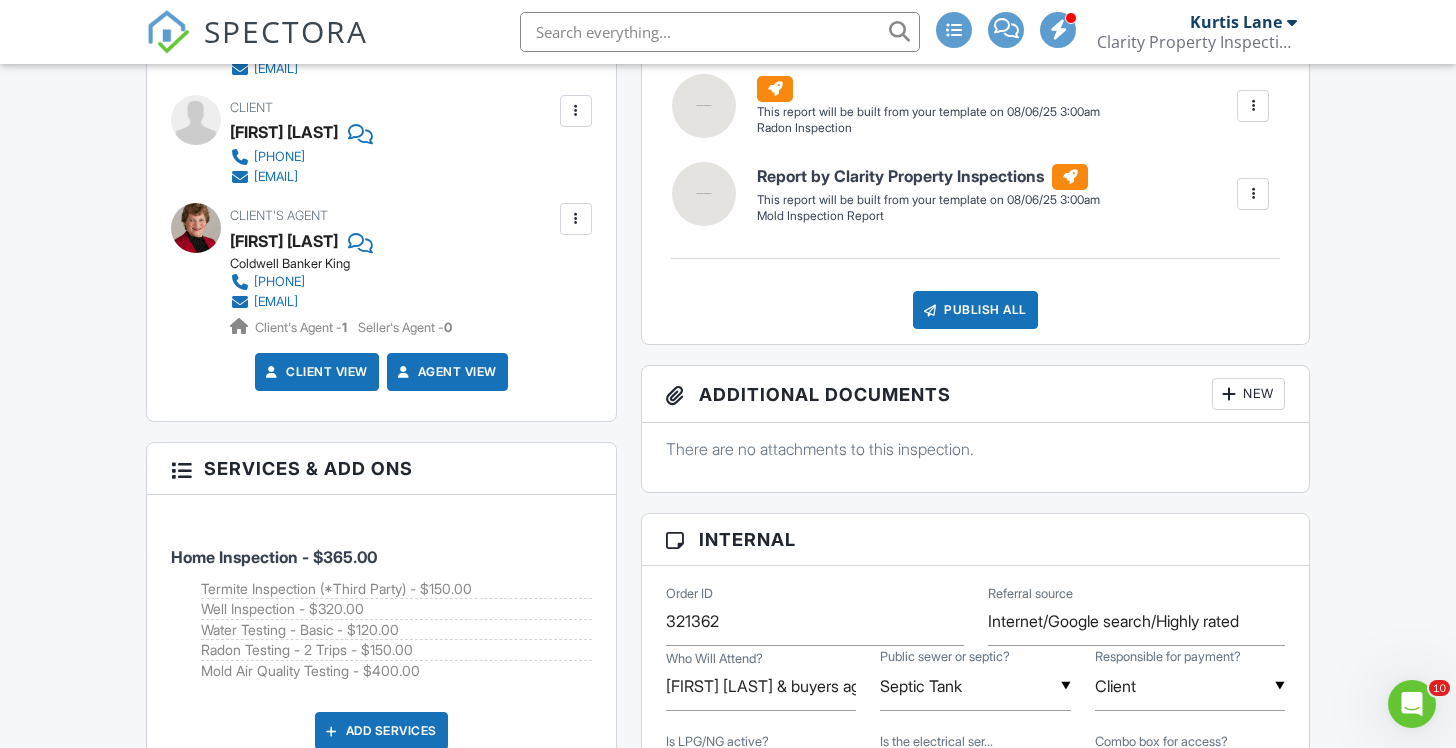 scroll, scrollTop: 421, scrollLeft: 0, axis: vertical 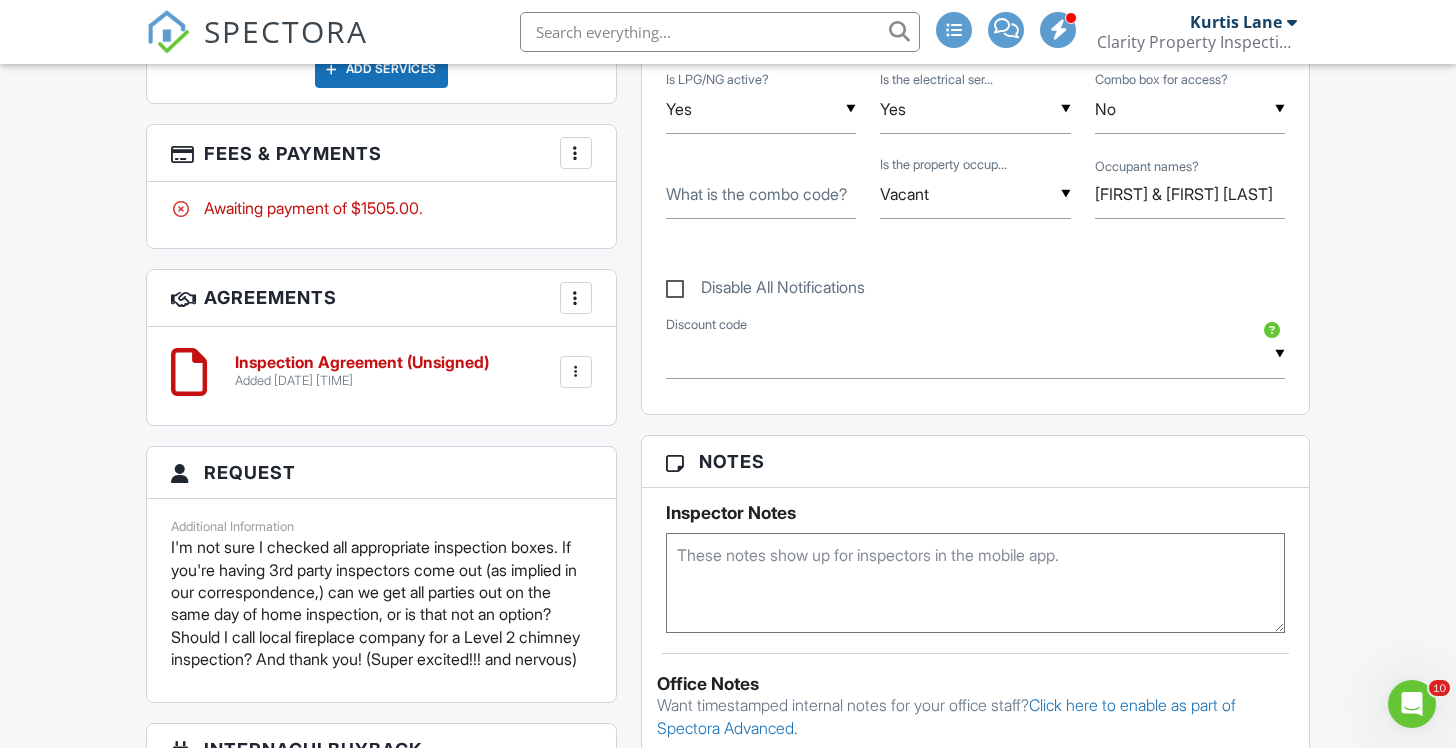click at bounding box center (975, 583) 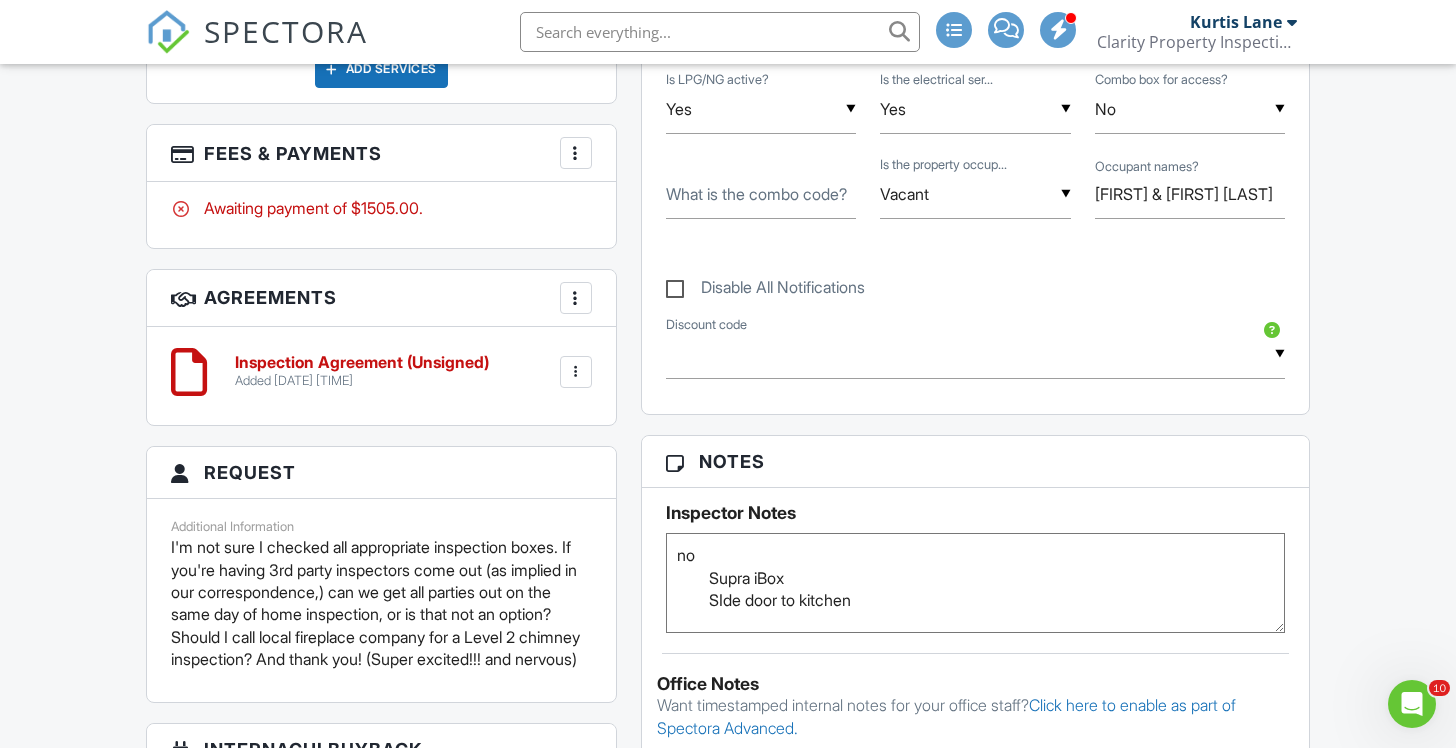 scroll, scrollTop: 89, scrollLeft: 0, axis: vertical 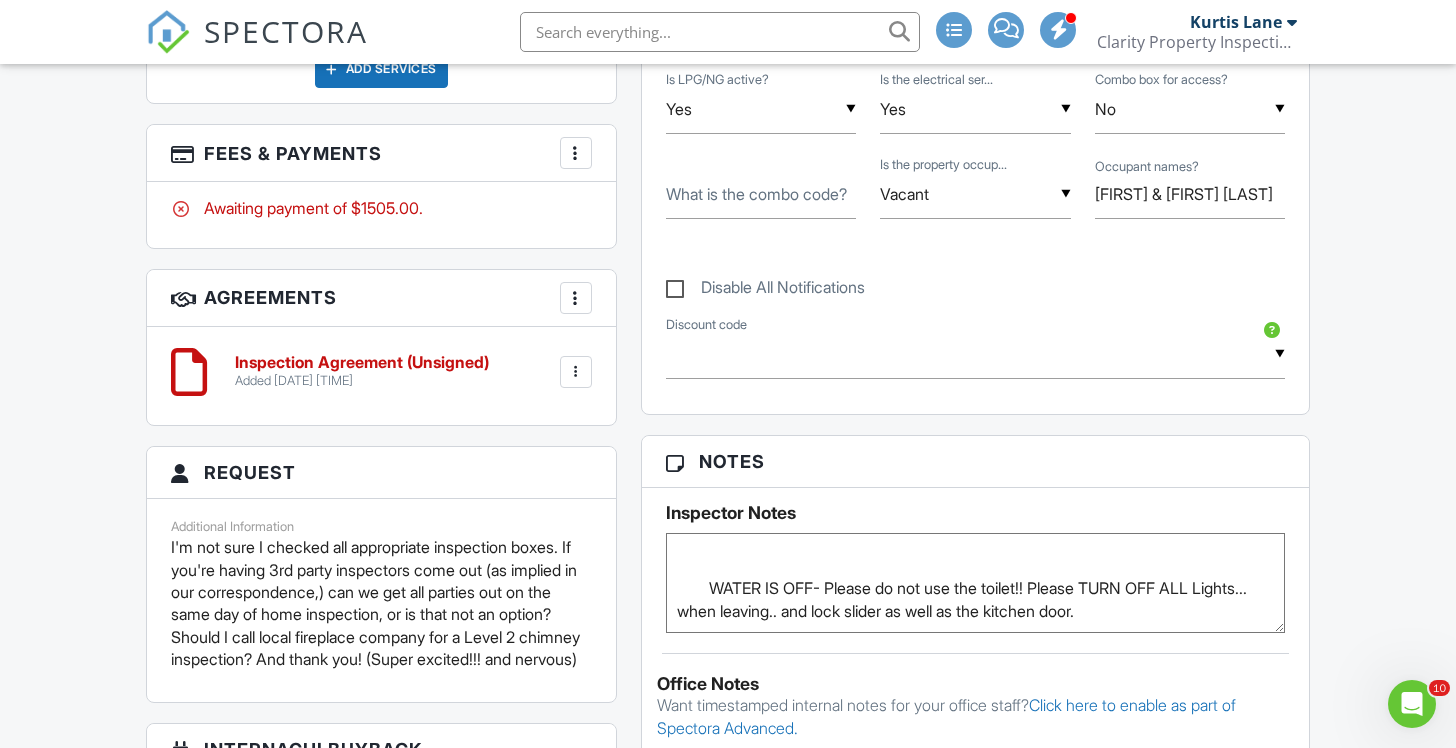 click on "no
Supra iBox
SIde door to kitchen
WATER IS OFF- Please do not use the toilet!! Please TURN OFF ALL Lights... when leaving.. and lock slider as well as the kitchen door." at bounding box center [975, 583] 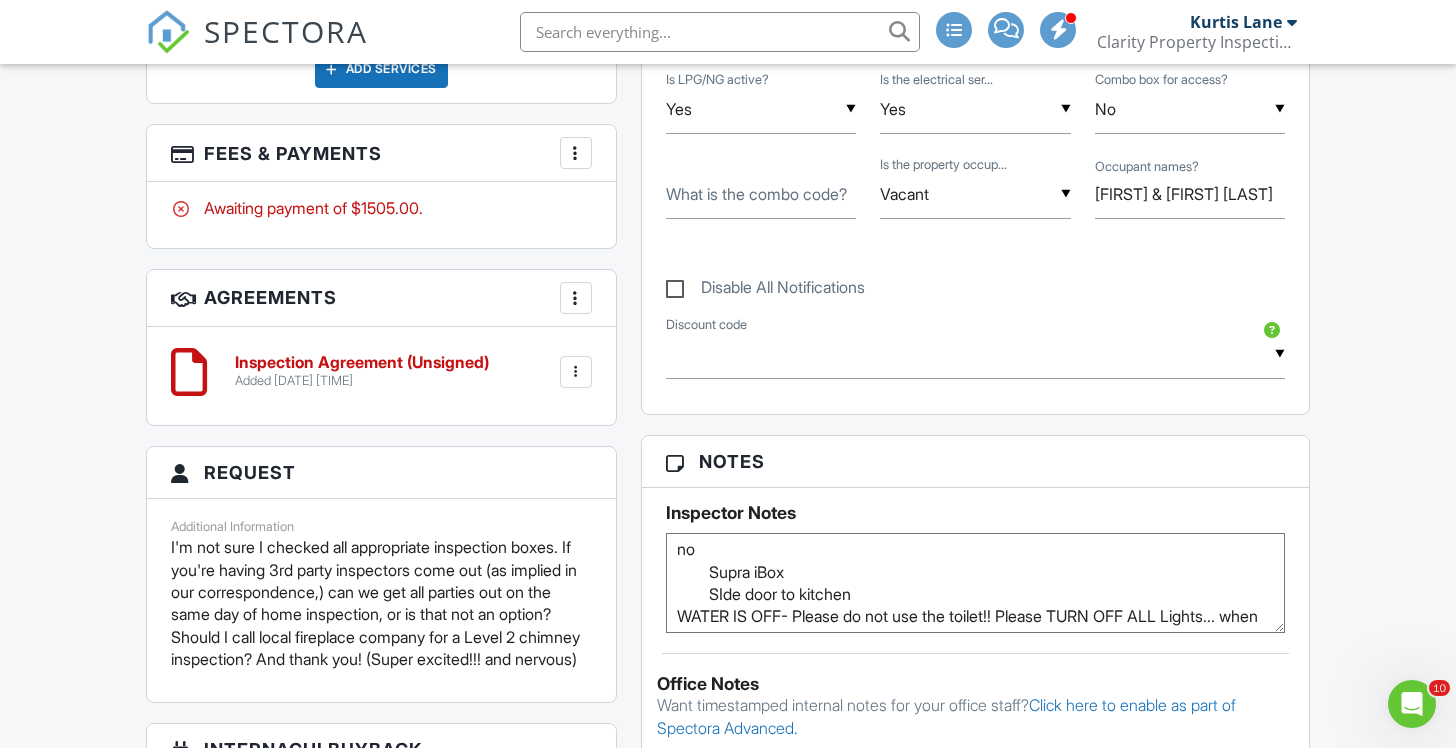 scroll, scrollTop: 0, scrollLeft: 0, axis: both 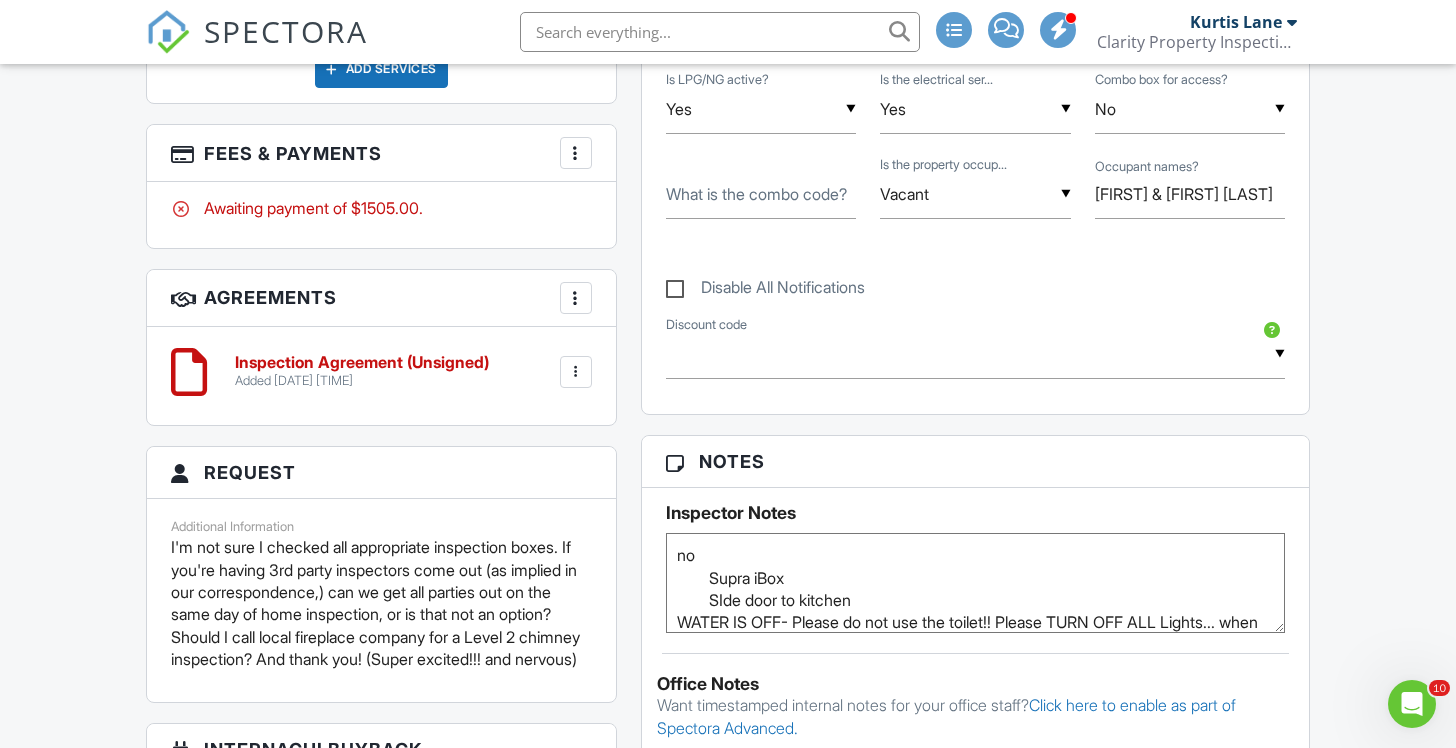 click on "no
Supra iBox
SIde door to kitchen
WATER IS OFF- Please do not use the toilet!! Please TURN OFF ALL Lights... when leaving.. and lock slider as well as the kitchen door." at bounding box center (975, 583) 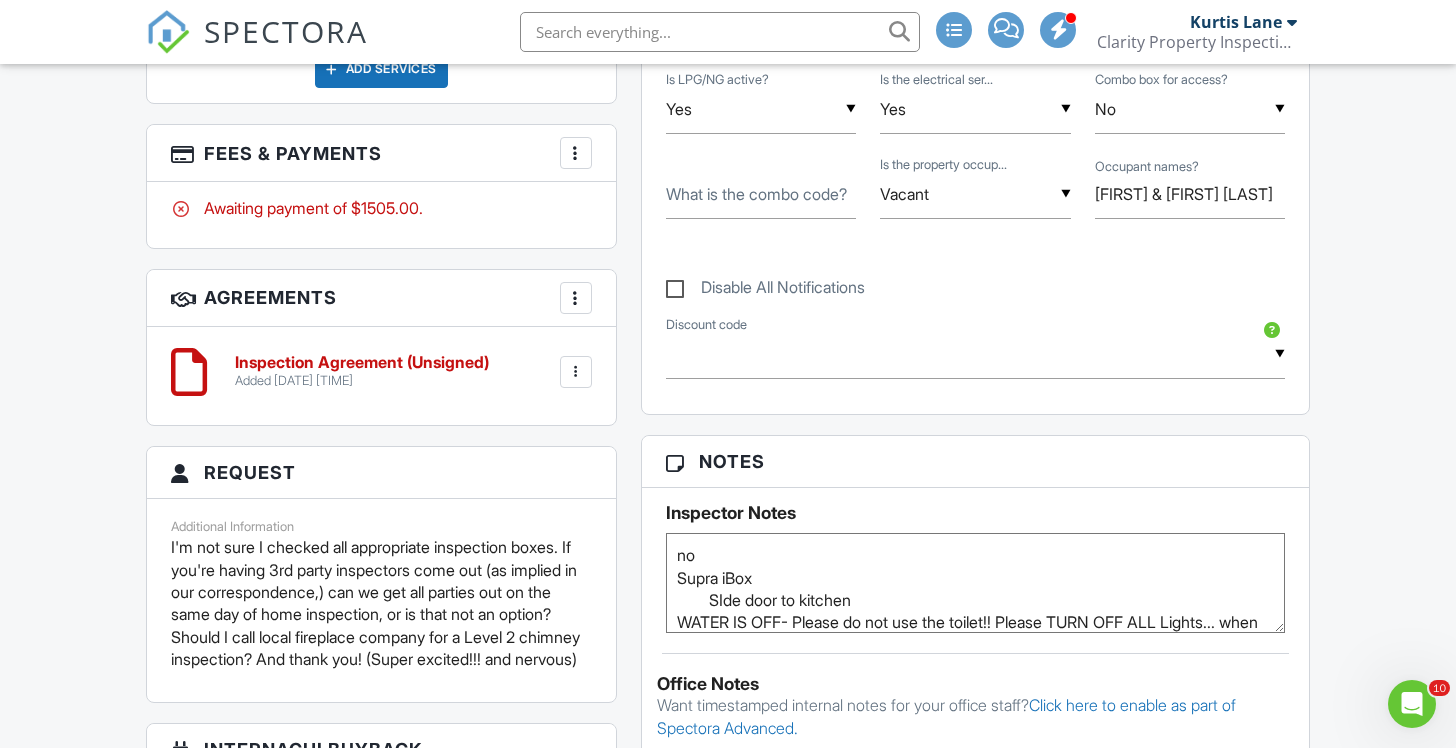 click on "no
Supra iBox
SIde door to kitchen
WATER IS OFF- Please do not use the toilet!! Please TURN OFF ALL Lights... when leaving.. and lock slider as well as the kitchen door." at bounding box center [975, 583] 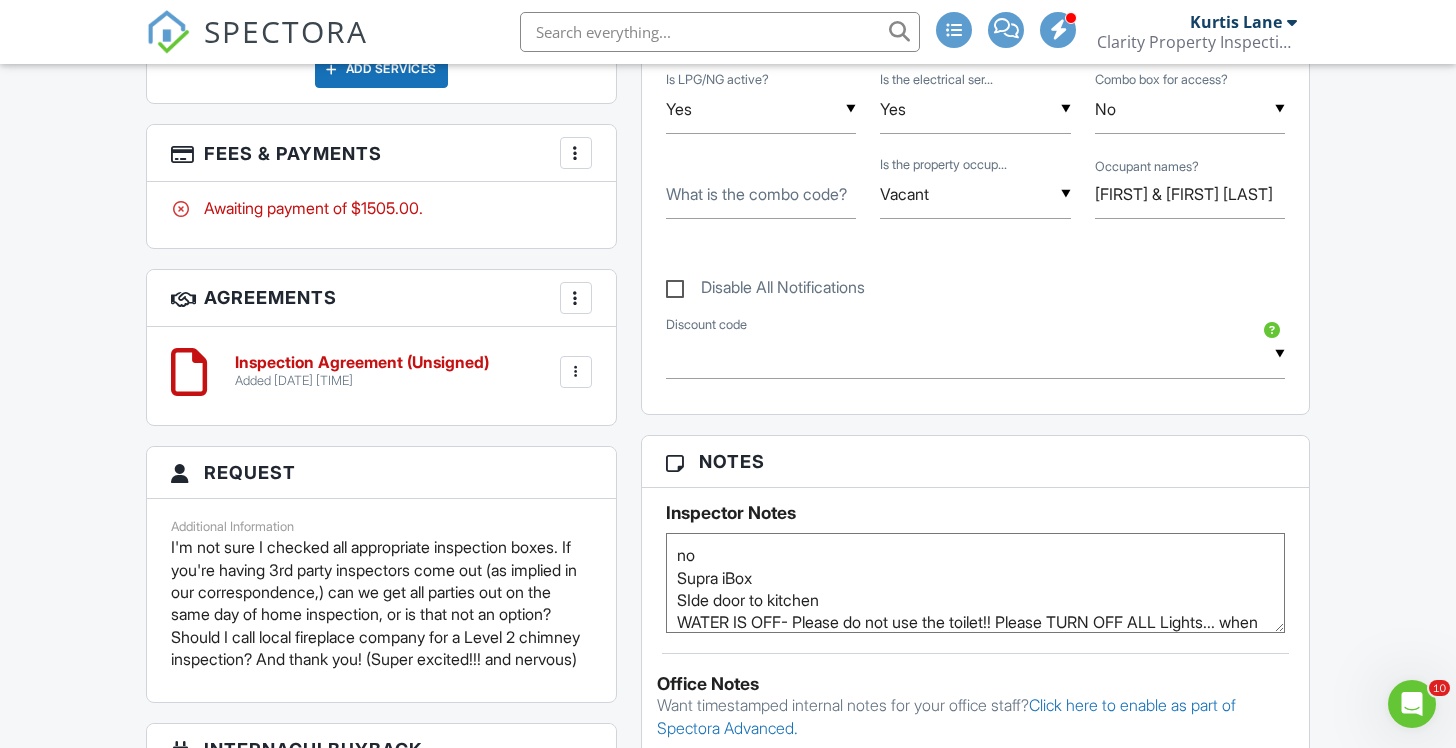 click on "no
Supra iBox
SIde door to kitchen
WATER IS OFF- Please do not use the toilet!! Please TURN OFF ALL Lights... when leaving.. and lock slider as well as the kitchen door." at bounding box center [975, 583] 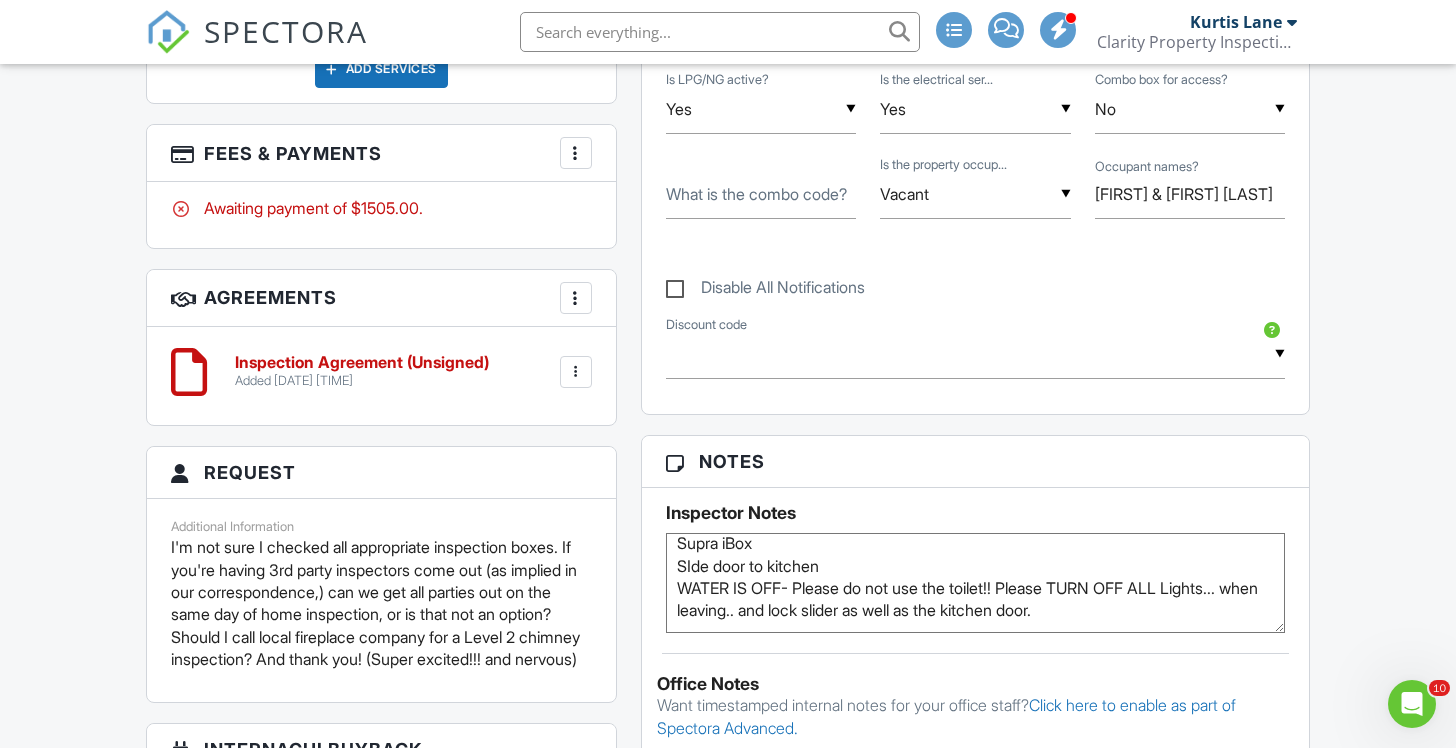 scroll, scrollTop: 34, scrollLeft: 0, axis: vertical 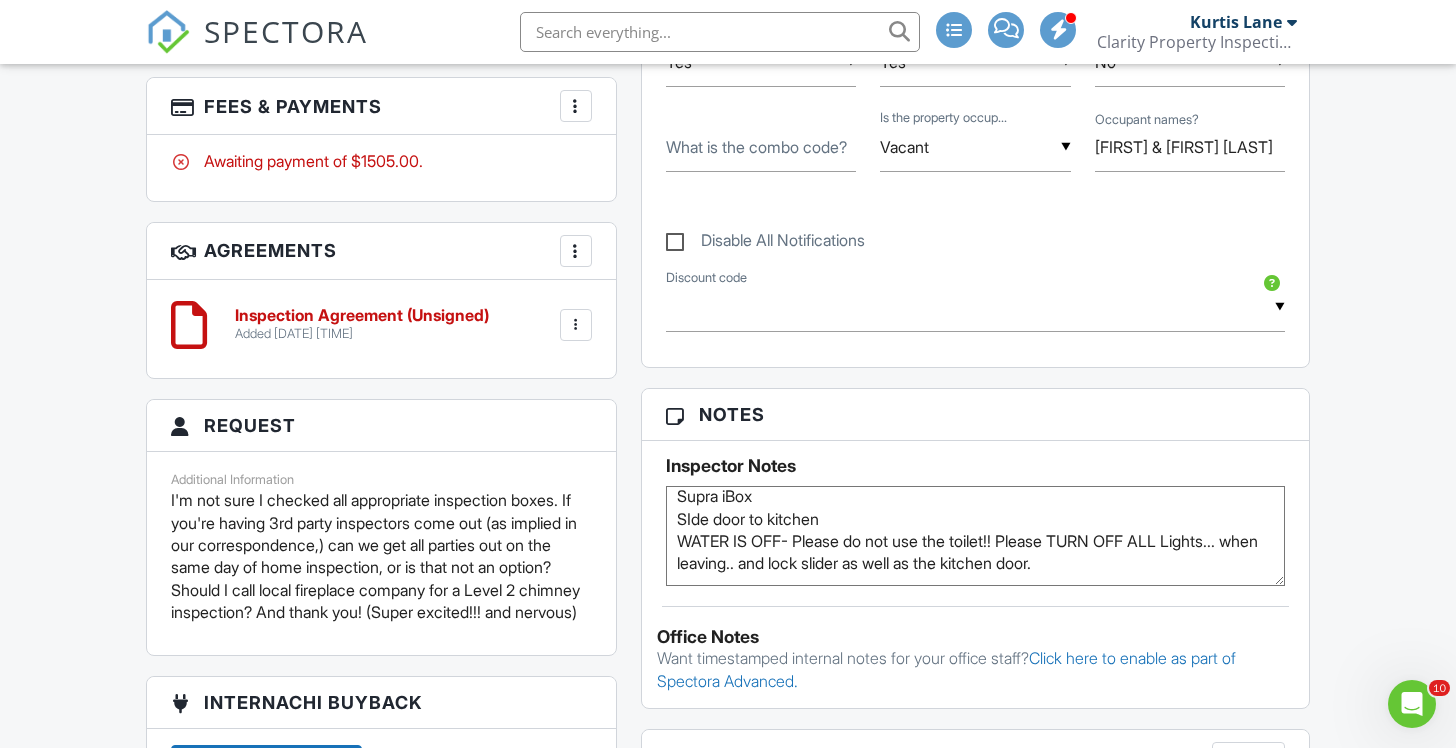 type on "Supra iBox
SIde door to kitchen
WATER IS OFF- Please do not use the toilet!! Please TURN OFF ALL Lights... when leaving.. and lock slider as well as the kitchen door." 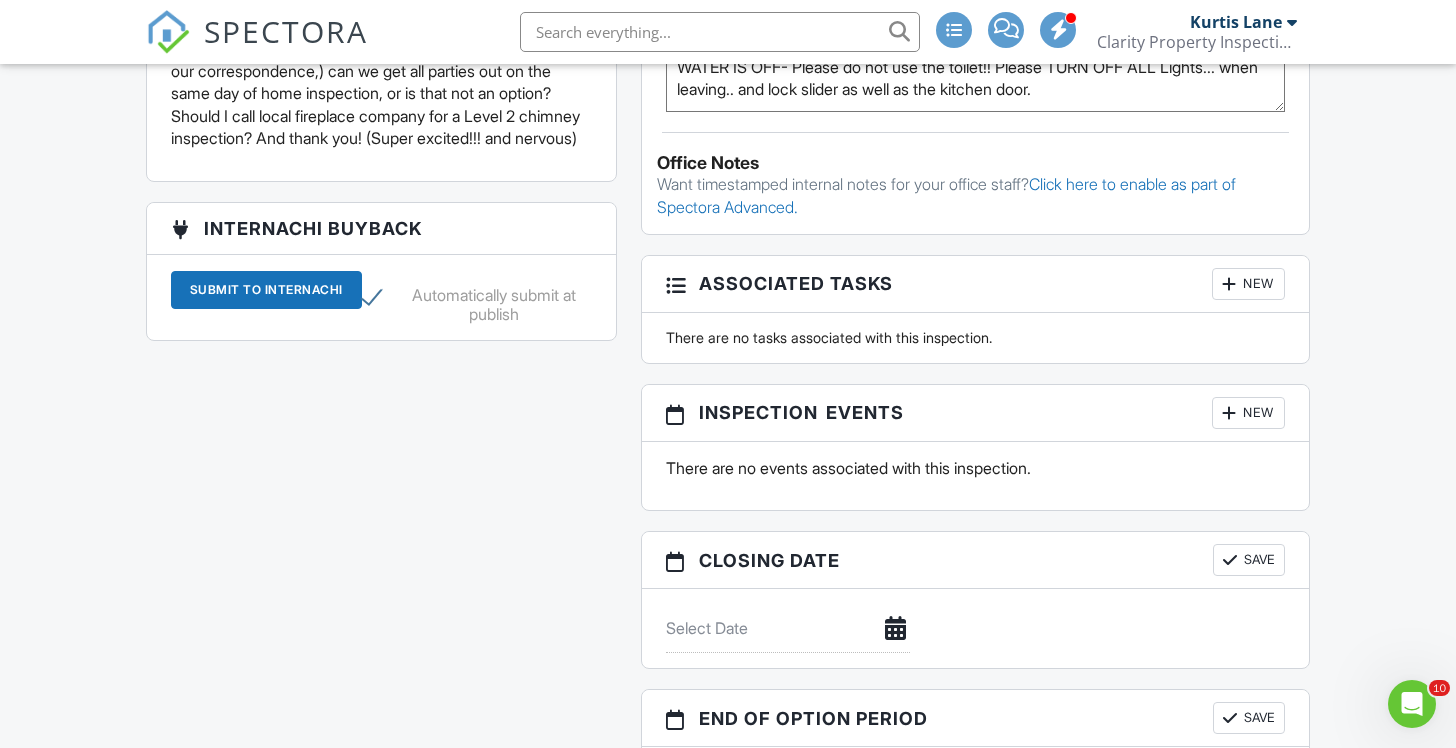 scroll, scrollTop: 1911, scrollLeft: 0, axis: vertical 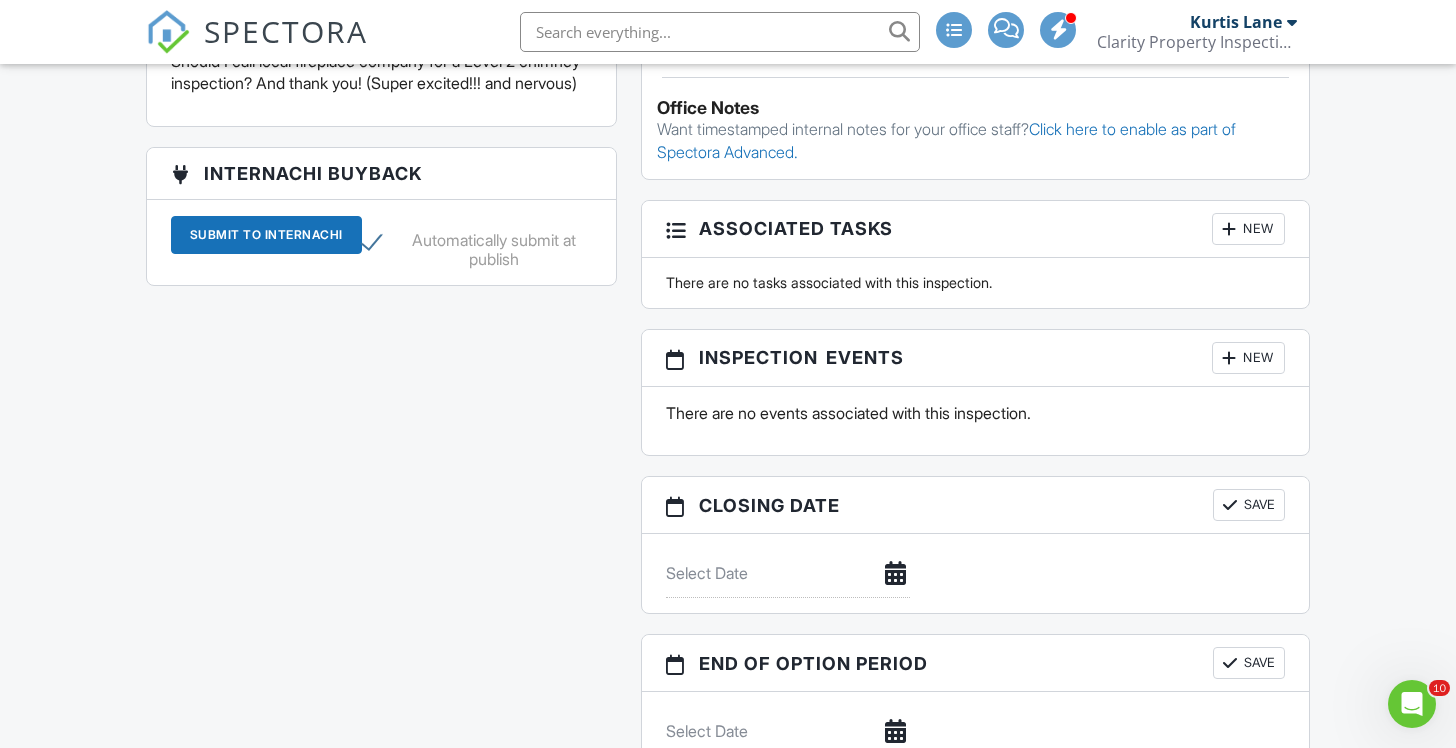 click on "All emails and texts are disabled for this inspection!
All emails and texts have been disabled for this inspection. This may have happened due to someone manually disabling them or this inspection being unconfirmed when it was scheduled. To re-enable emails and texts for this inspection, click the button below.
Turn on emails and texts
Reports
Locked
Attach
New
Report By Clarity Property Inspections
Inspection Report
Edit
View
Report By Clarity Property Inspections
Inspection Report
This report will be built from your template on 08/06/25  3:00am
Quick Publish
Copy
Build Now
Delete
(Untitled report)
Radon Inspection
Edit
View
Radon Inspection
This report will be built from your template on 08/06/25  3:00am
Quick Publish
Copy
Build Now" at bounding box center (728, -267) 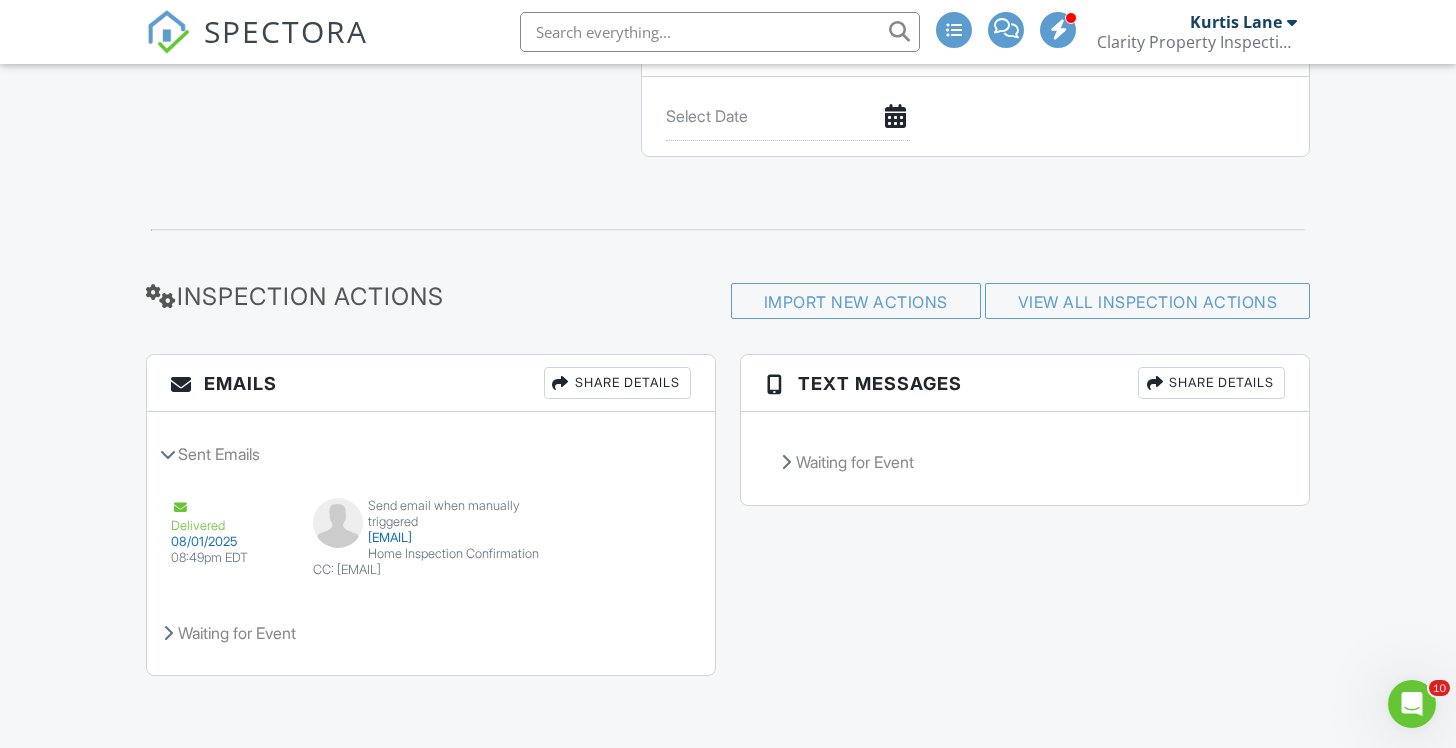scroll, scrollTop: 2529, scrollLeft: 0, axis: vertical 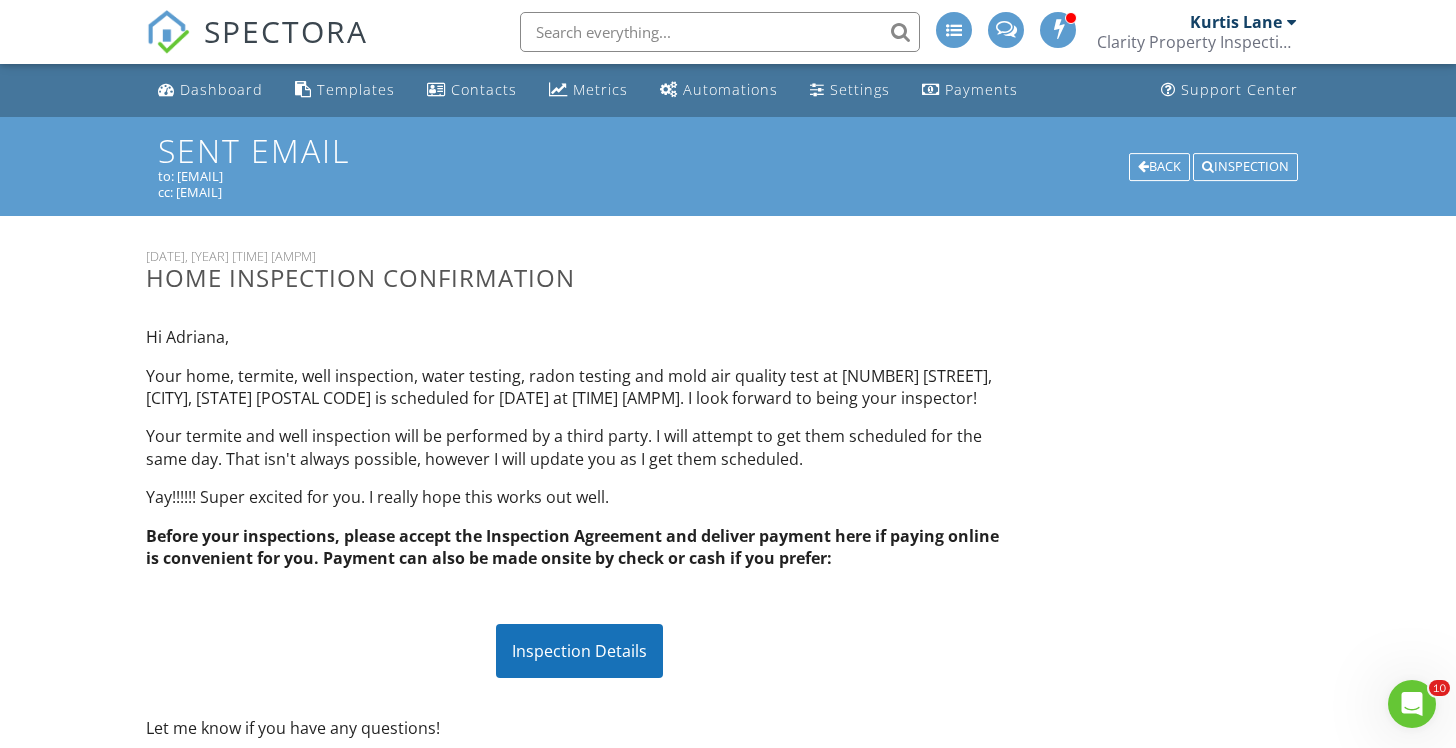 drag, startPoint x: 822, startPoint y: 469, endPoint x: 126, endPoint y: 372, distance: 702.7268 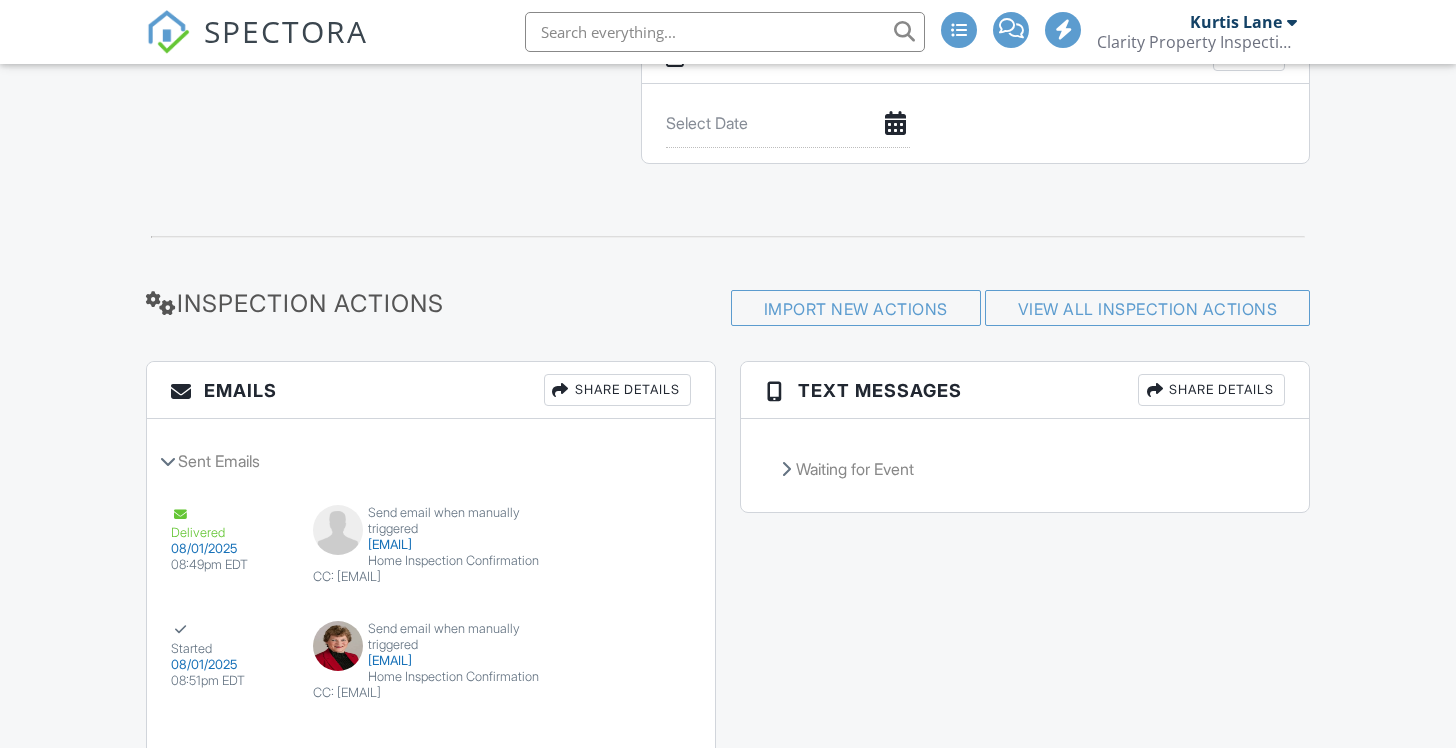scroll, scrollTop: 2519, scrollLeft: 0, axis: vertical 